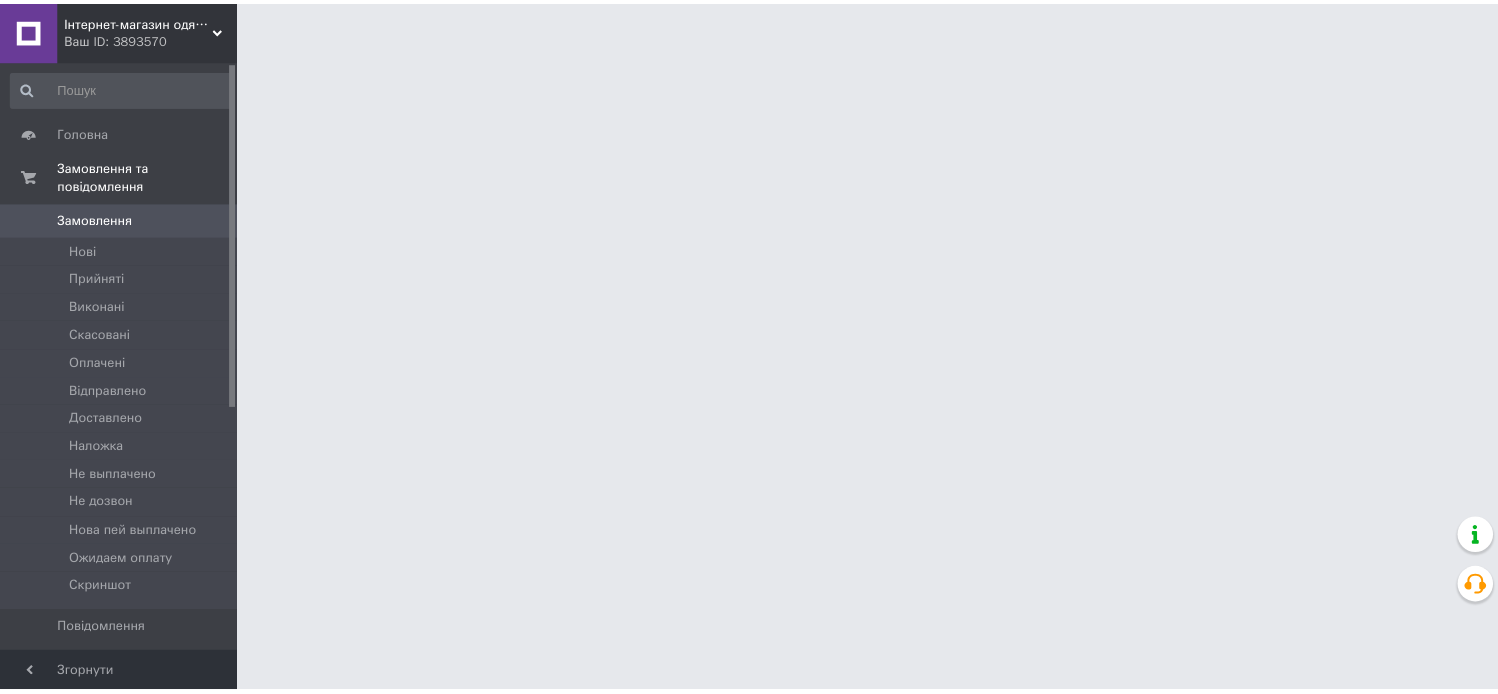 scroll, scrollTop: 0, scrollLeft: 0, axis: both 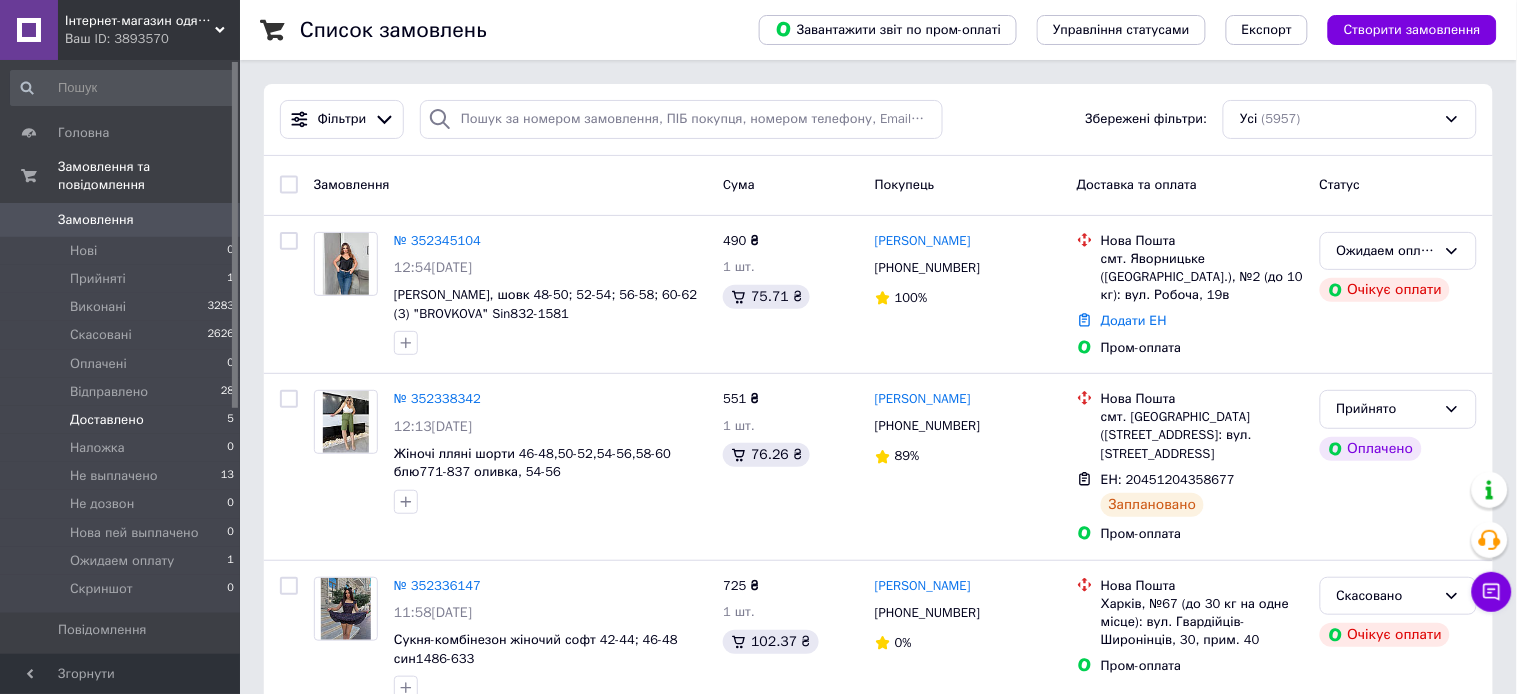 click on "Доставлено" at bounding box center (107, 420) 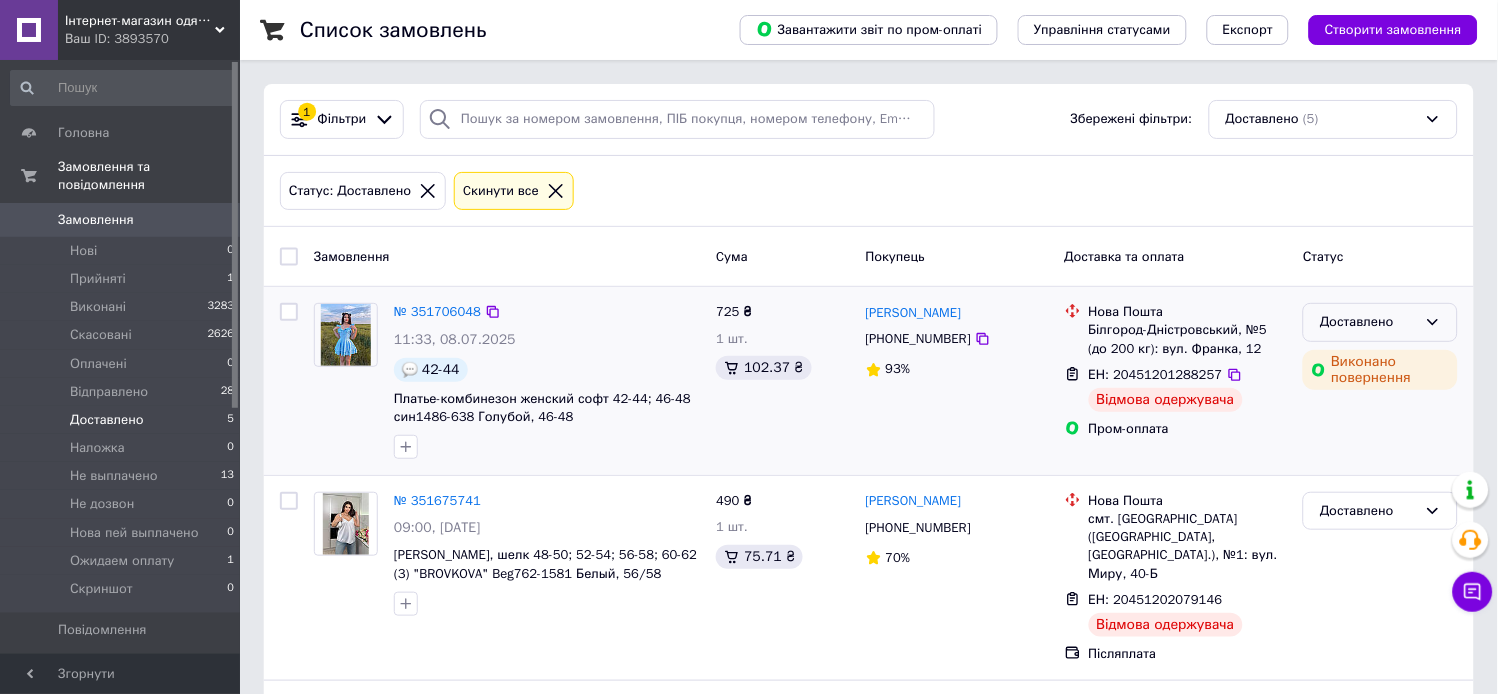 click on "Доставлено" at bounding box center (1368, 322) 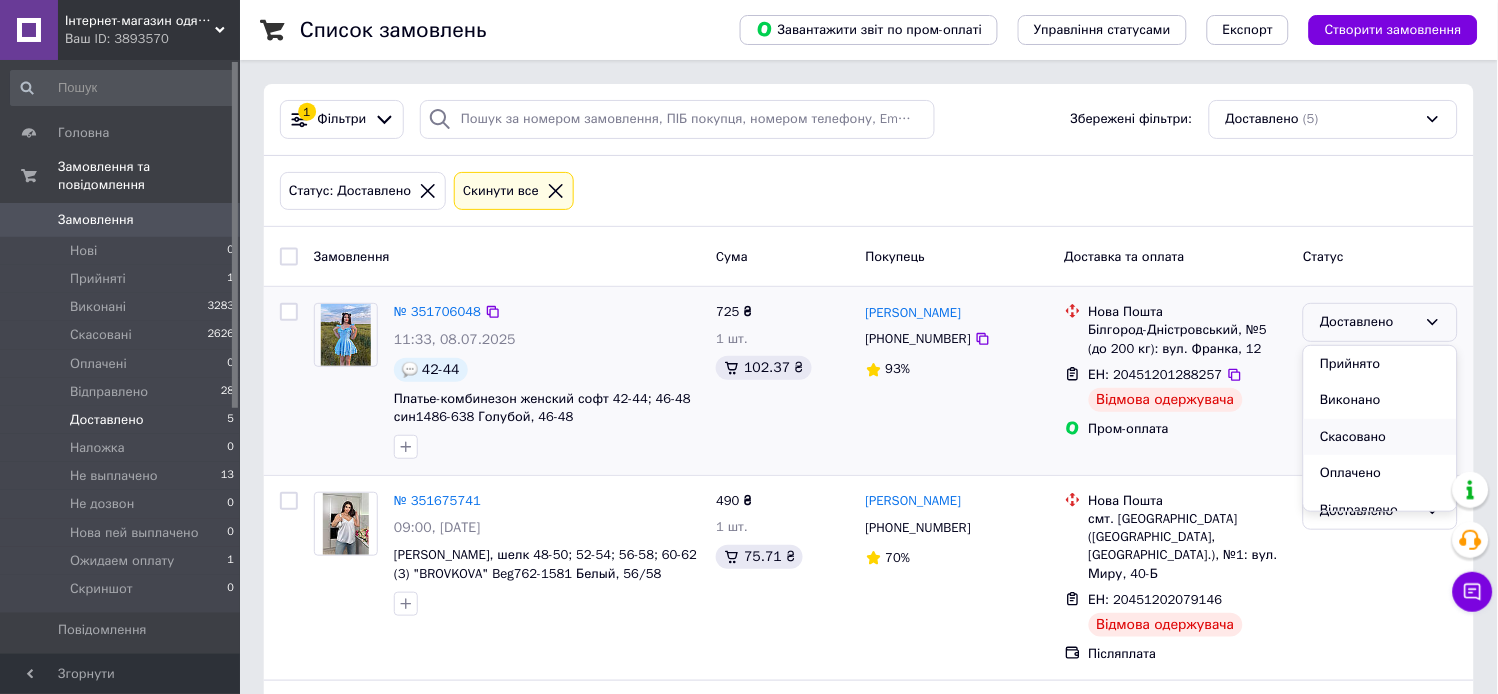 click on "Скасовано" at bounding box center (1380, 437) 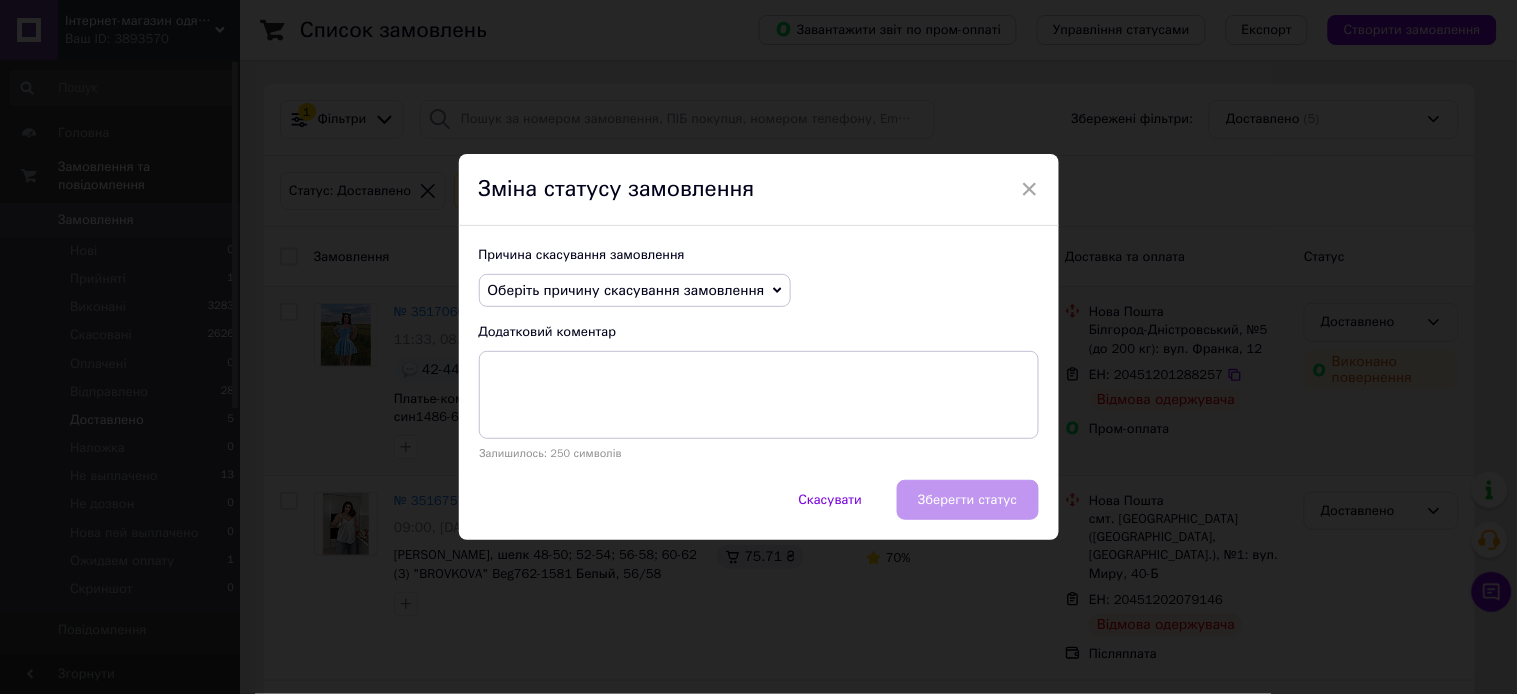 click on "× Зміна статусу замовлення Причина скасування замовлення Оберіть причину скасування замовлення Немає в наявності Немає різновиду товару Оплата не надійшла На прохання покупця Замовлення-дублікат Не виходить додзвонитися Інше Додатковий коментар Залишилось: 250 символів Скасувати   Зберегти статус" at bounding box center (758, 347) 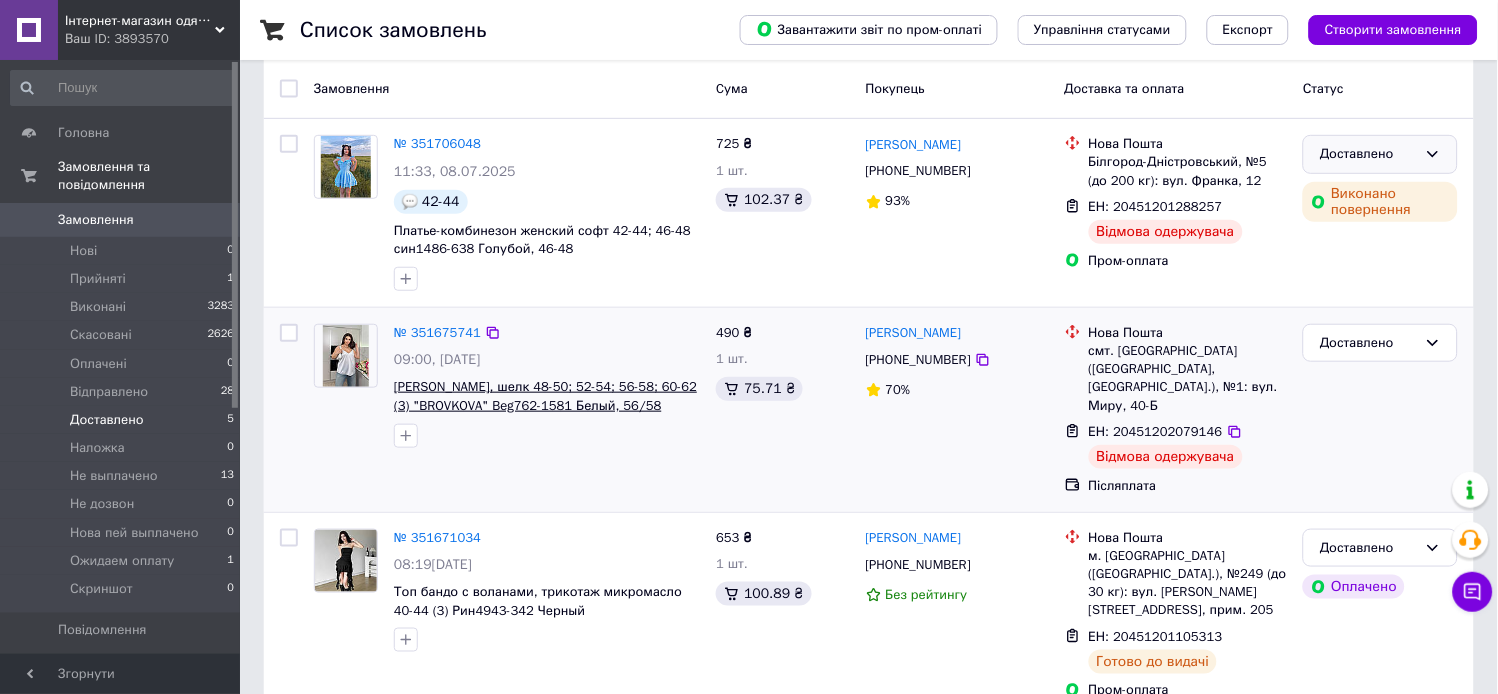 scroll, scrollTop: 177, scrollLeft: 0, axis: vertical 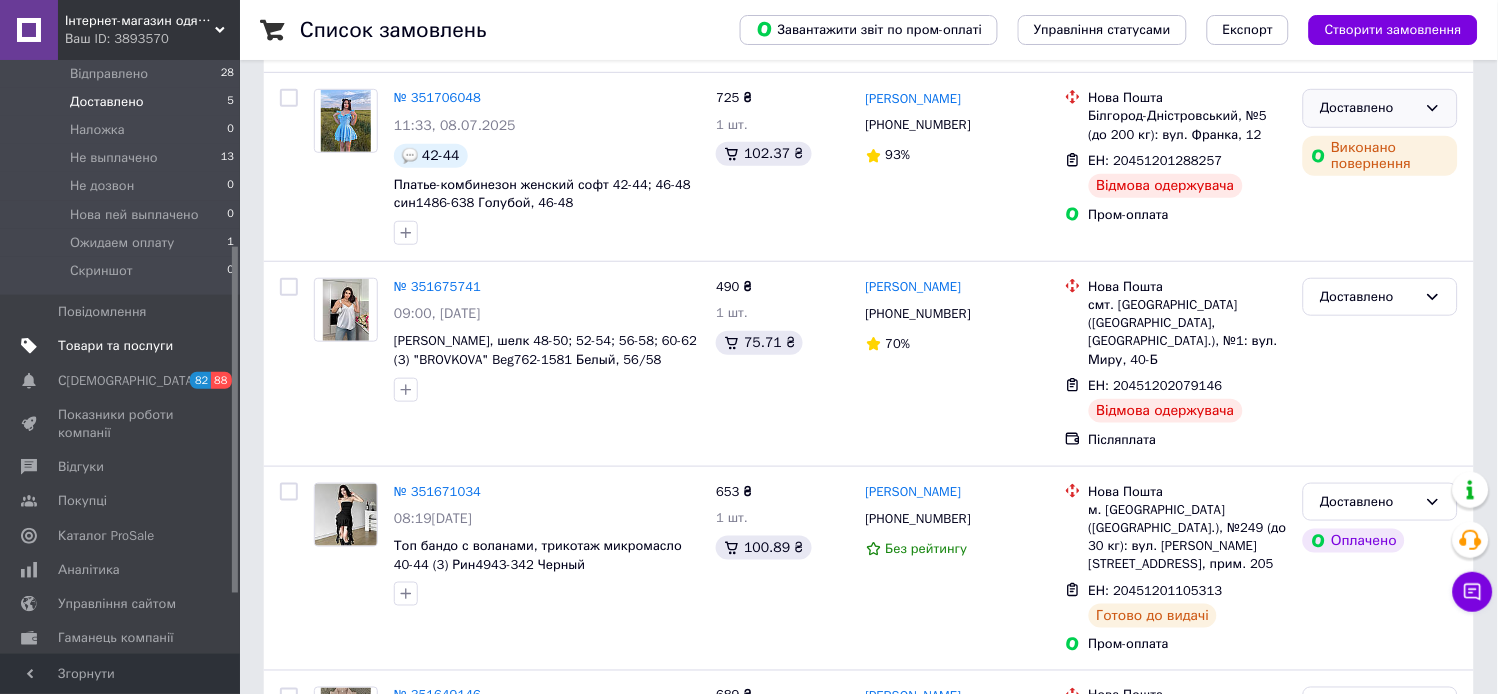 click on "Товари та послуги" at bounding box center (115, 346) 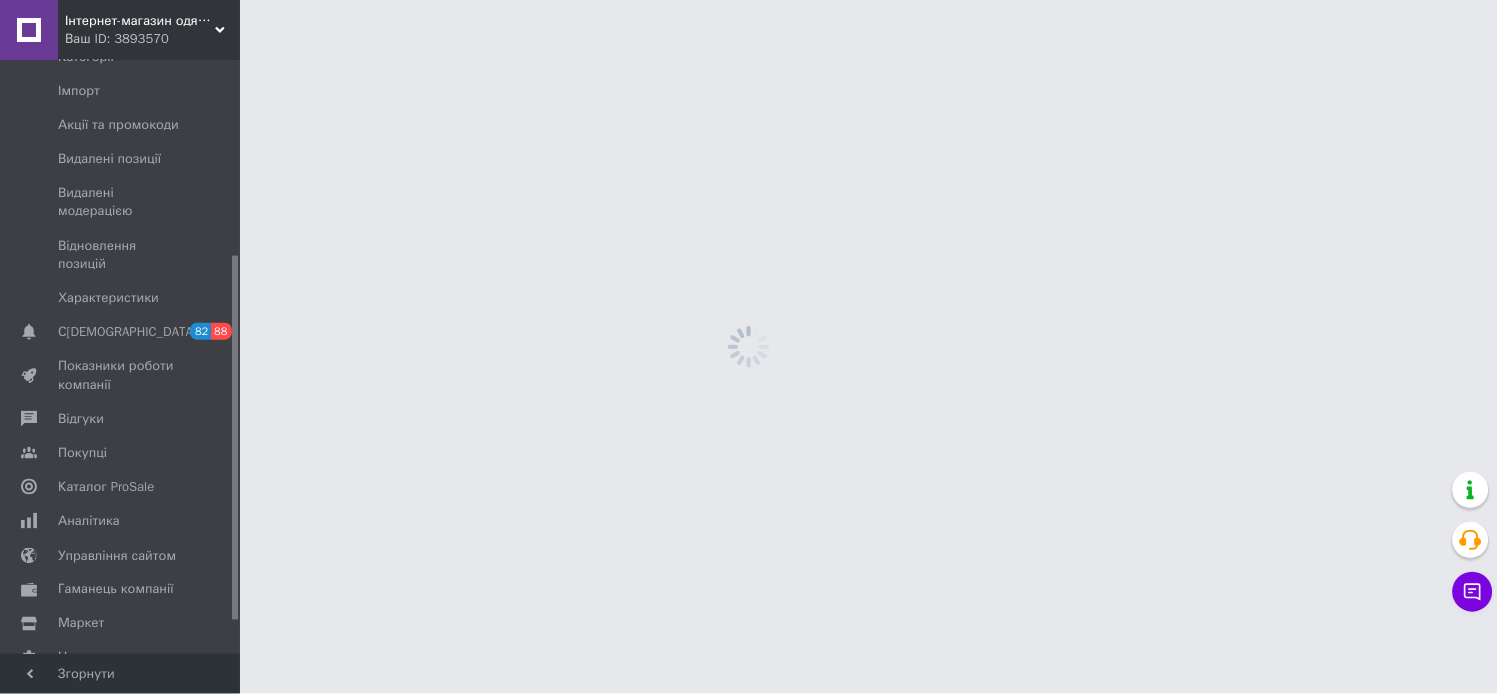 scroll, scrollTop: 0, scrollLeft: 0, axis: both 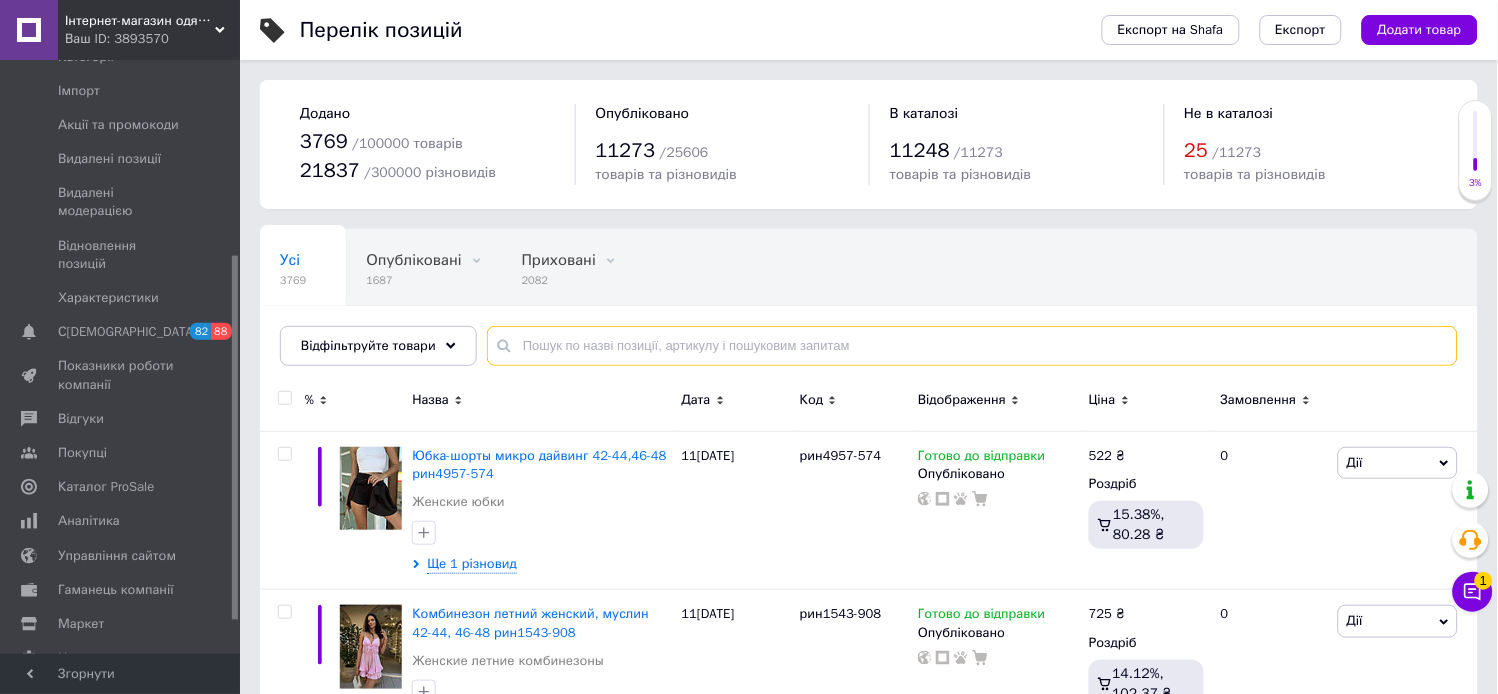 click at bounding box center [972, 346] 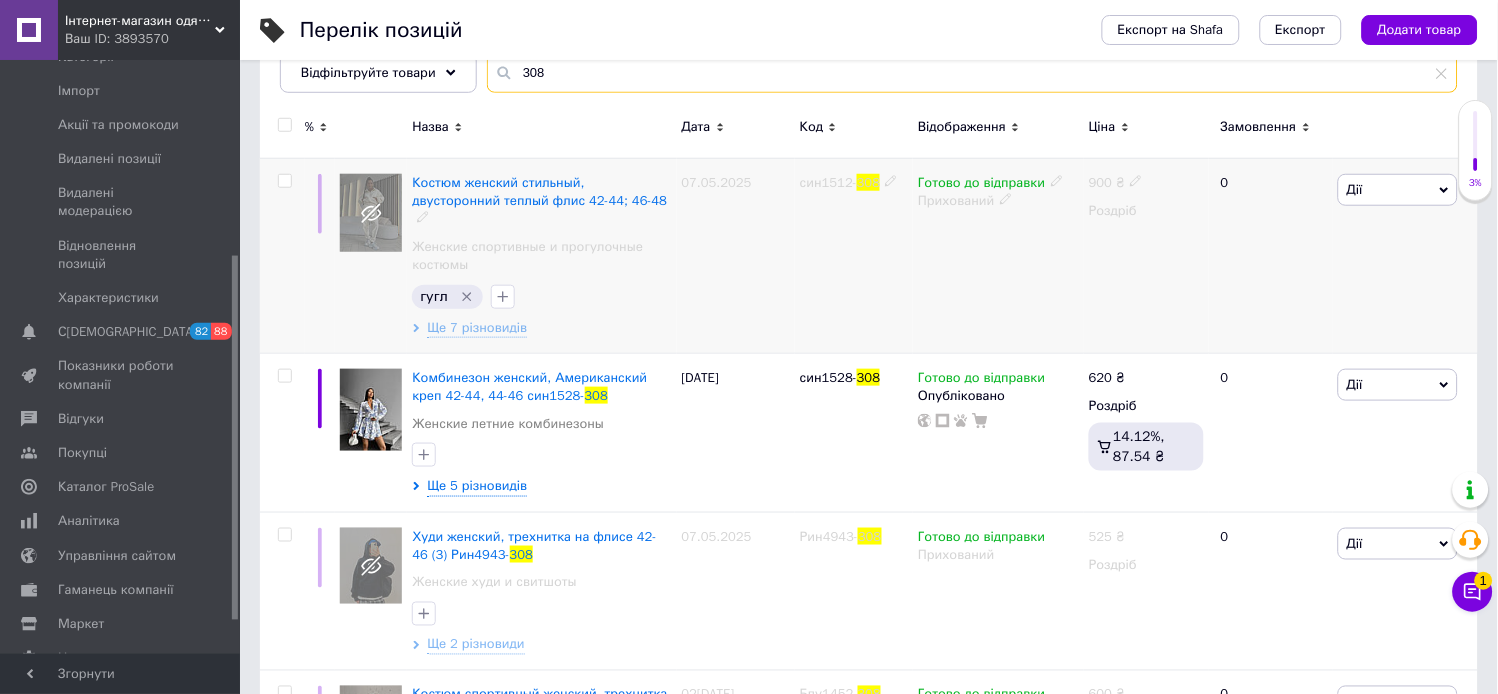 scroll, scrollTop: 385, scrollLeft: 0, axis: vertical 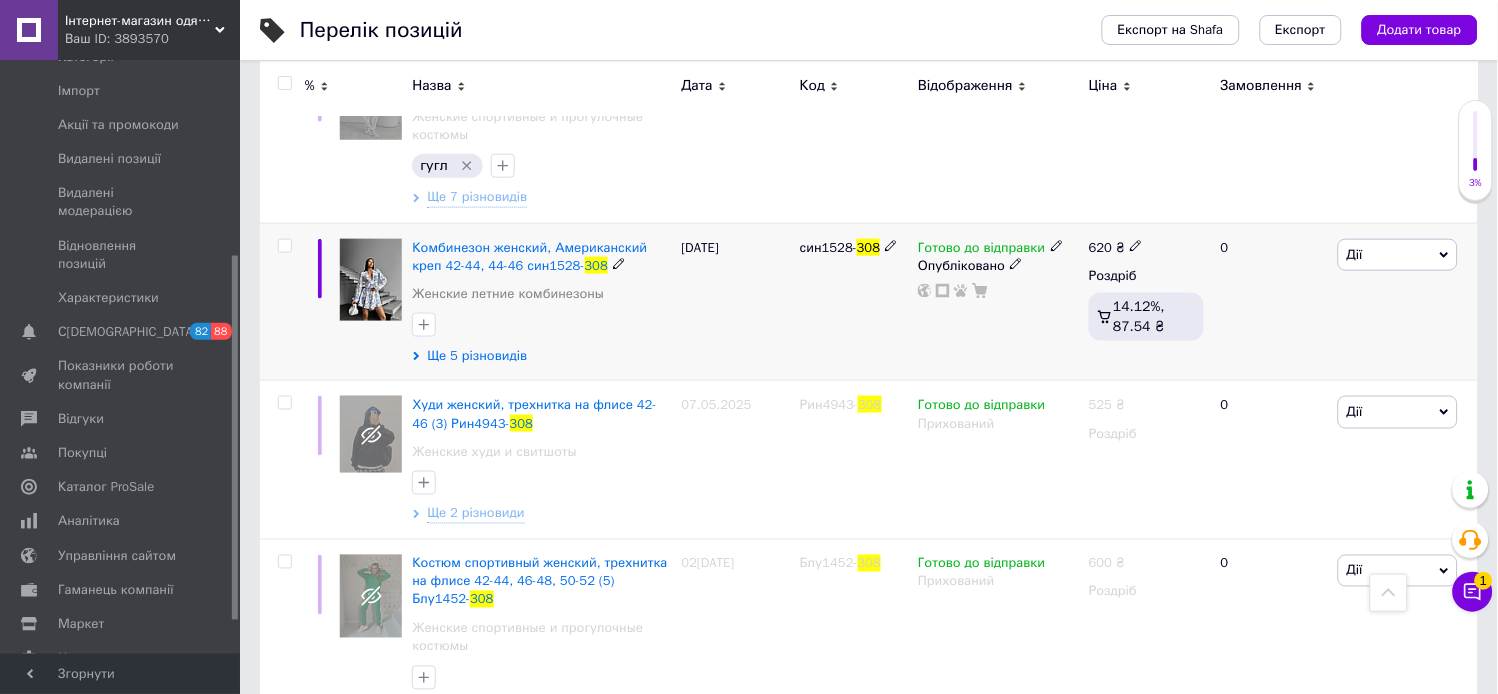 click on "Ще 5 різновидів" at bounding box center (477, 356) 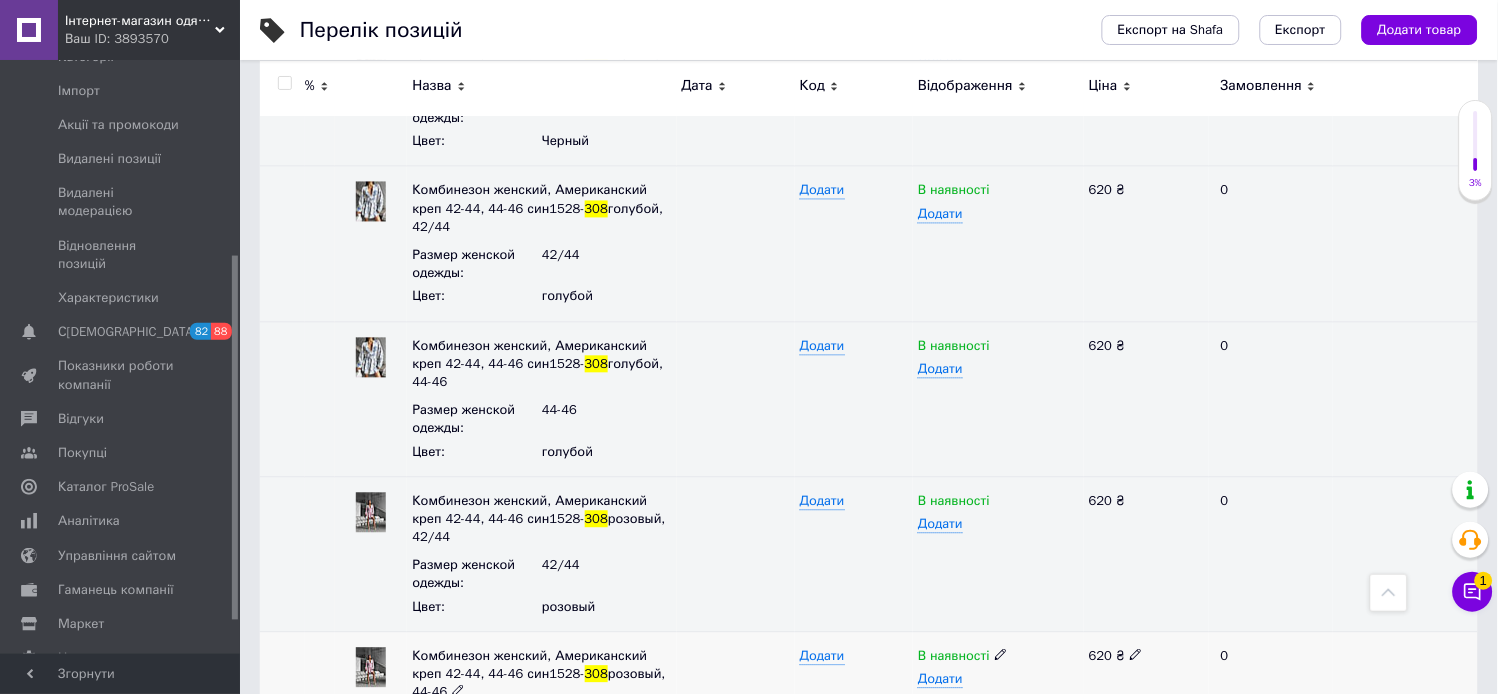 scroll, scrollTop: 281, scrollLeft: 0, axis: vertical 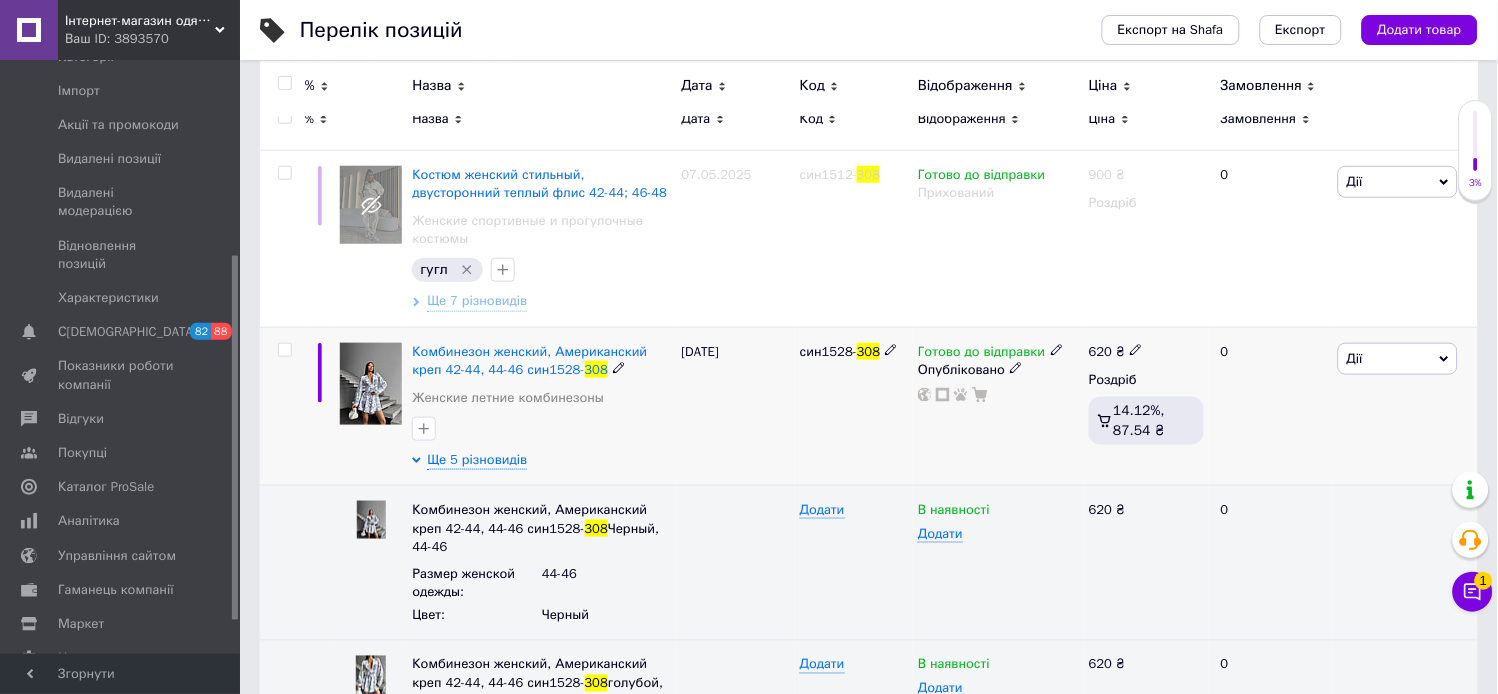 click on "Дії" at bounding box center [1398, 359] 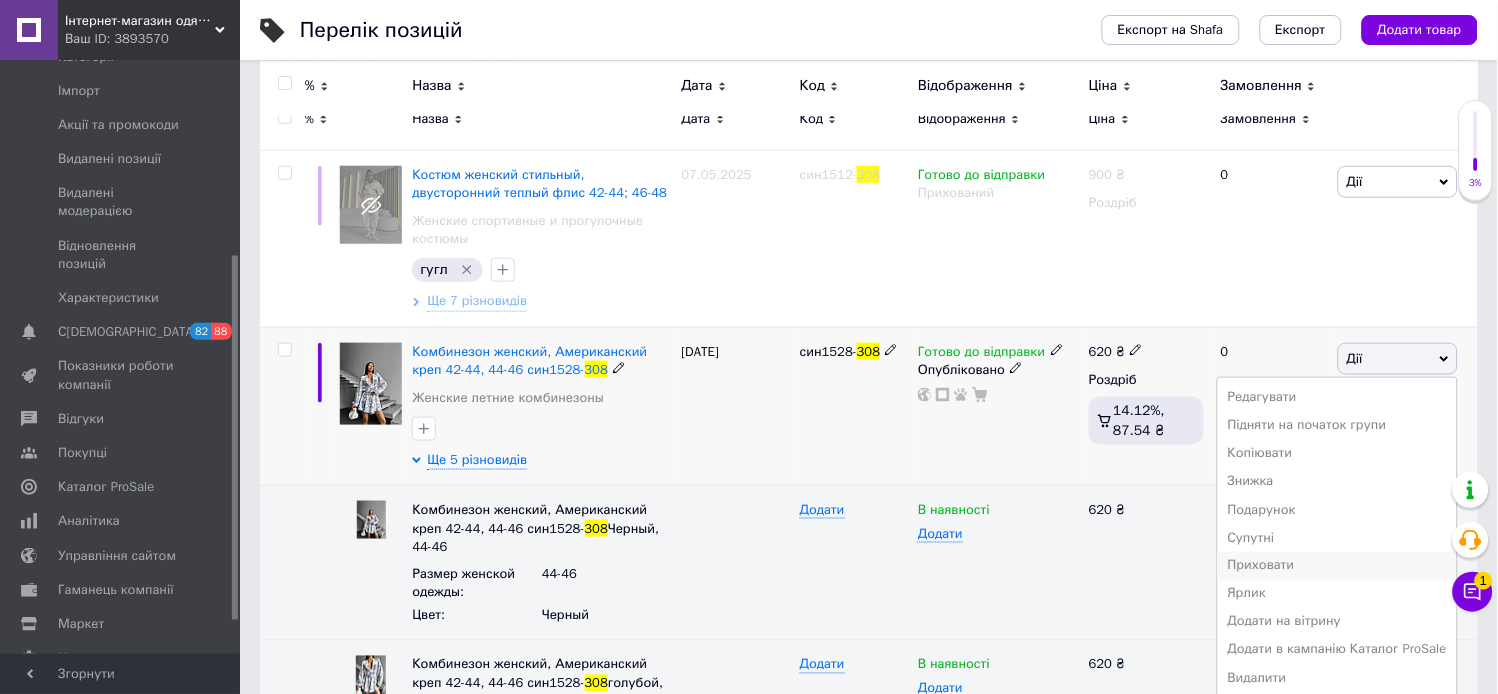 click on "Приховати" at bounding box center (1337, 566) 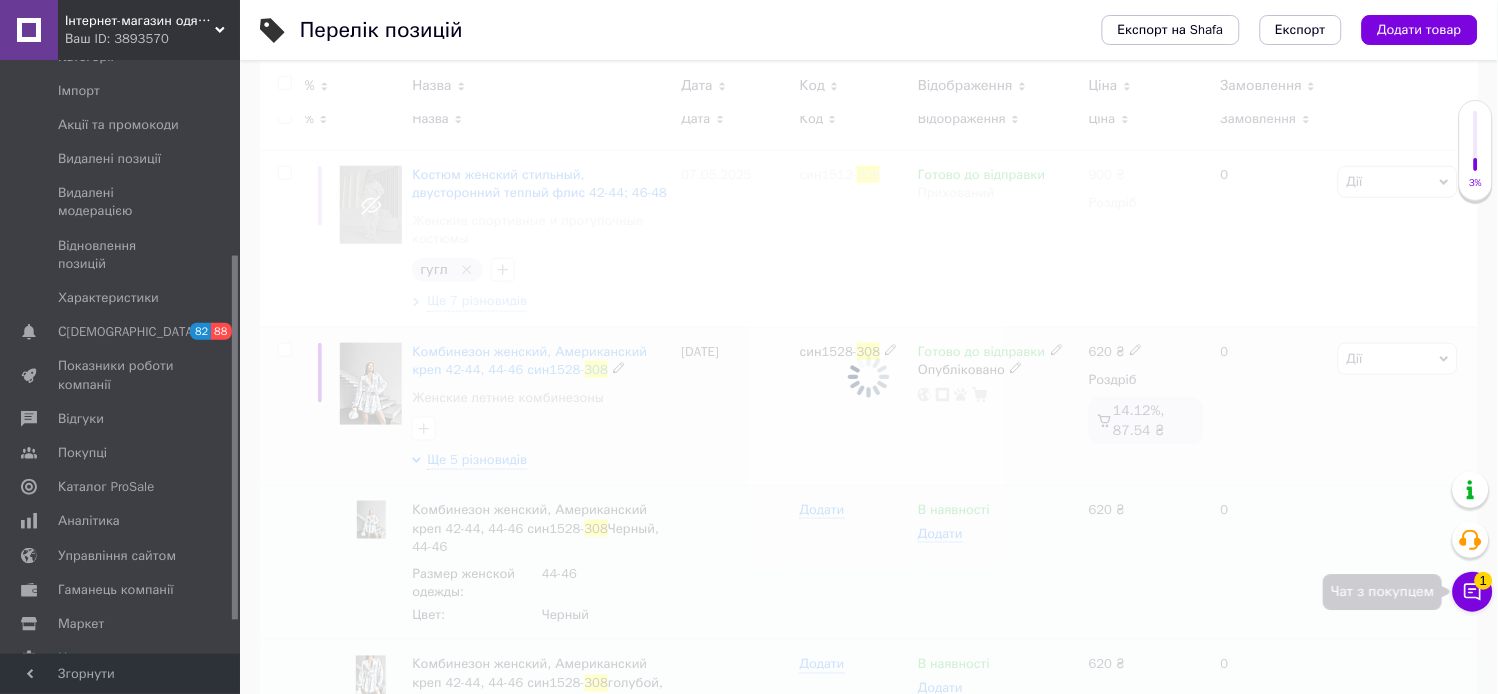 click 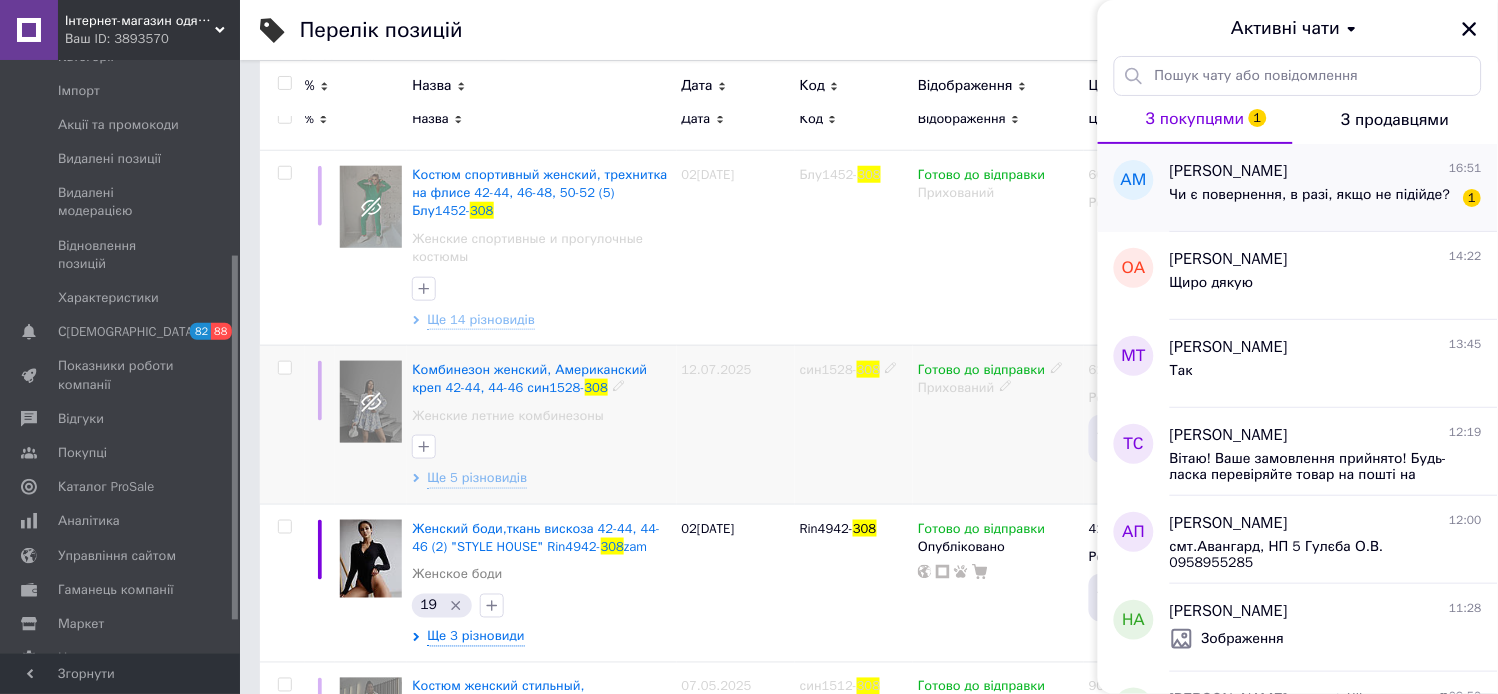 click on "[PERSON_NAME]" at bounding box center (1229, 171) 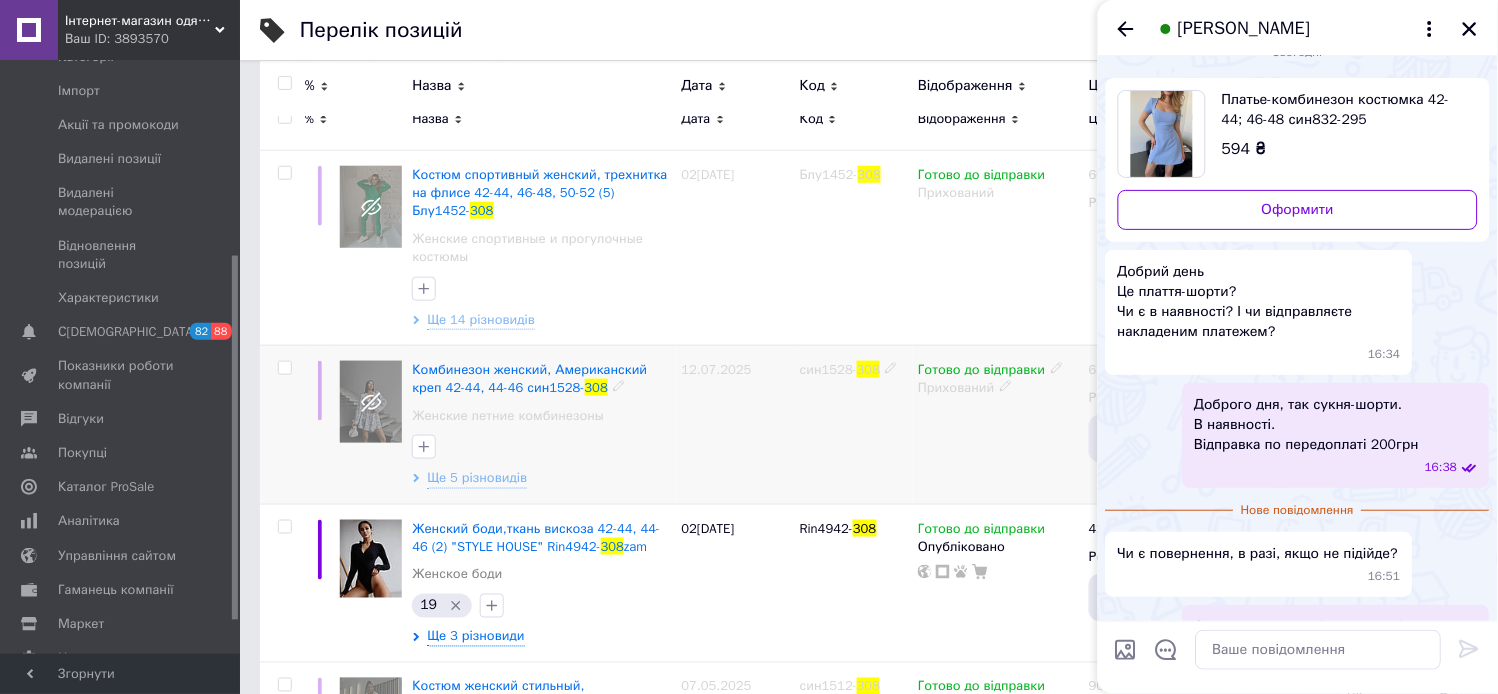 scroll, scrollTop: 37, scrollLeft: 0, axis: vertical 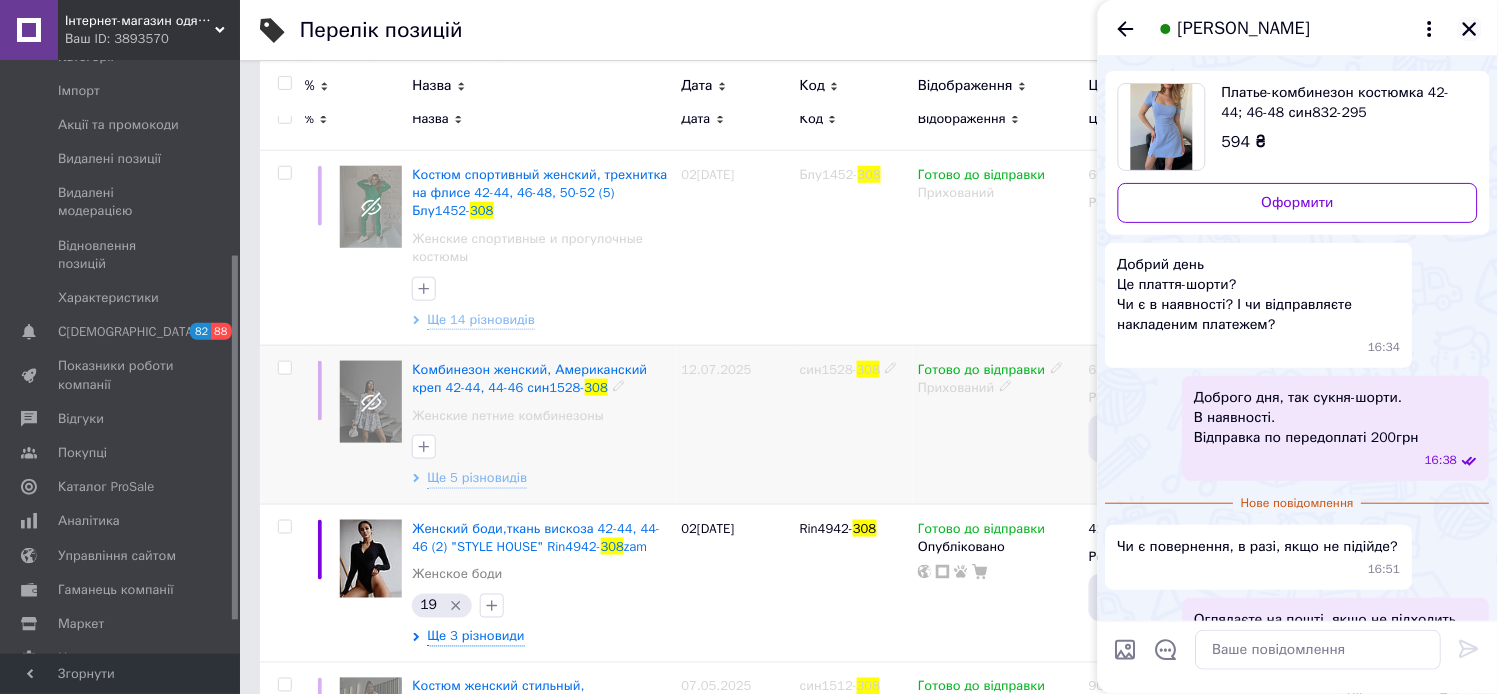 click 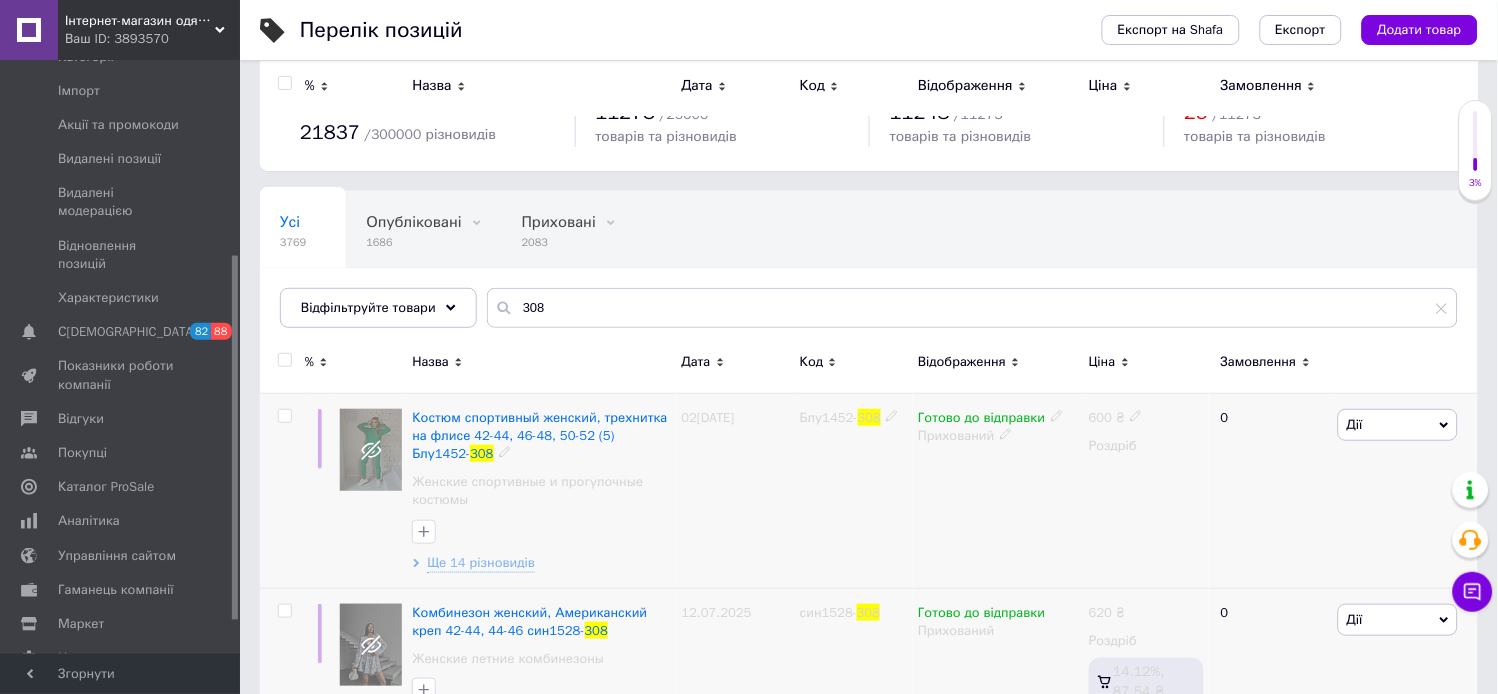 scroll, scrollTop: 0, scrollLeft: 0, axis: both 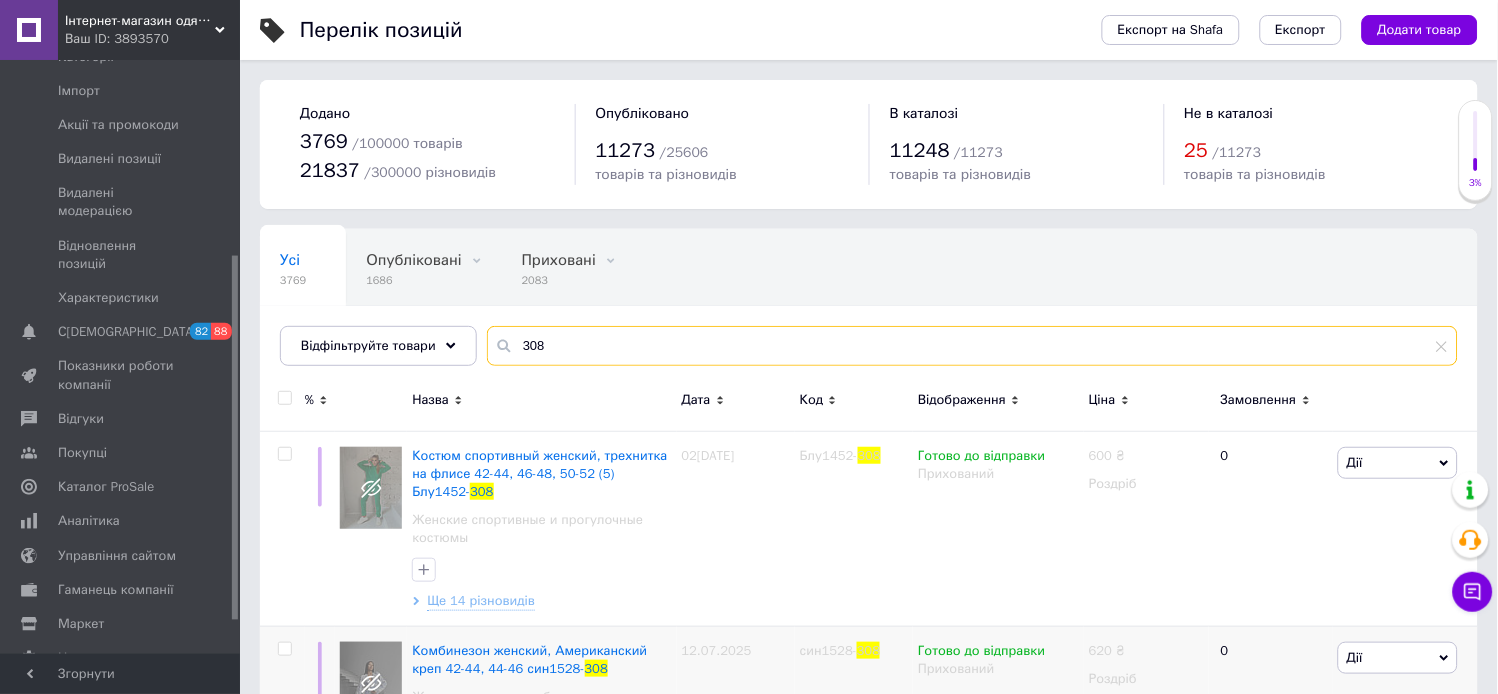 click on "308" at bounding box center [972, 346] 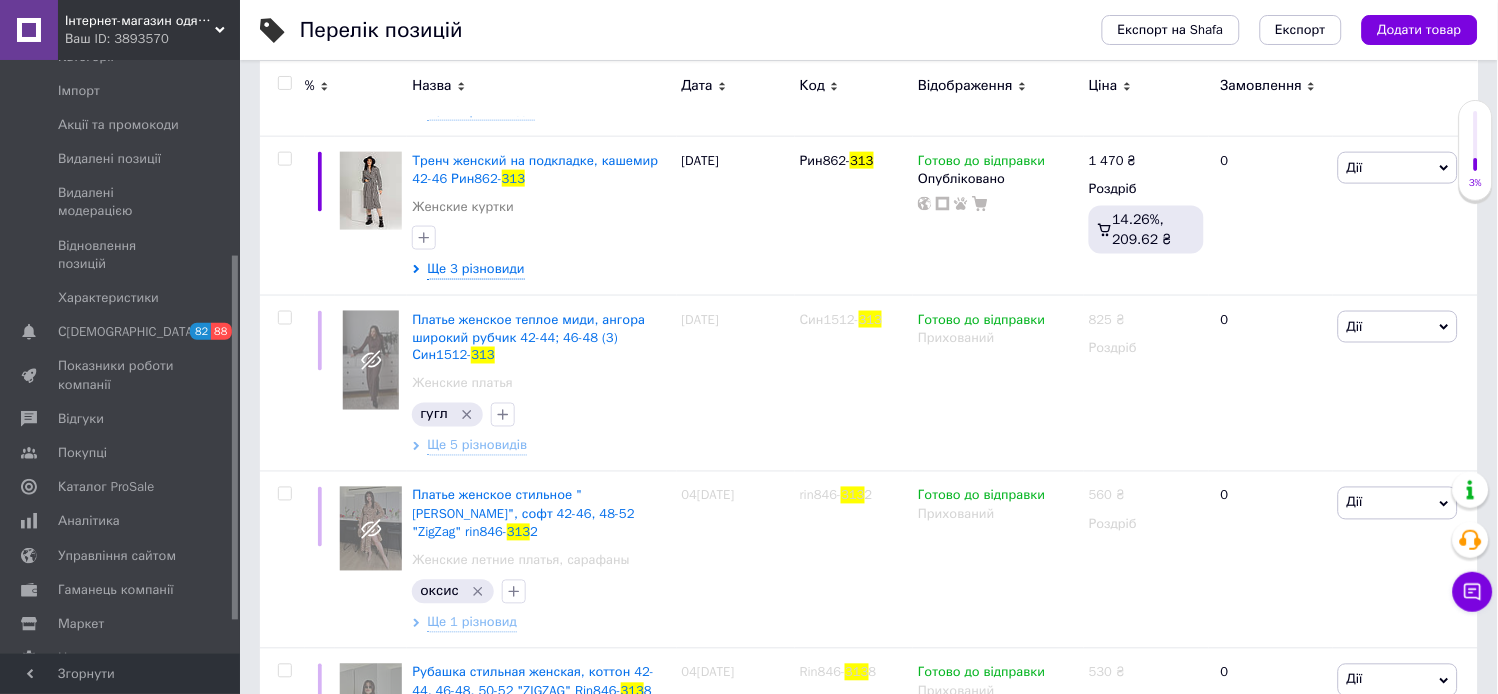 scroll, scrollTop: 123, scrollLeft: 0, axis: vertical 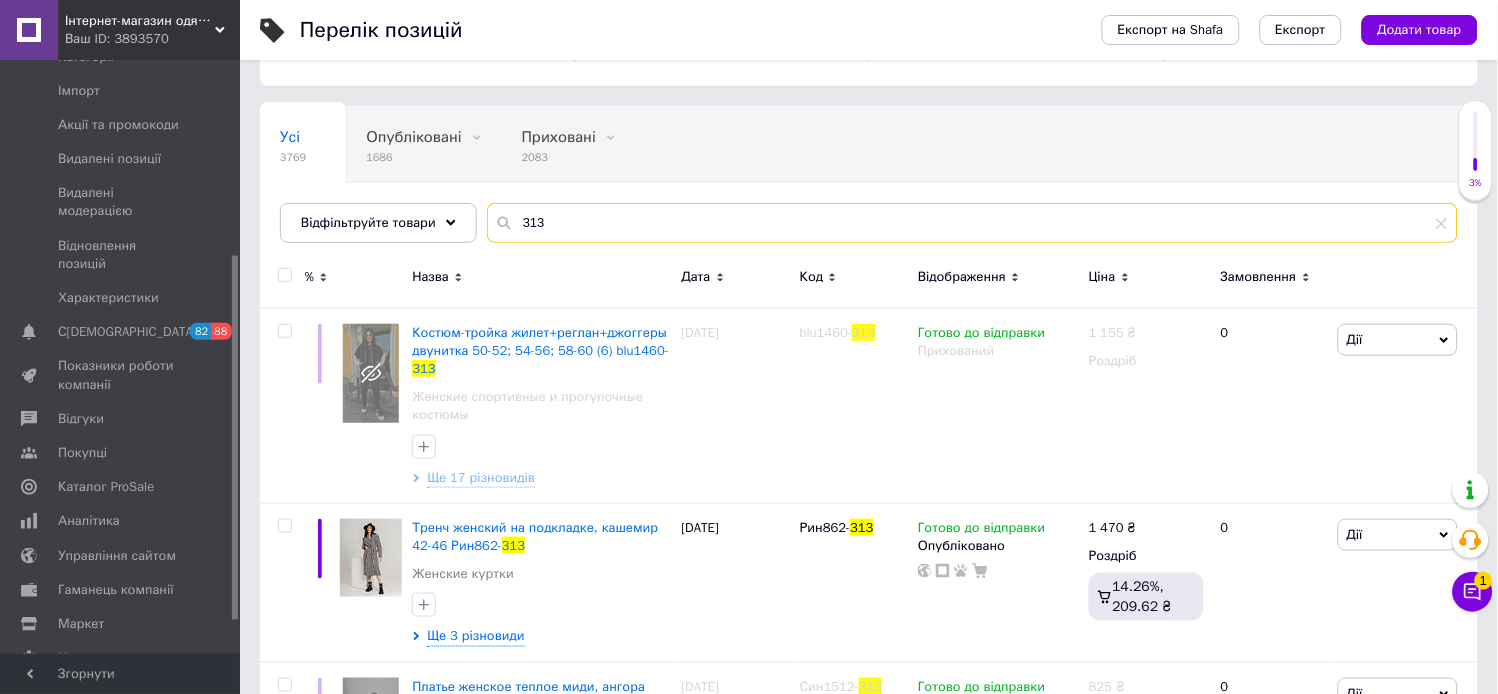 click on "313" at bounding box center [972, 223] 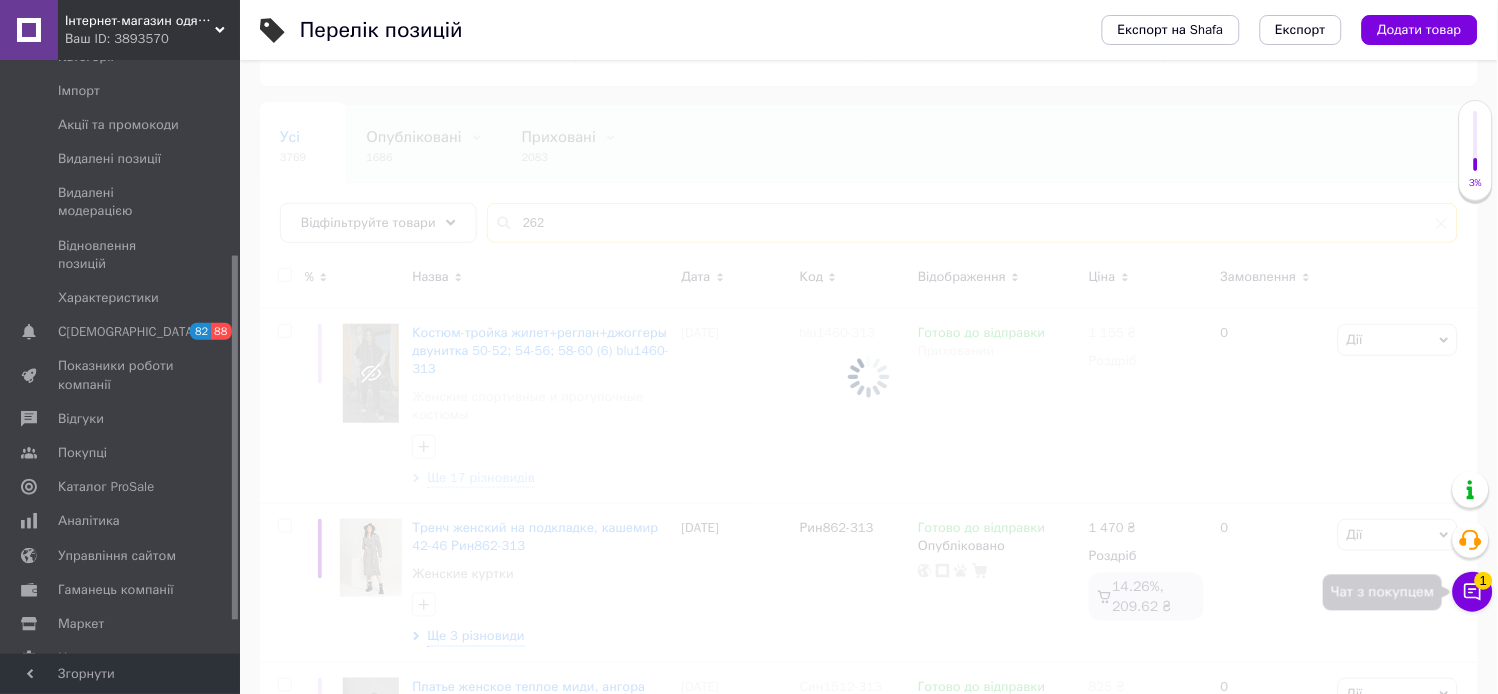 type on "262" 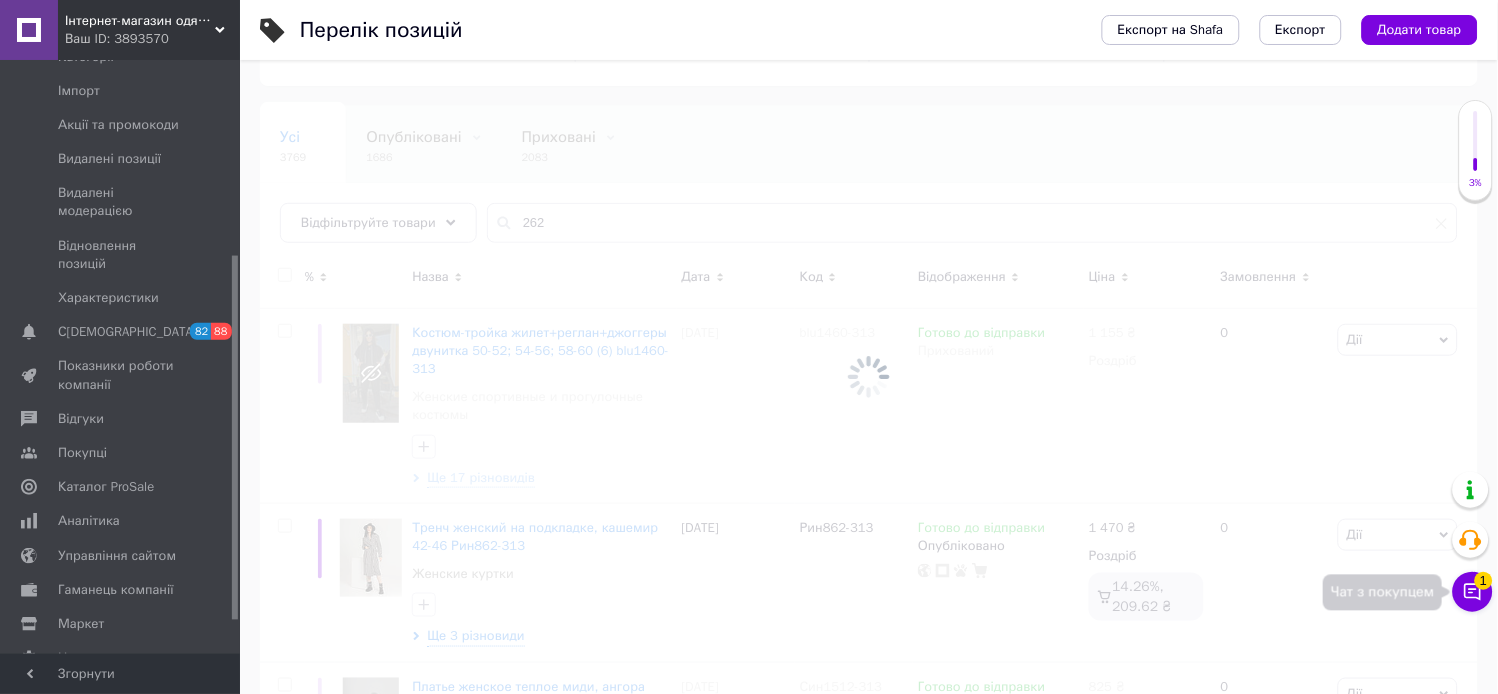 click 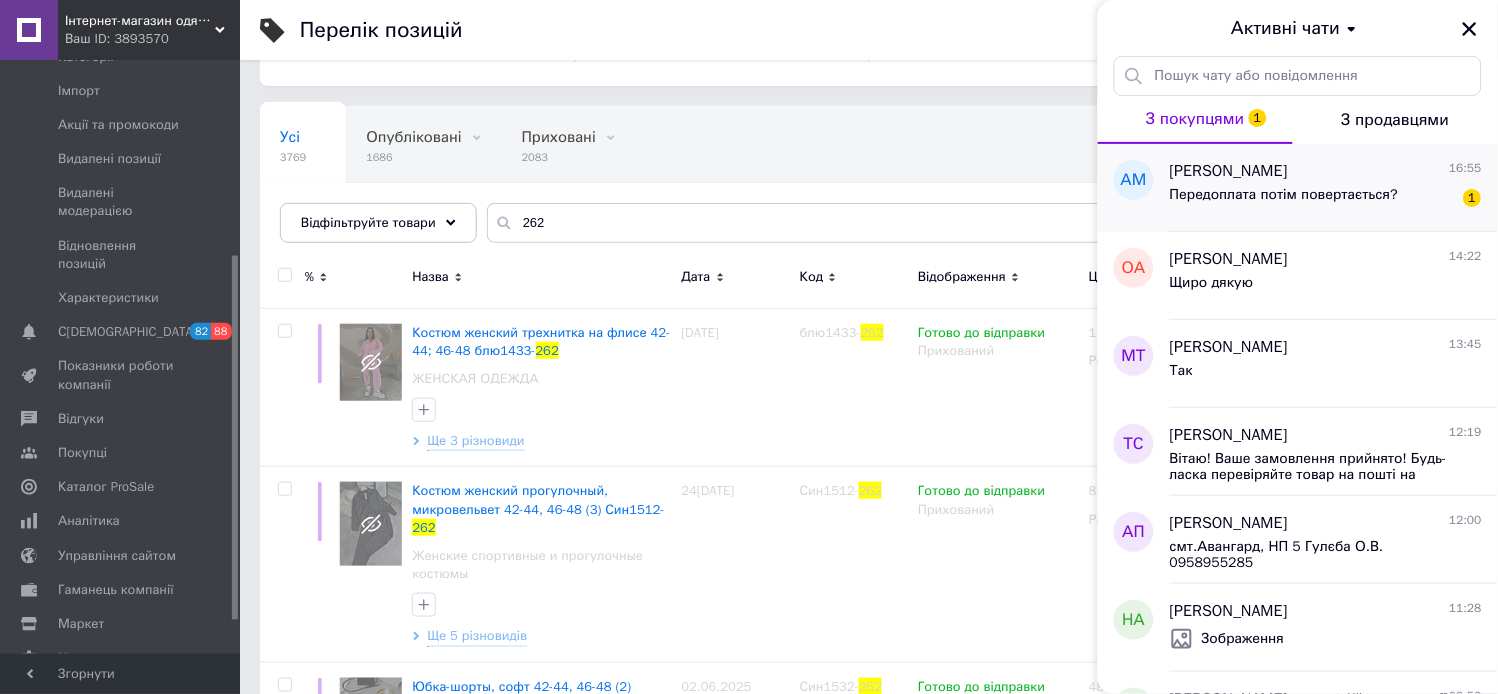 click on "Передоплата потім повертається? 1" at bounding box center [1326, 199] 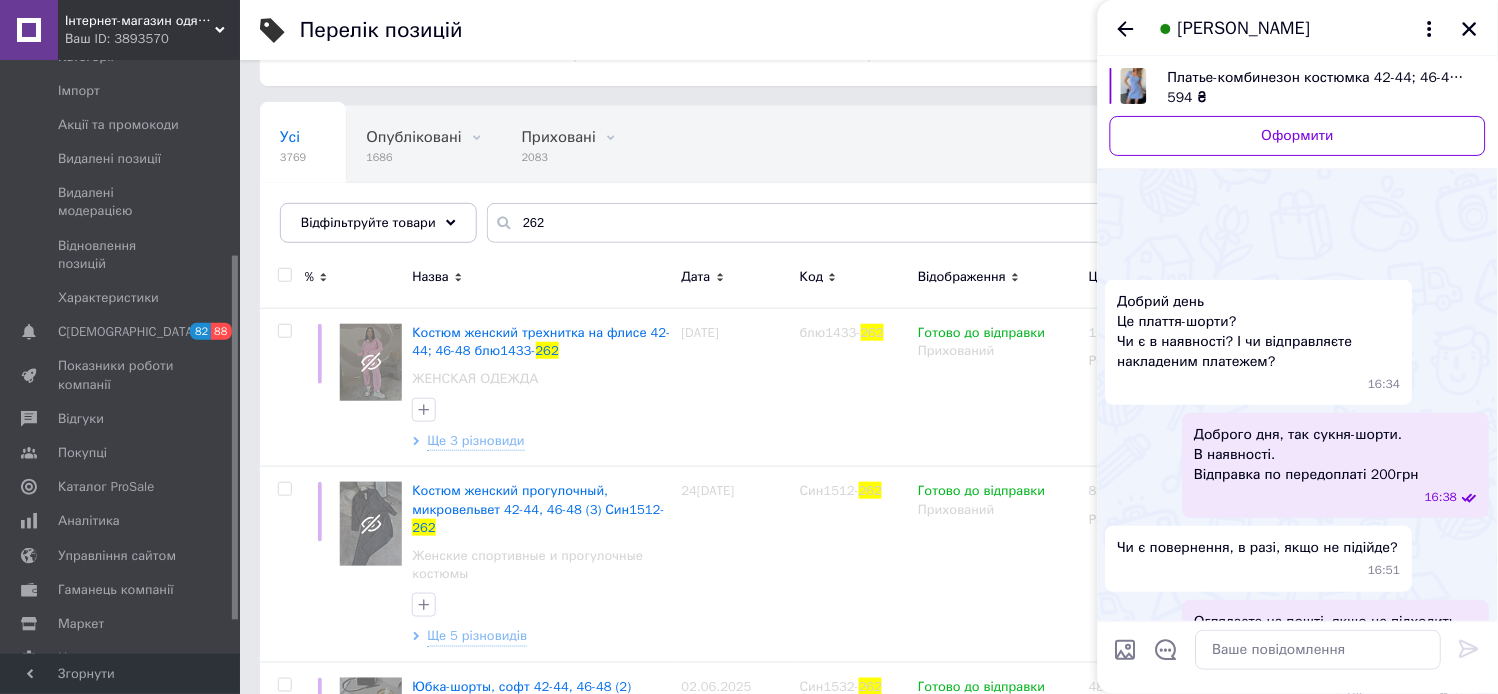 scroll, scrollTop: 138, scrollLeft: 0, axis: vertical 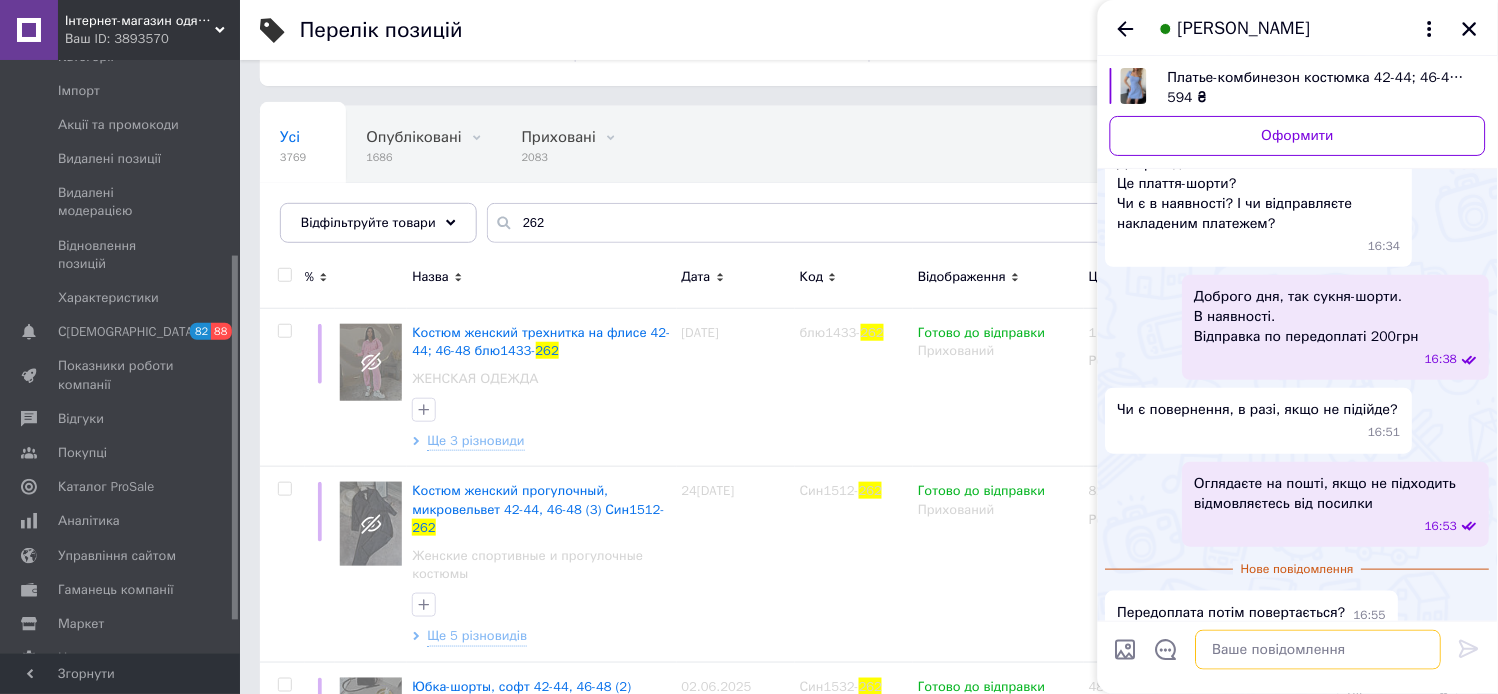 click at bounding box center (1319, 650) 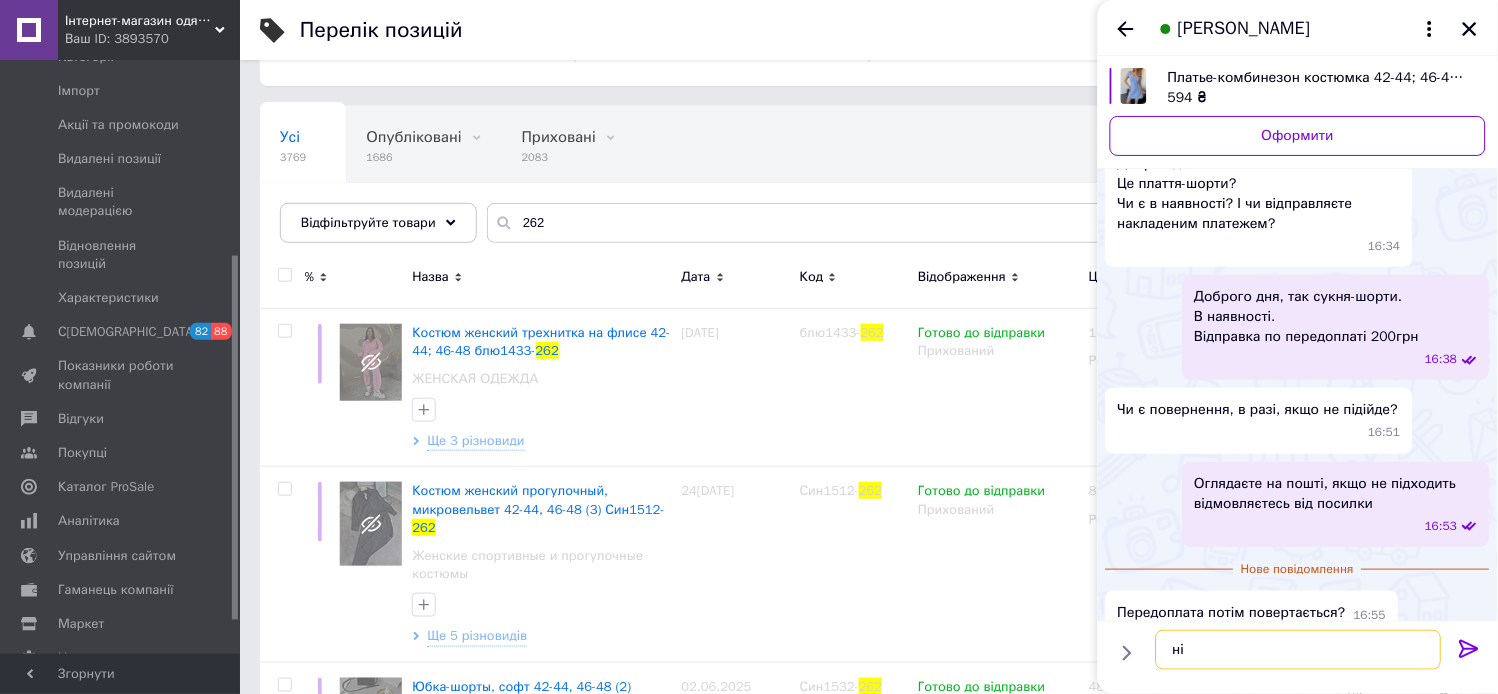 type on "н" 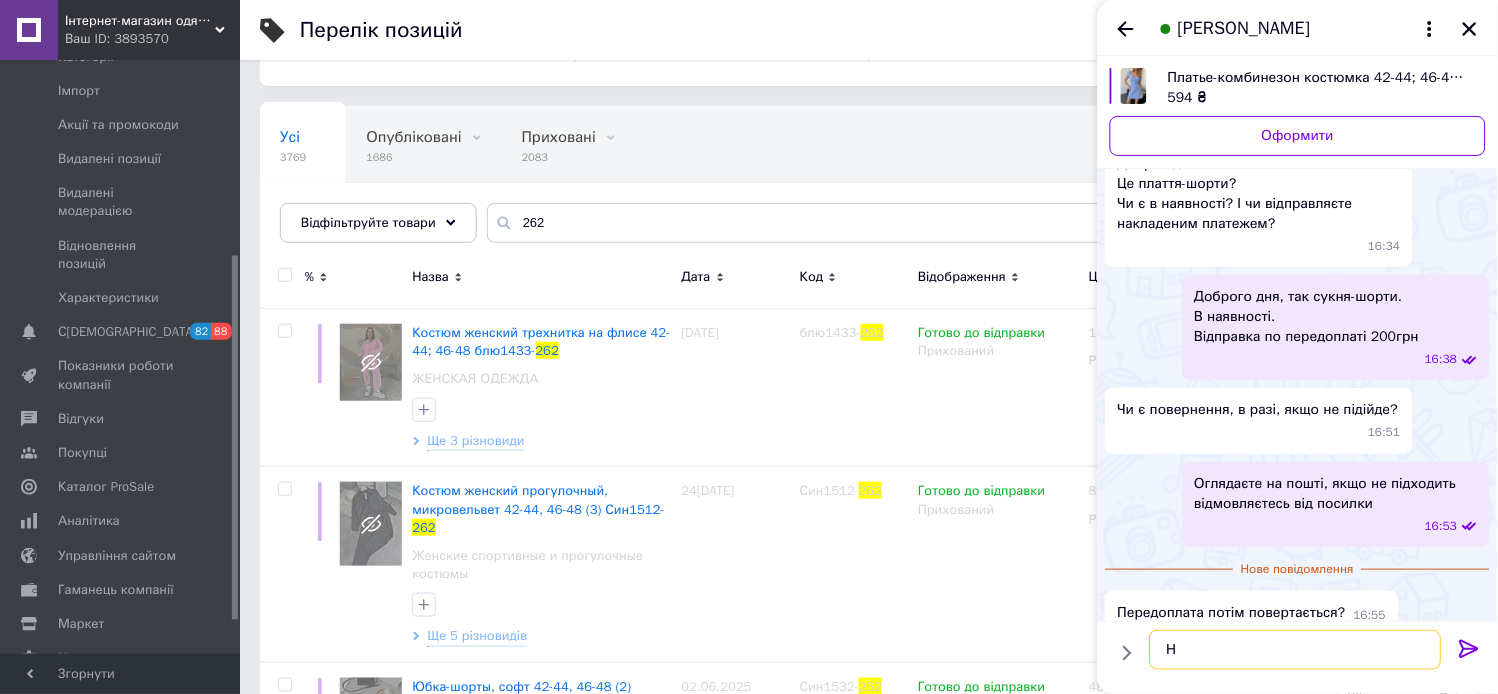 type on "Ні" 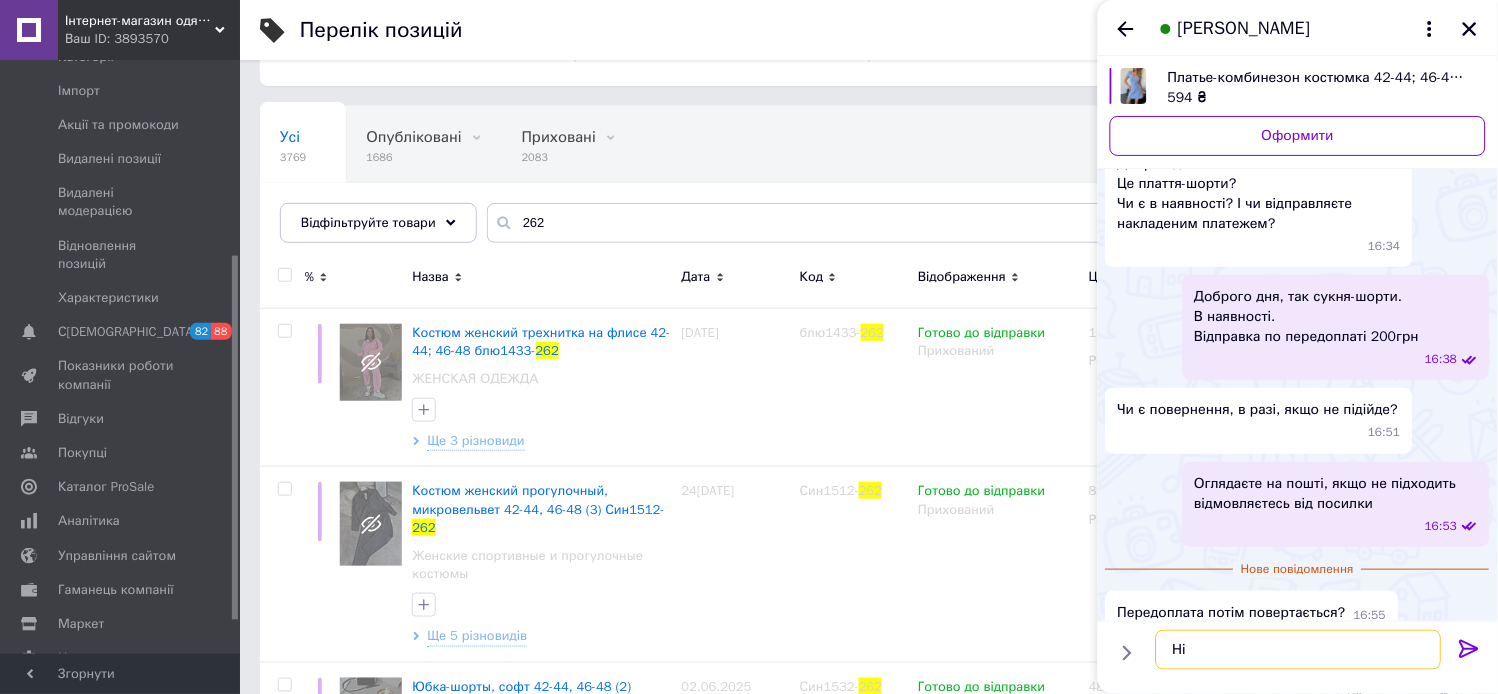 type 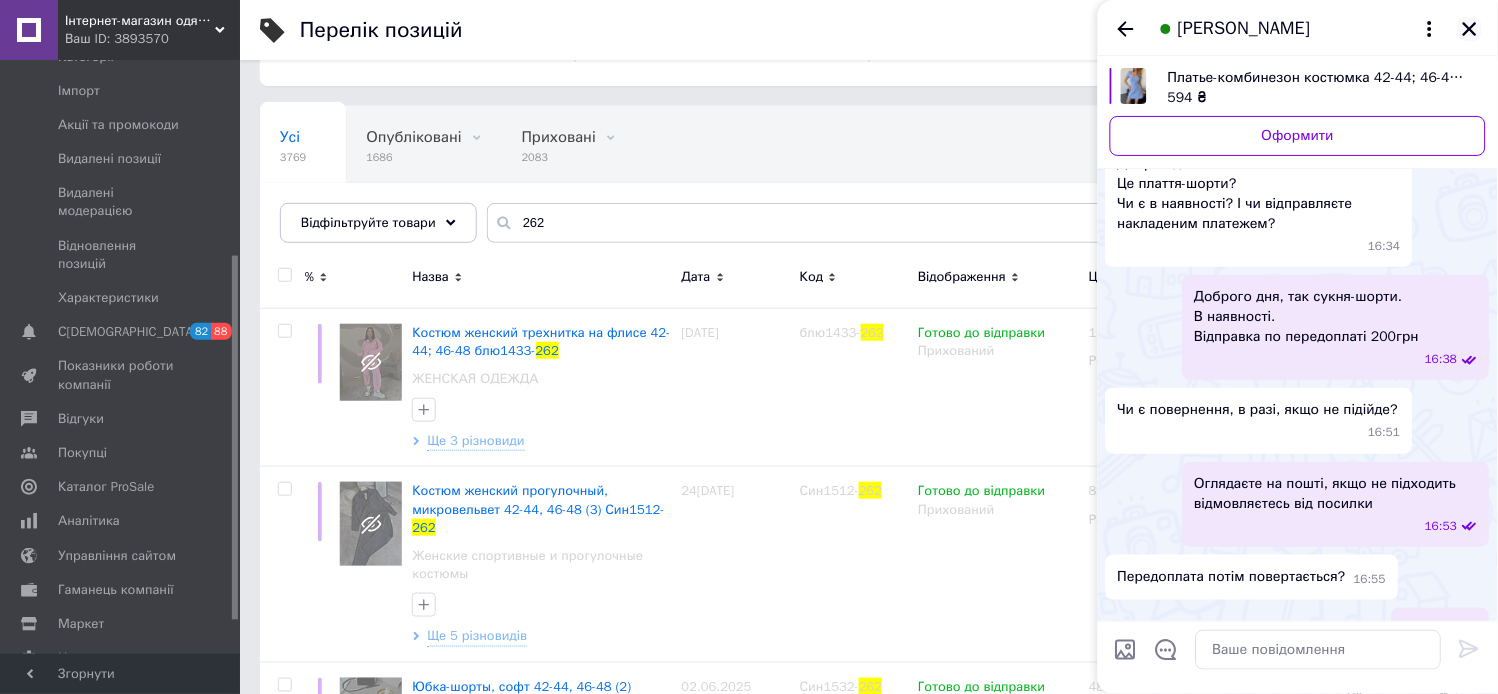 click 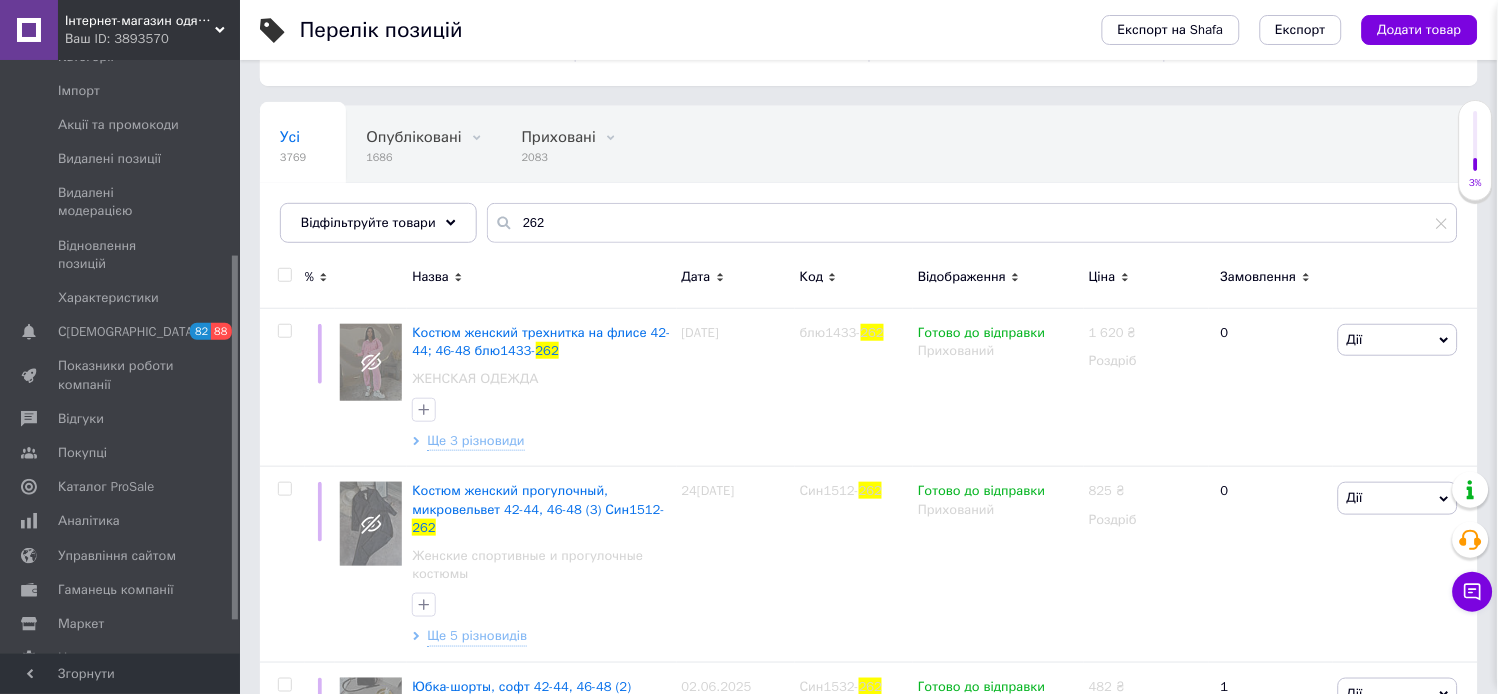 scroll, scrollTop: 104, scrollLeft: 0, axis: vertical 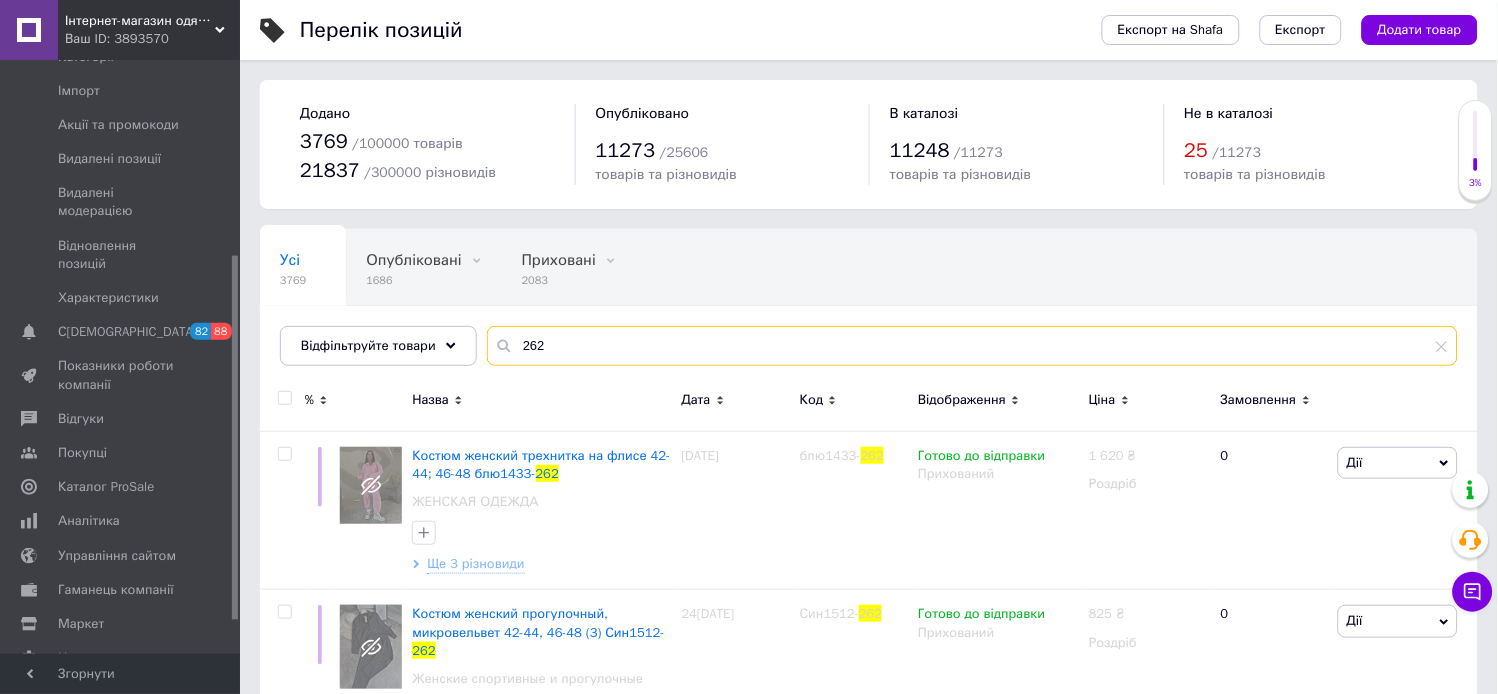 click on "262" at bounding box center [972, 346] 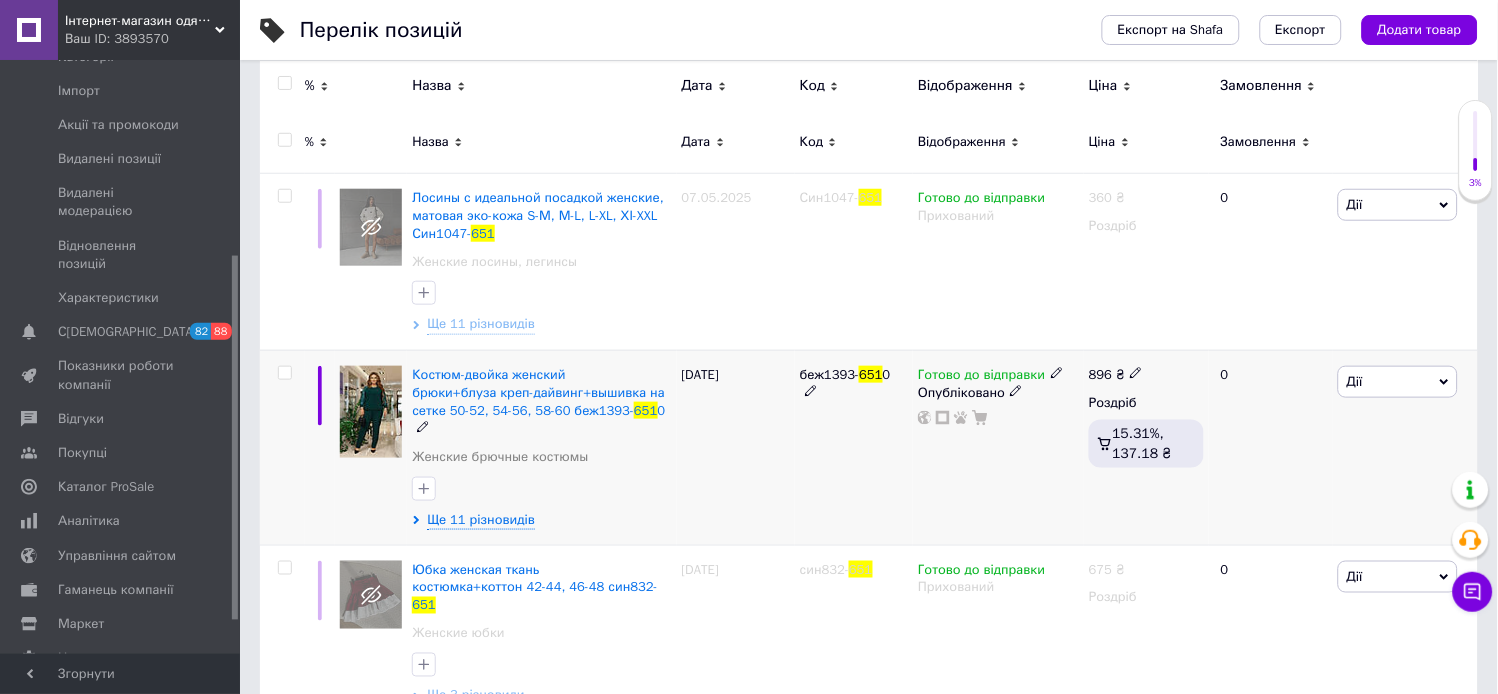 scroll, scrollTop: 270, scrollLeft: 0, axis: vertical 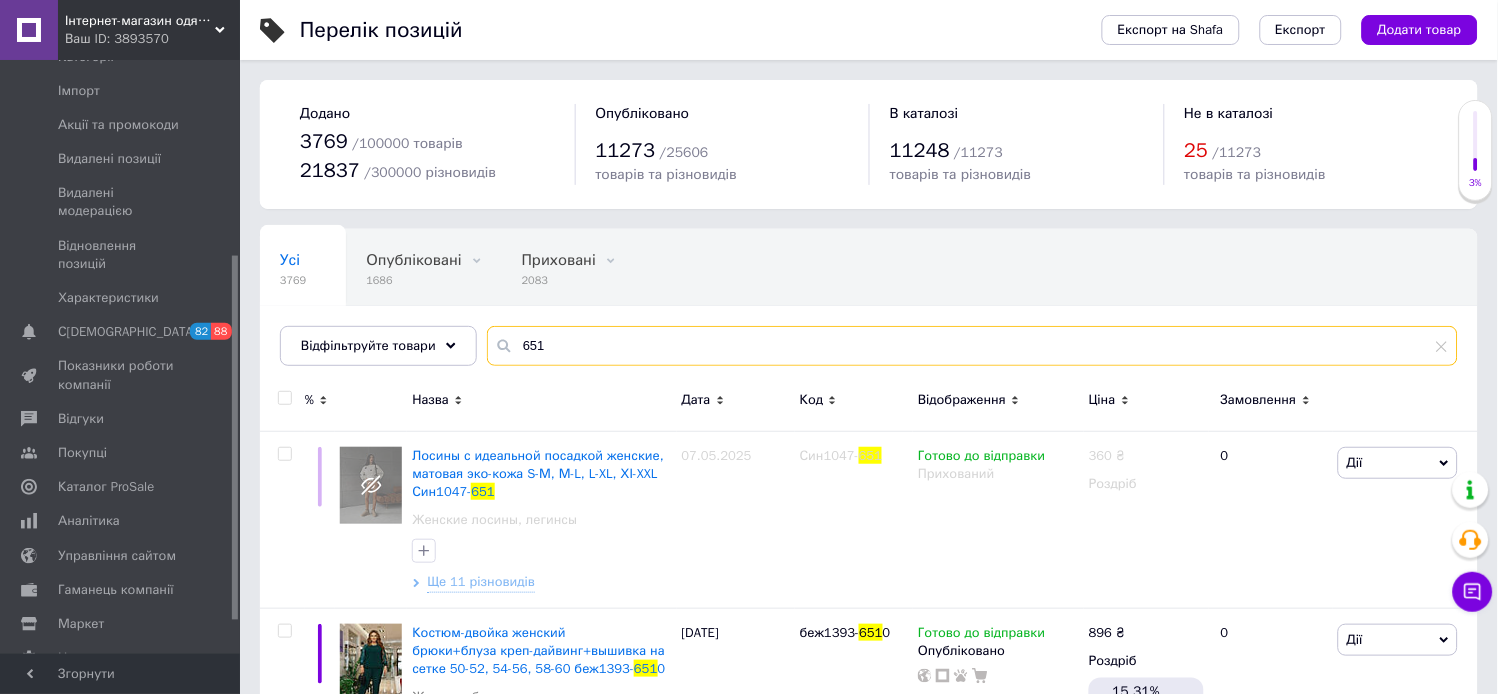 click on "651" at bounding box center (972, 346) 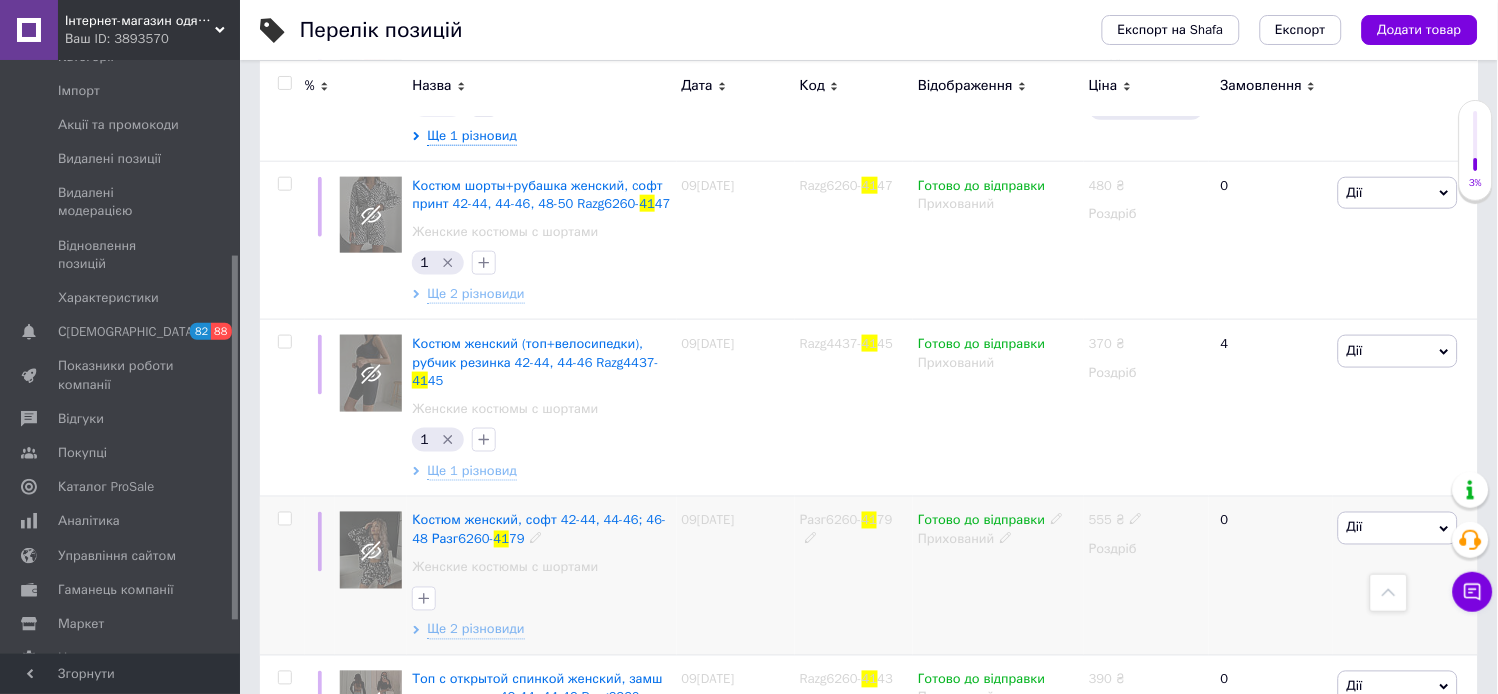 scroll, scrollTop: 7476, scrollLeft: 0, axis: vertical 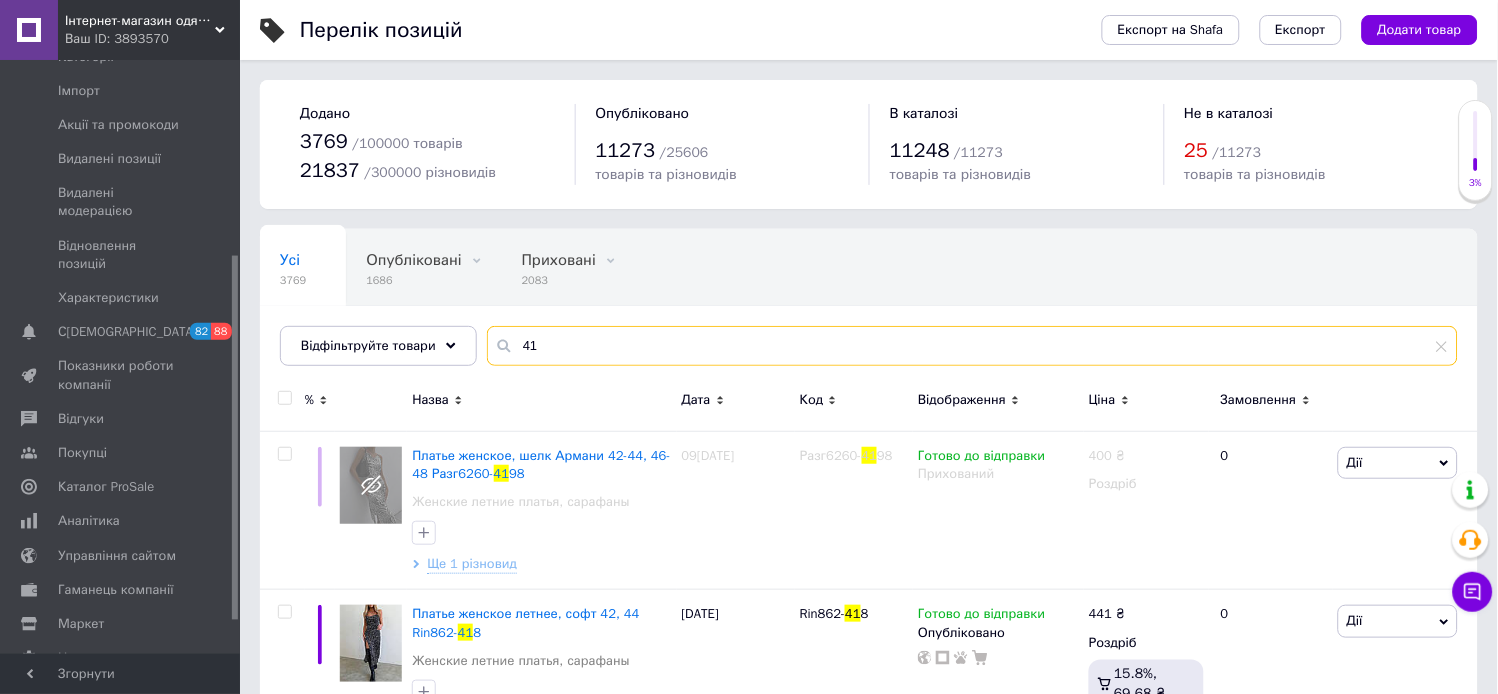 click on "41" at bounding box center [972, 346] 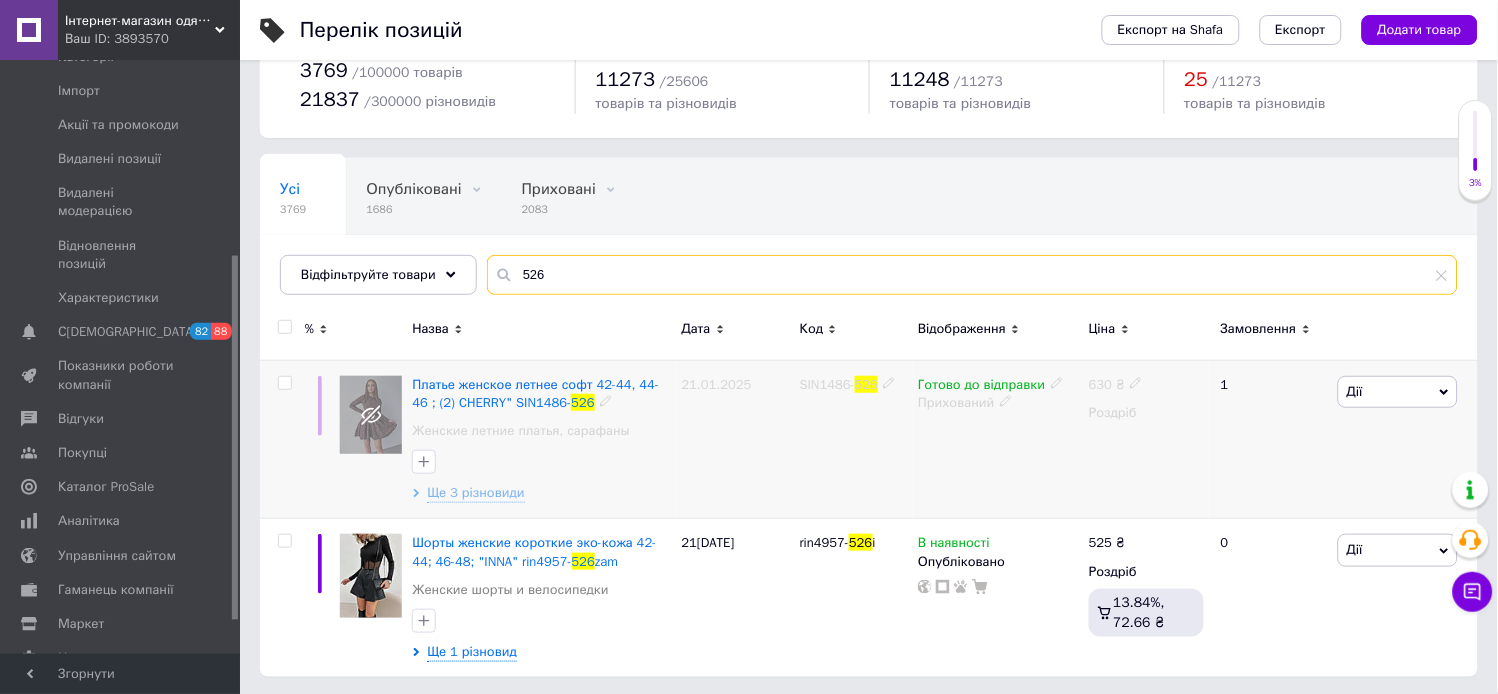 scroll, scrollTop: 74, scrollLeft: 0, axis: vertical 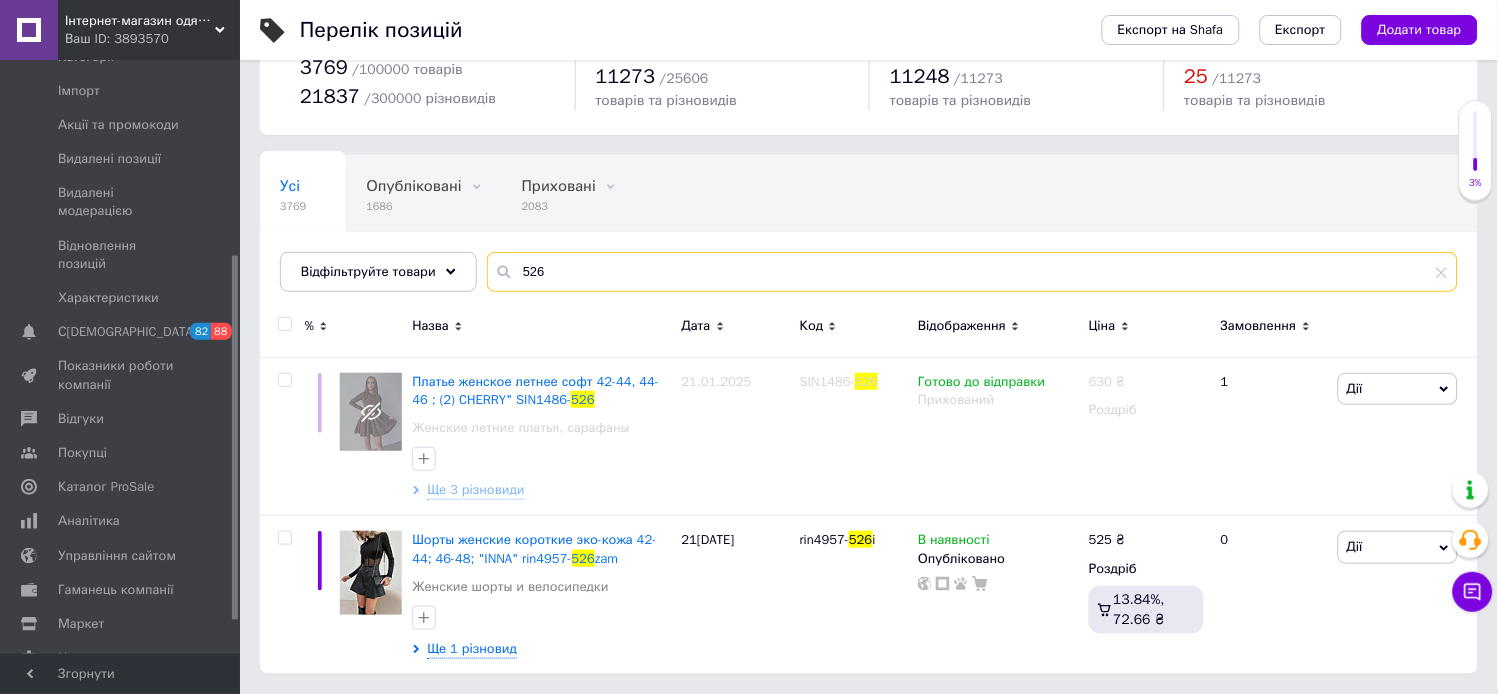 click on "526" at bounding box center (972, 272) 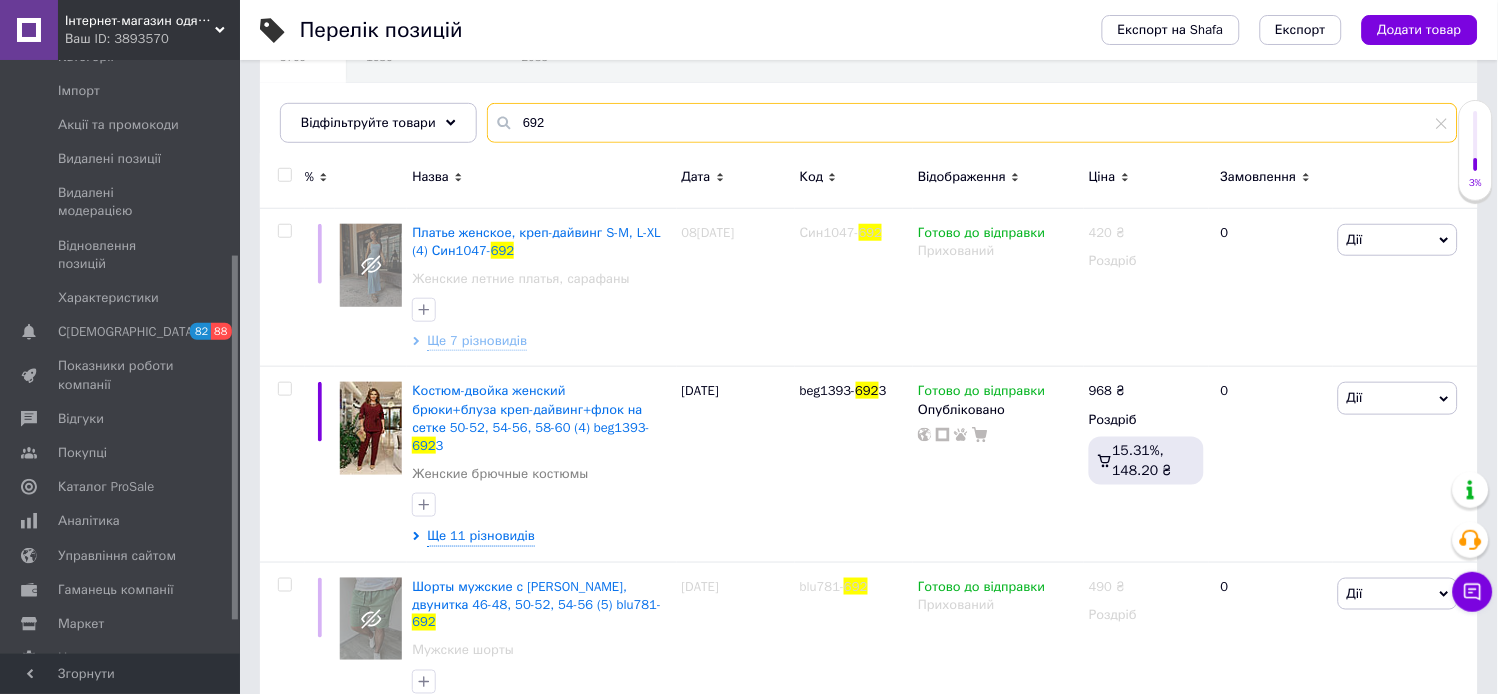 scroll, scrollTop: 252, scrollLeft: 0, axis: vertical 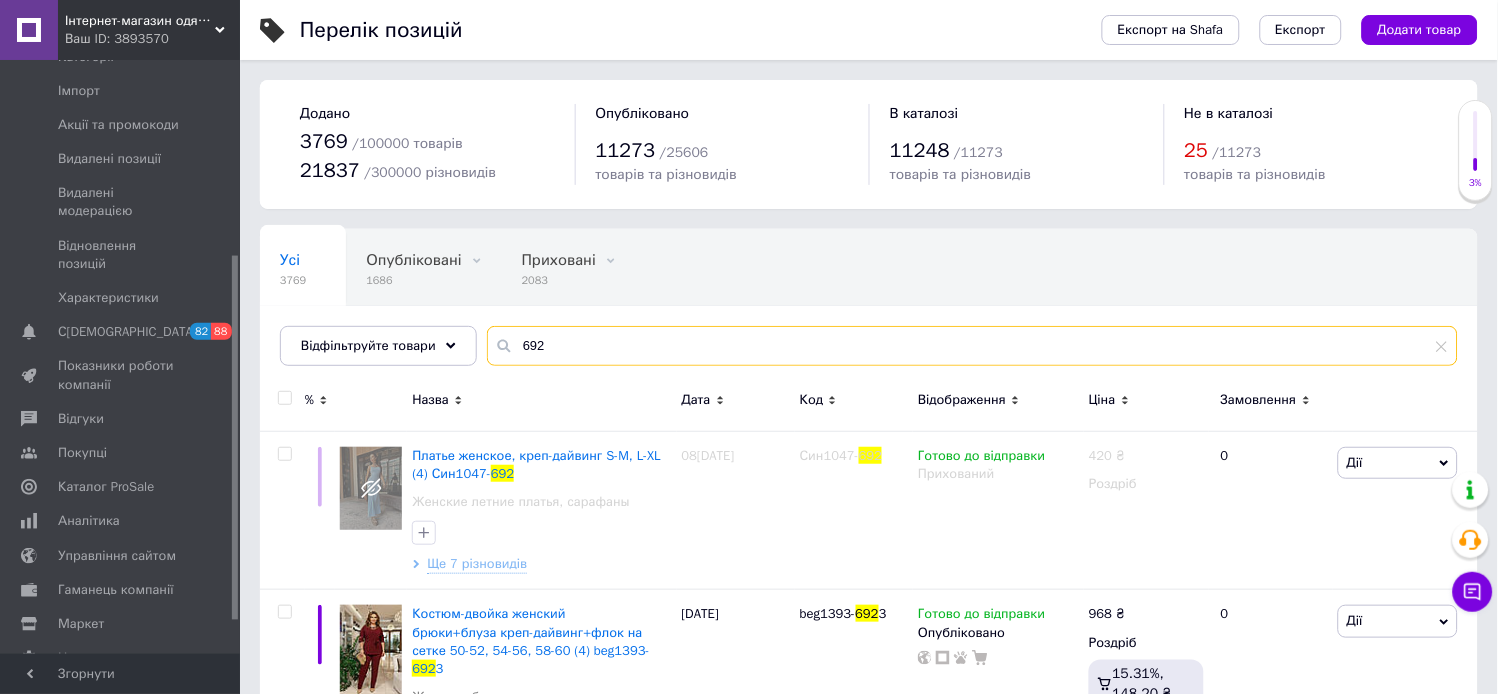 click on "692" at bounding box center [972, 346] 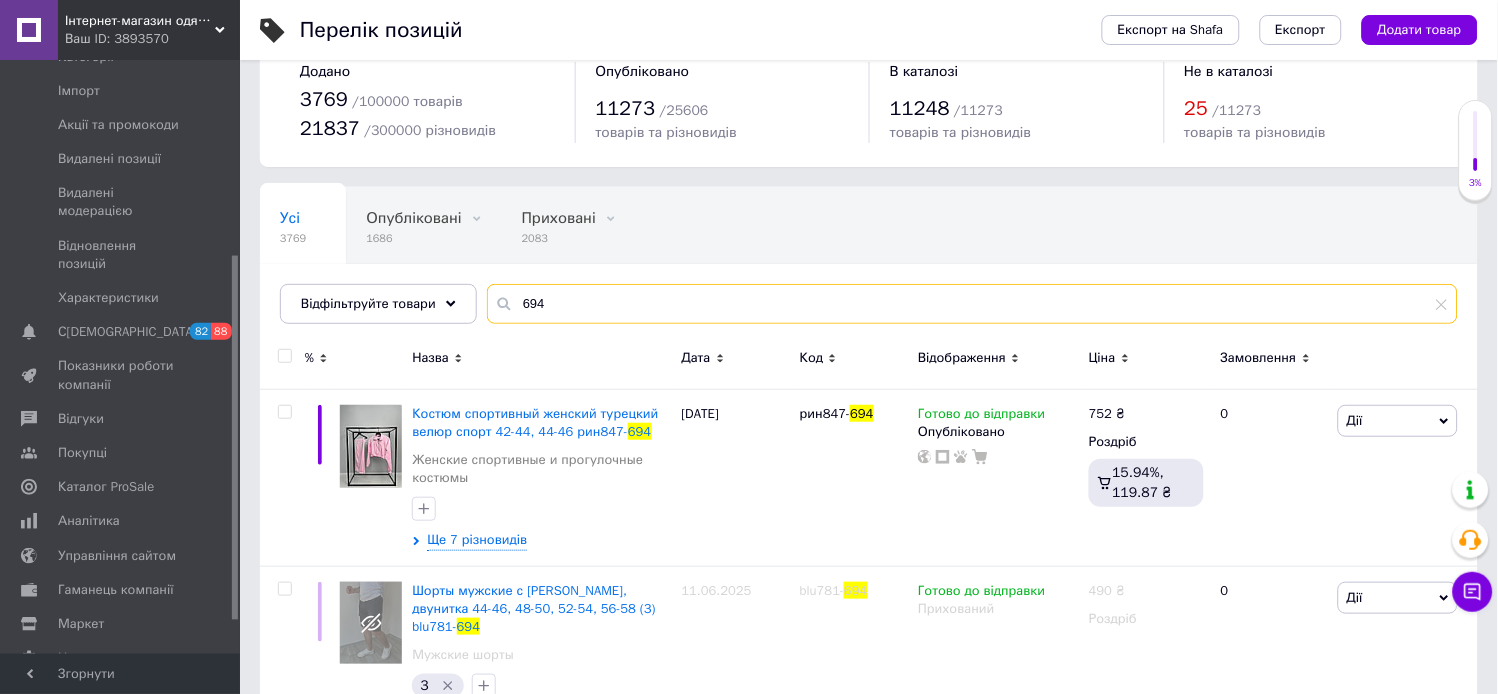 scroll, scrollTop: 92, scrollLeft: 0, axis: vertical 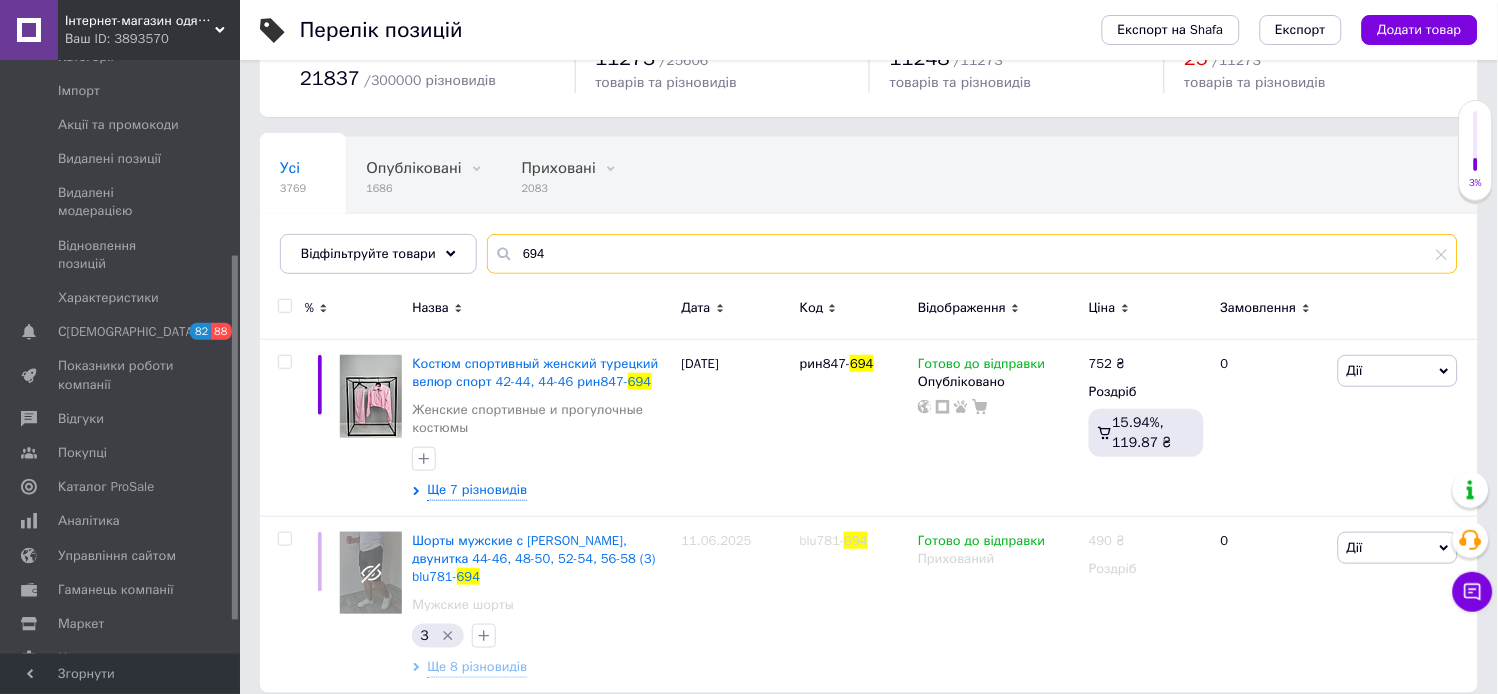 click on "694" at bounding box center (972, 254) 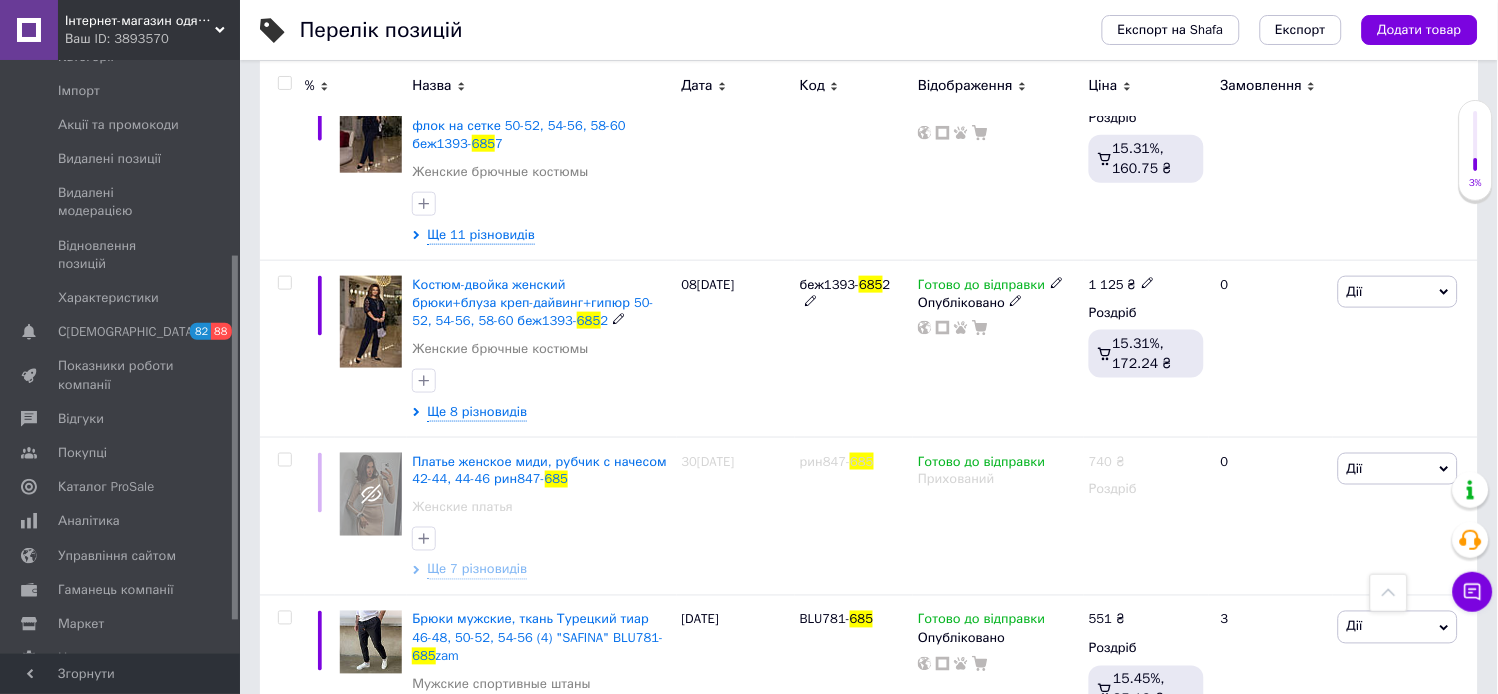 scroll, scrollTop: 446, scrollLeft: 0, axis: vertical 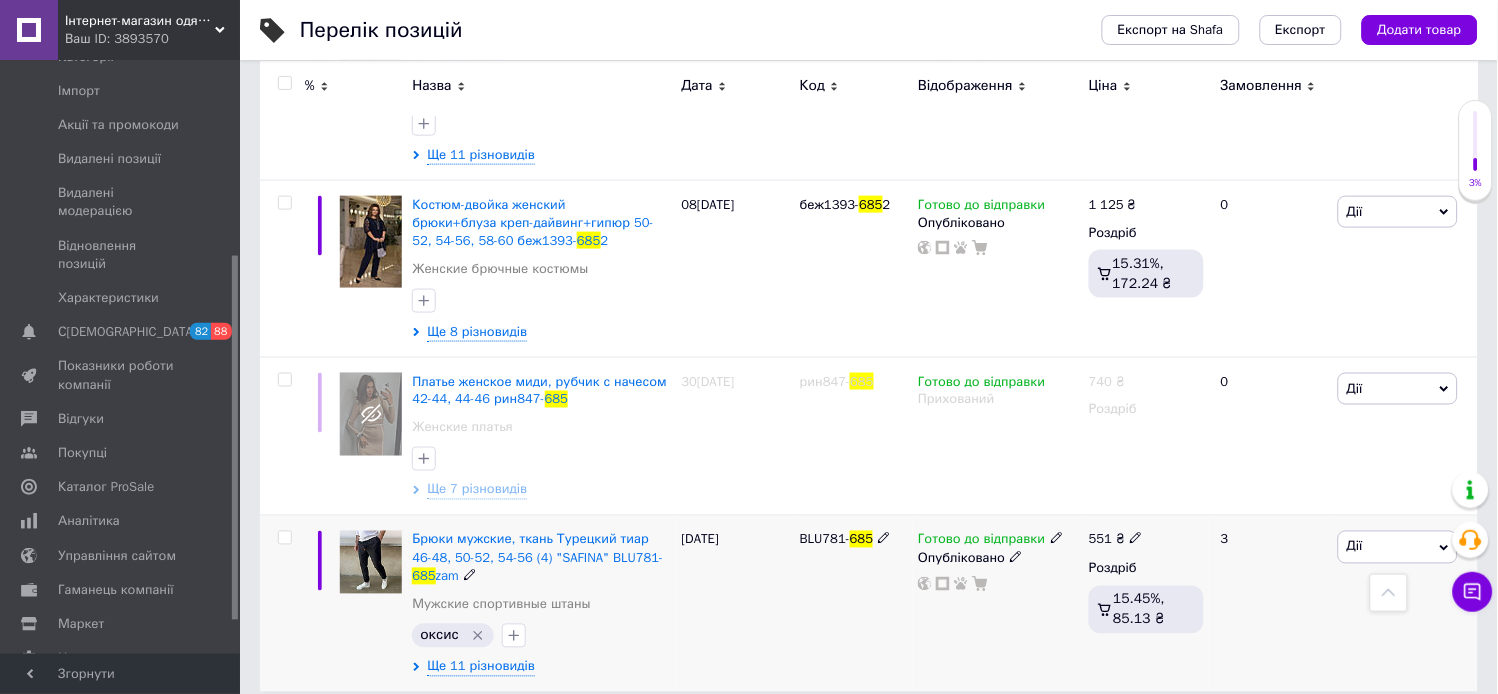 click on "Дії" at bounding box center (1398, 547) 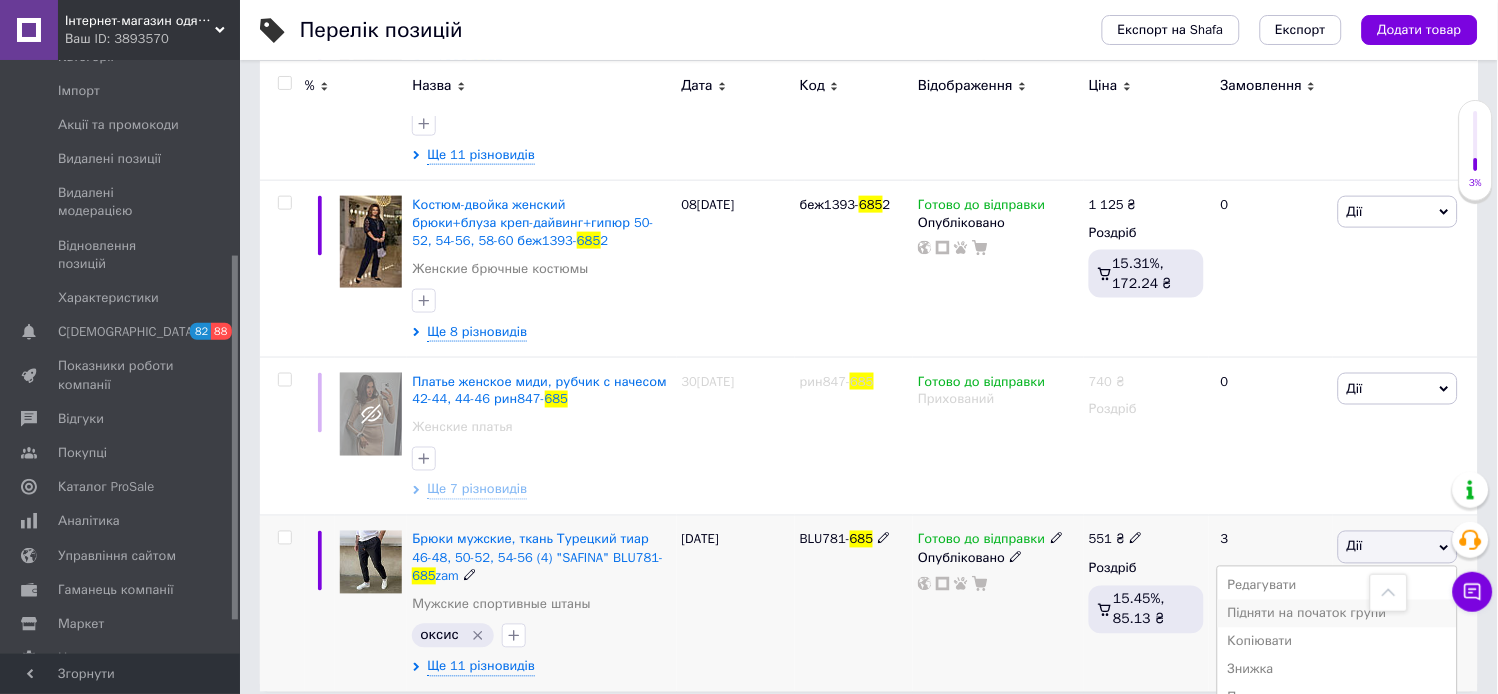 click on "Підняти на початок групи" at bounding box center [1337, 614] 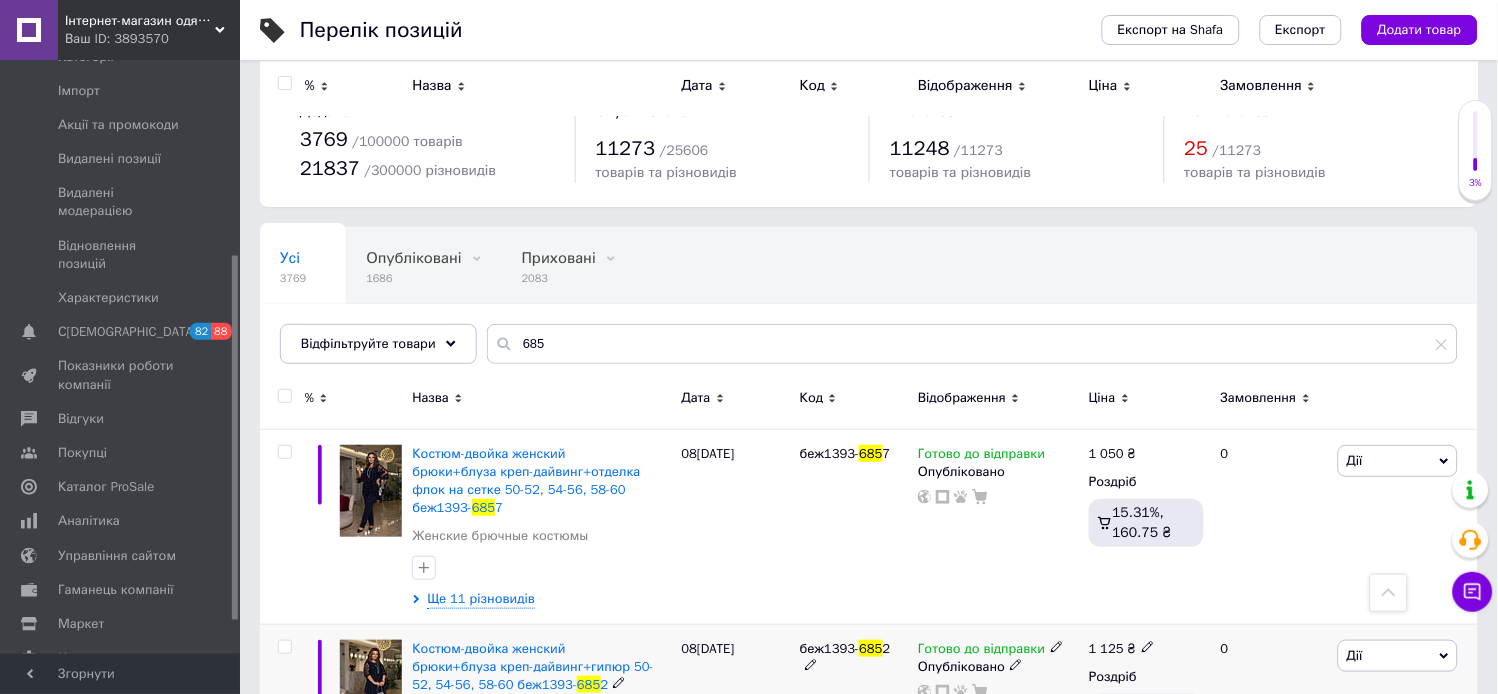 scroll, scrollTop: 0, scrollLeft: 0, axis: both 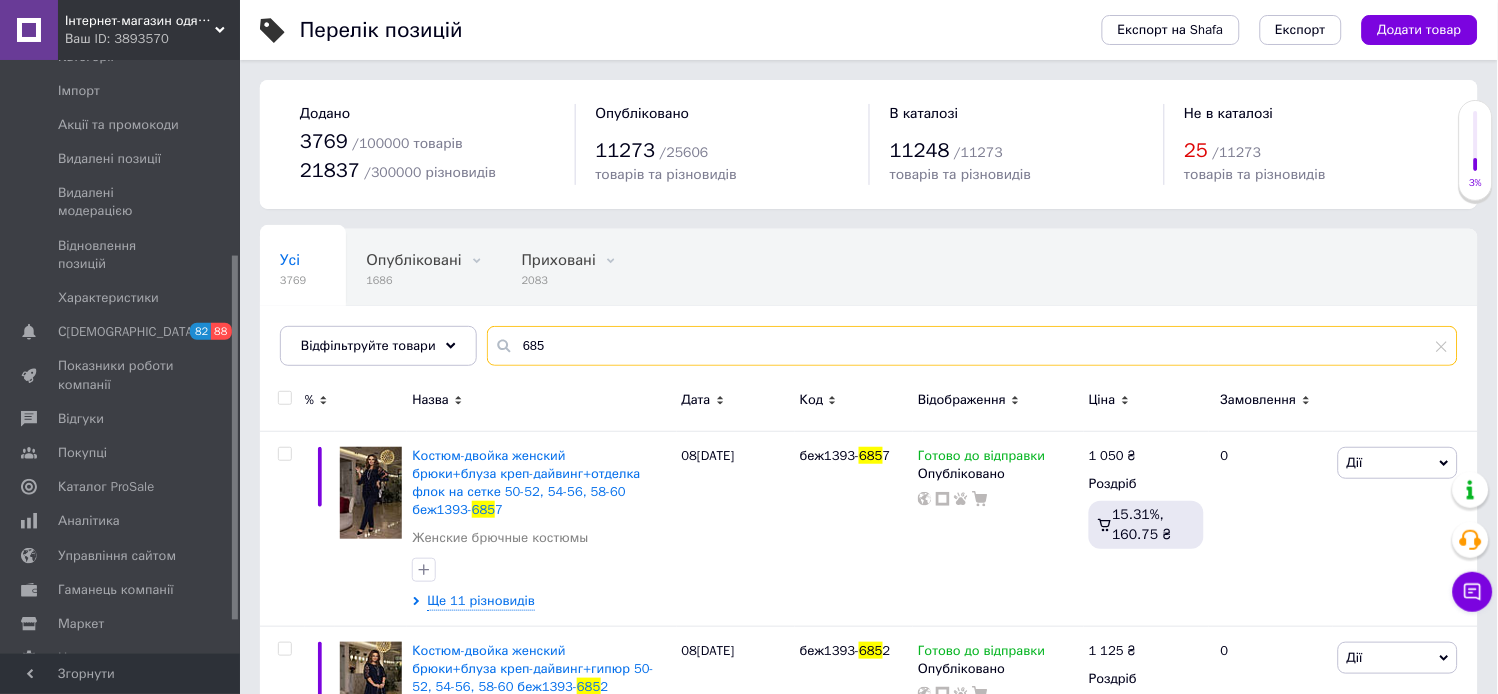 click on "685" at bounding box center (972, 346) 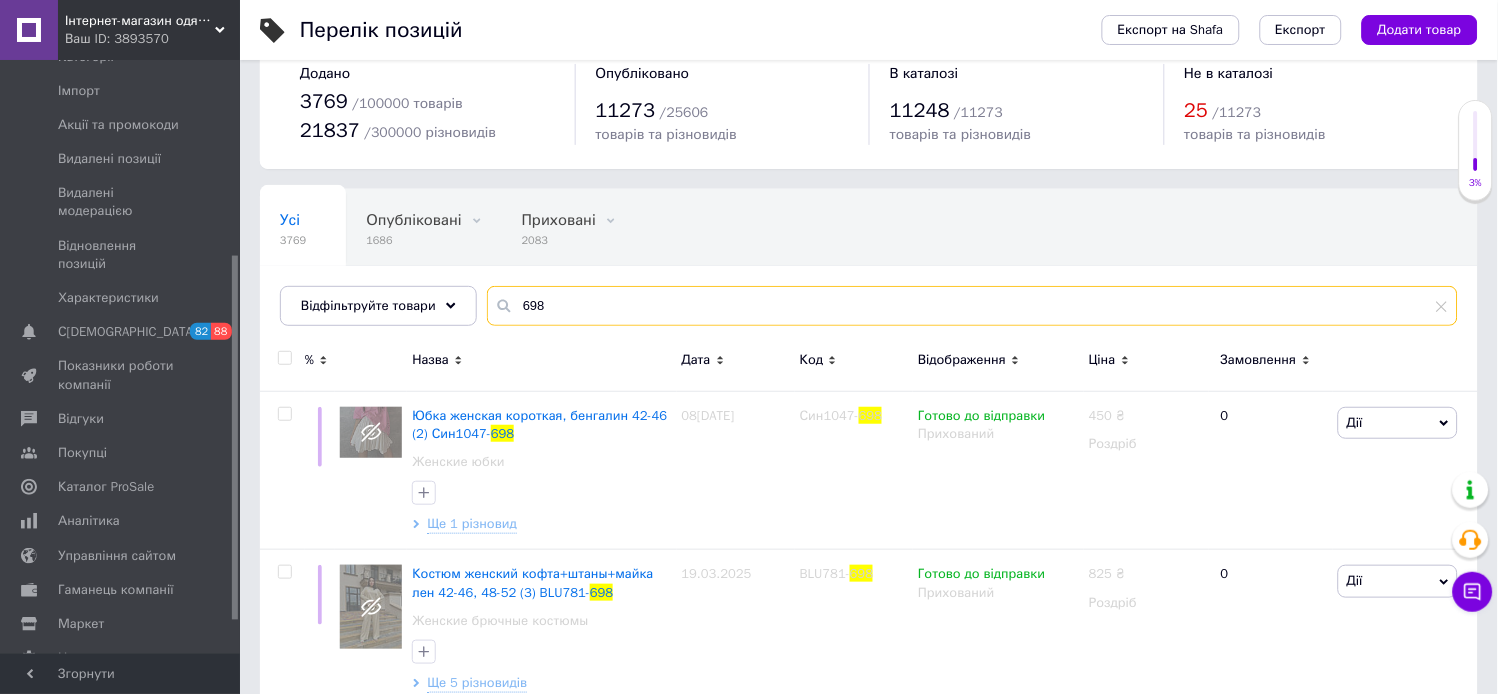 scroll, scrollTop: 74, scrollLeft: 0, axis: vertical 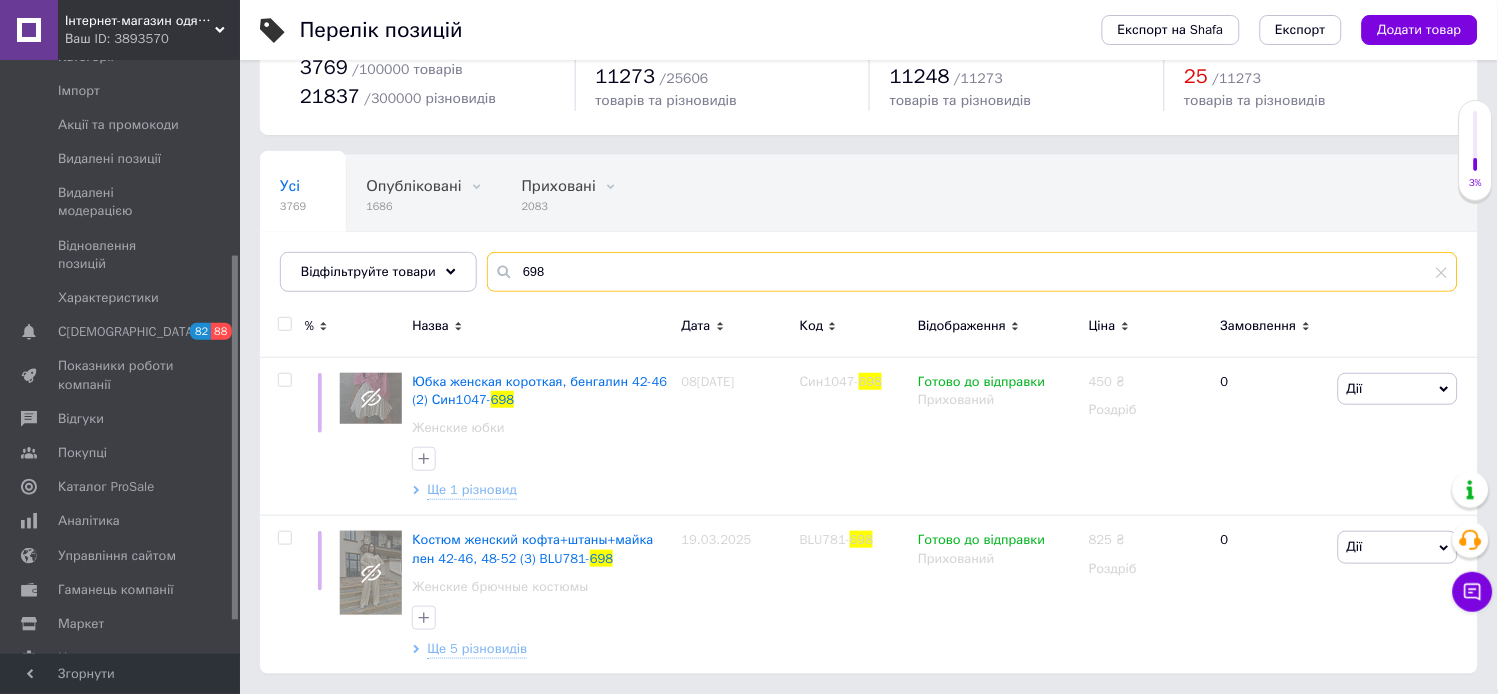 click on "698" at bounding box center [972, 272] 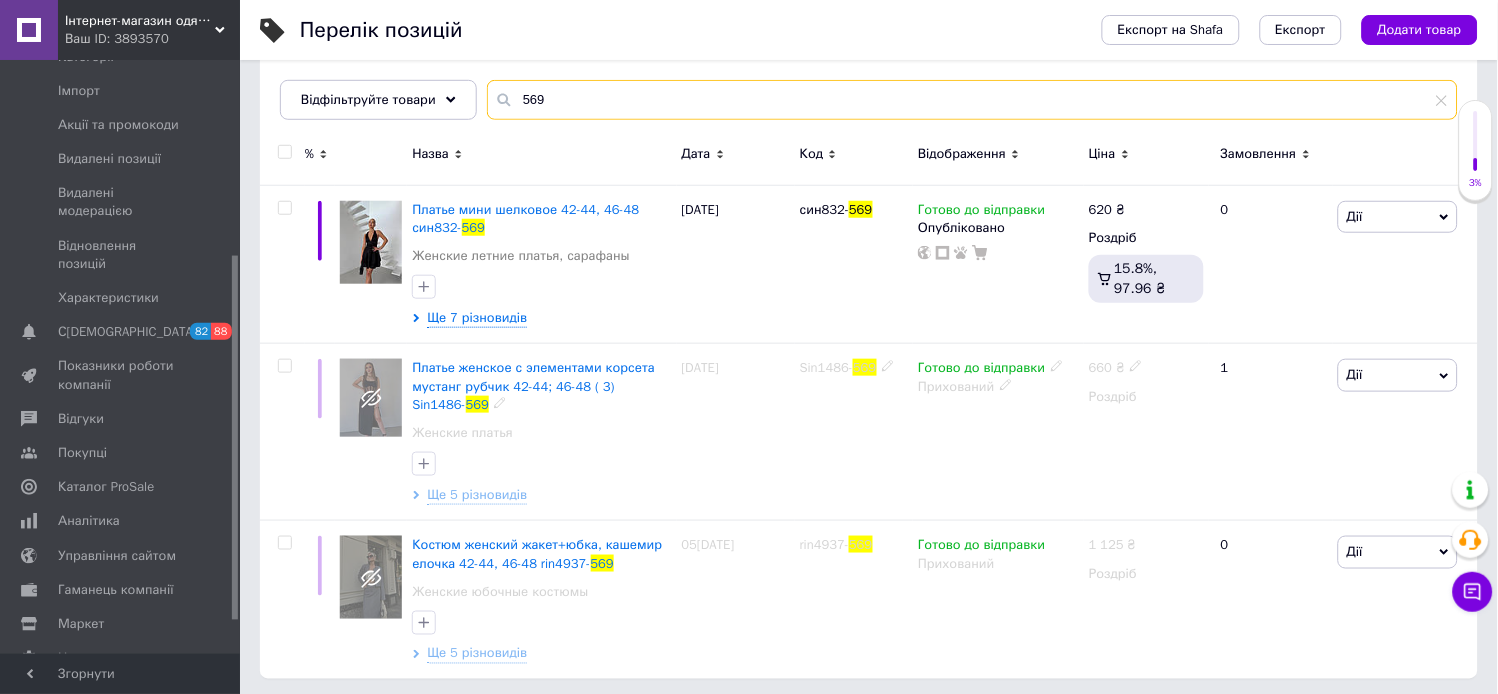 scroll, scrollTop: 252, scrollLeft: 0, axis: vertical 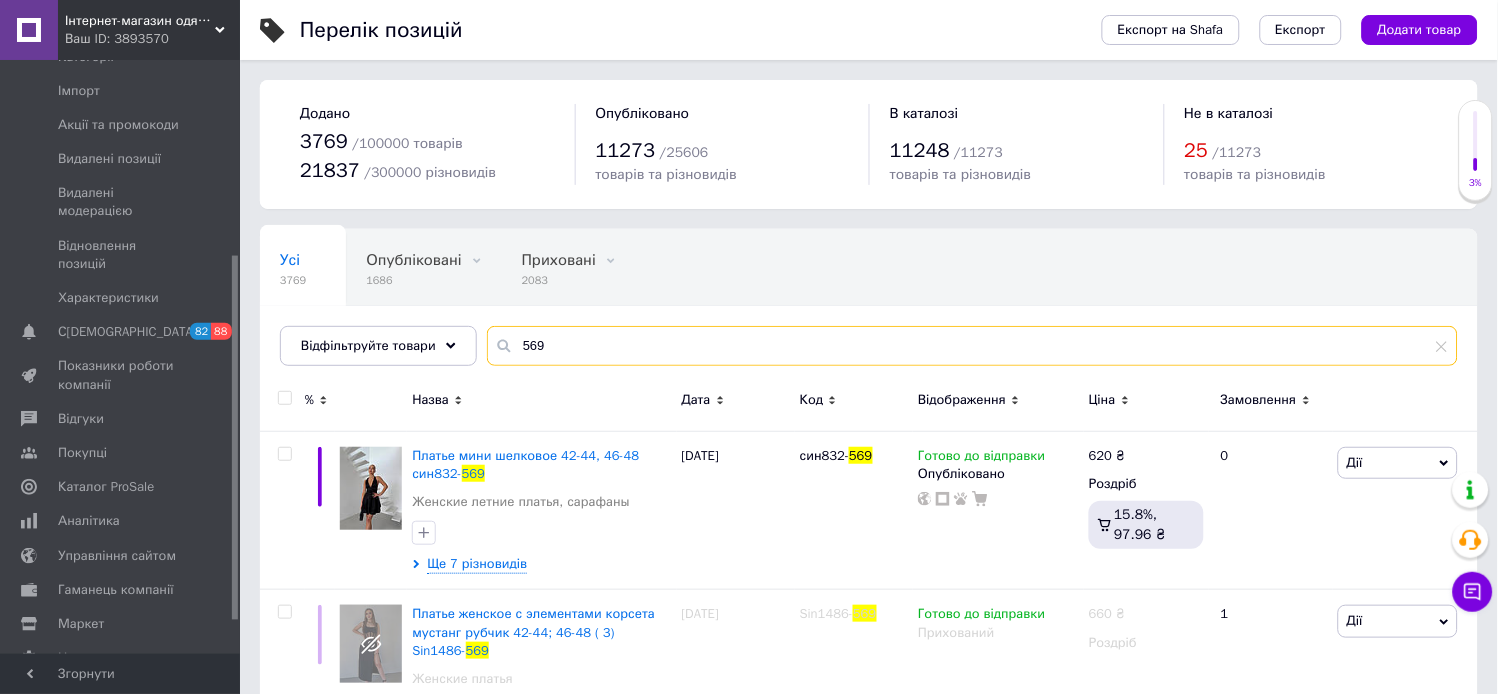 click on "569" at bounding box center [972, 346] 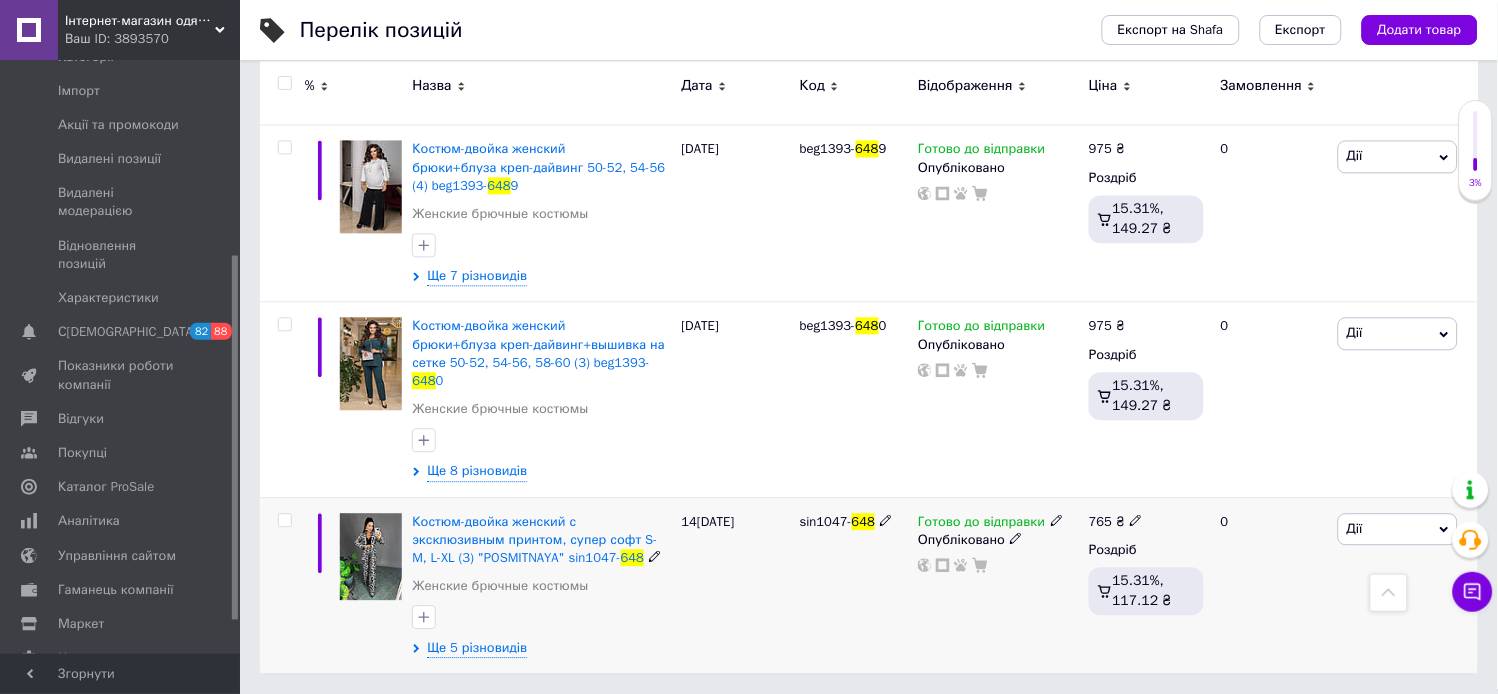 scroll, scrollTop: 820, scrollLeft: 0, axis: vertical 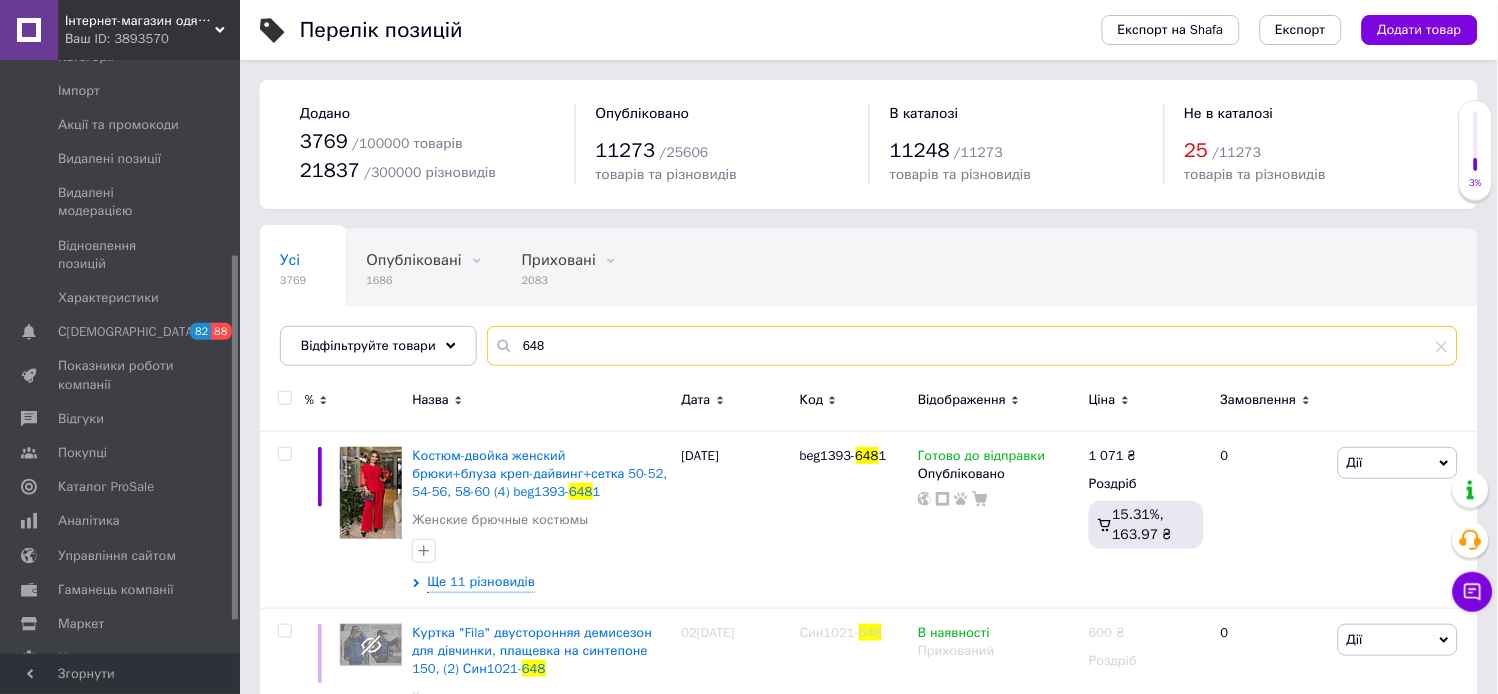 click on "648" at bounding box center [972, 346] 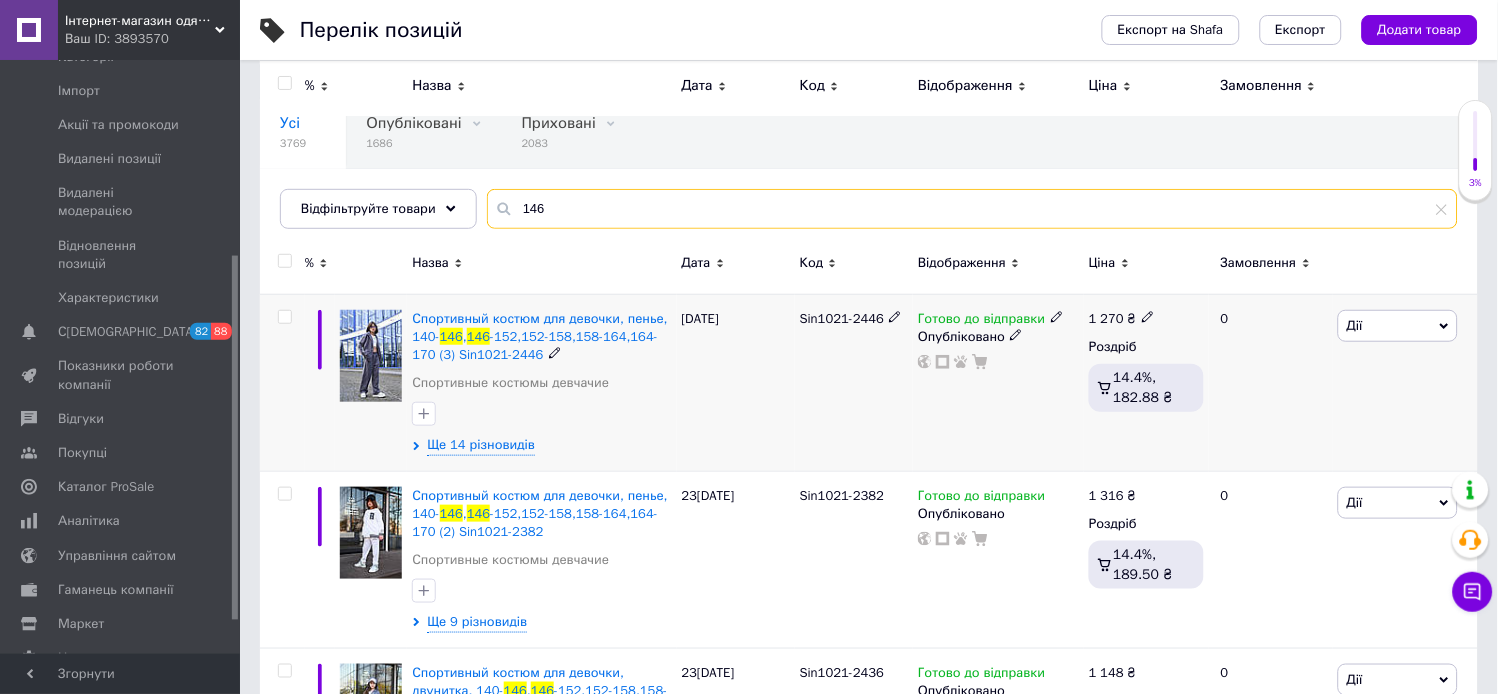 scroll, scrollTop: 44, scrollLeft: 0, axis: vertical 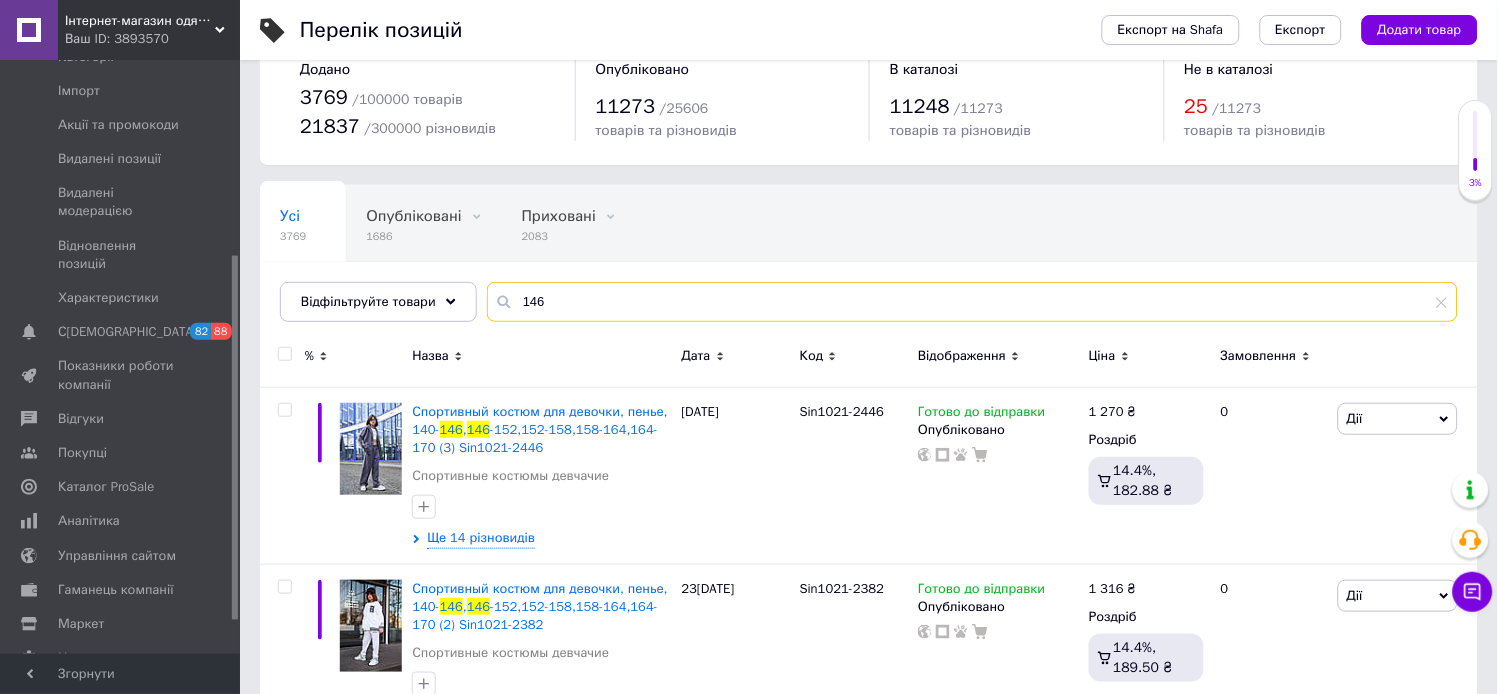 click on "146" at bounding box center (972, 302) 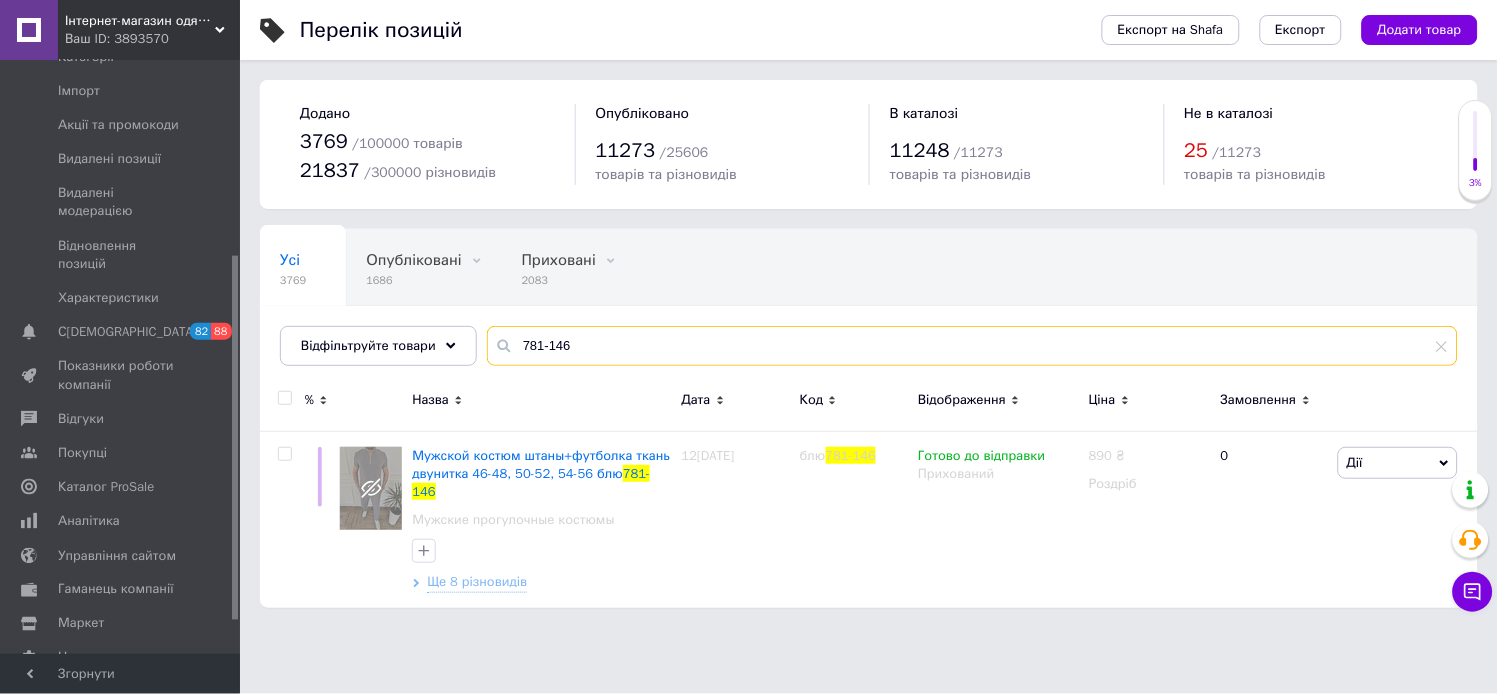 scroll, scrollTop: 0, scrollLeft: 0, axis: both 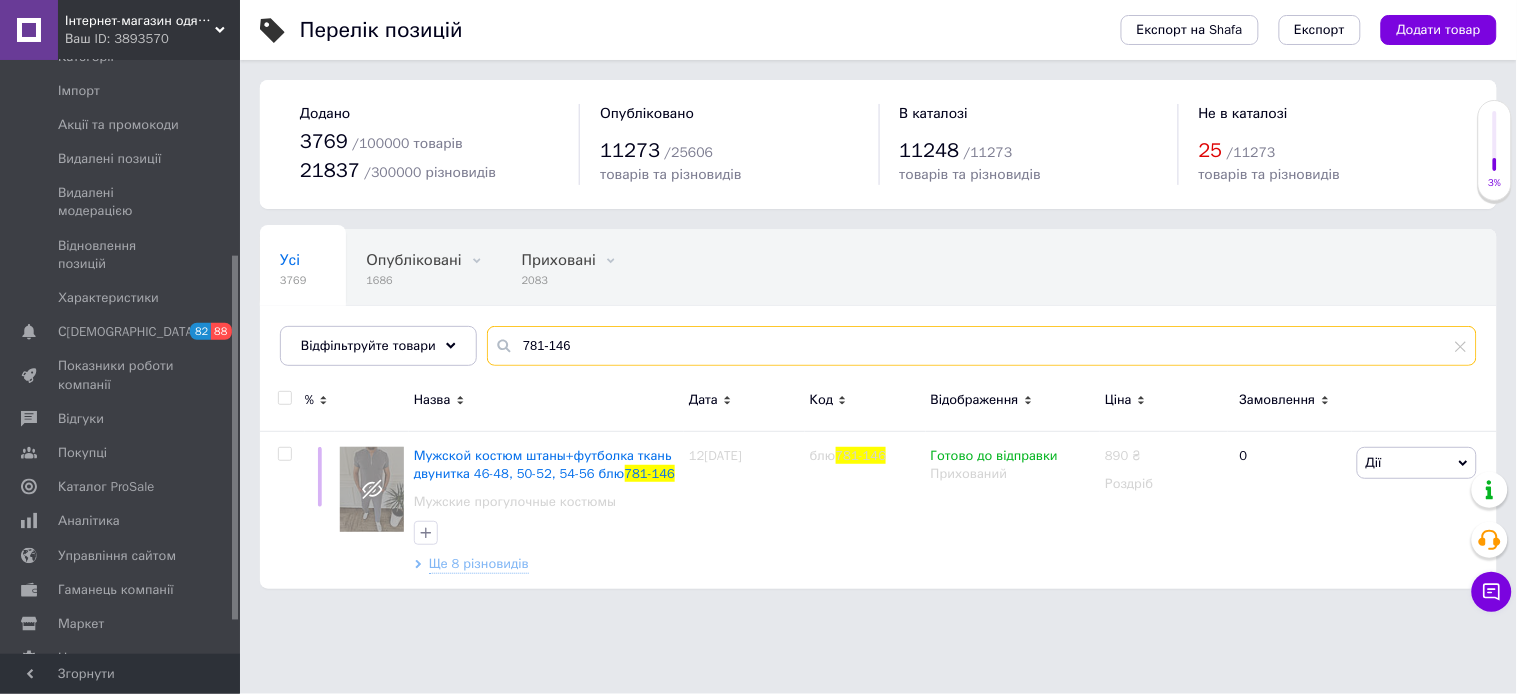 click on "781-146" at bounding box center [982, 346] 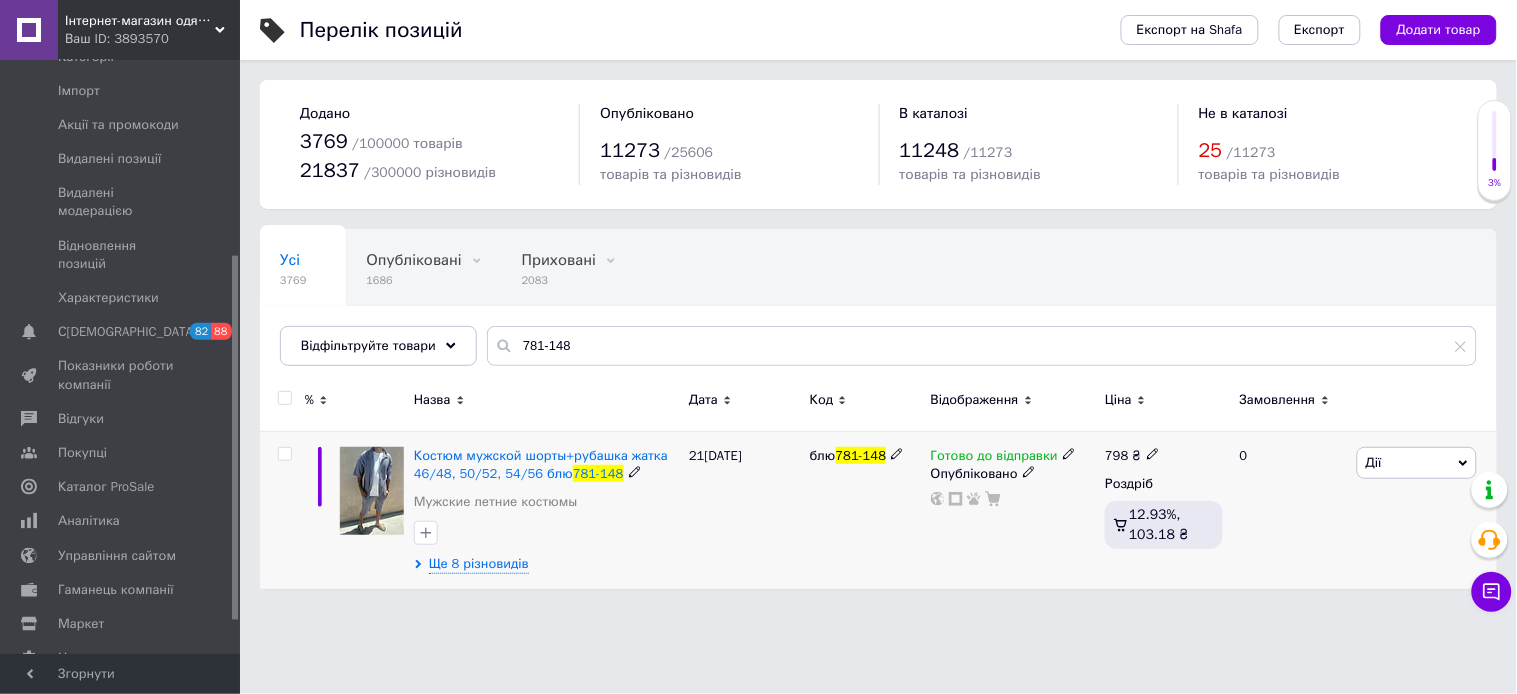 click on "Дії" at bounding box center (1417, 463) 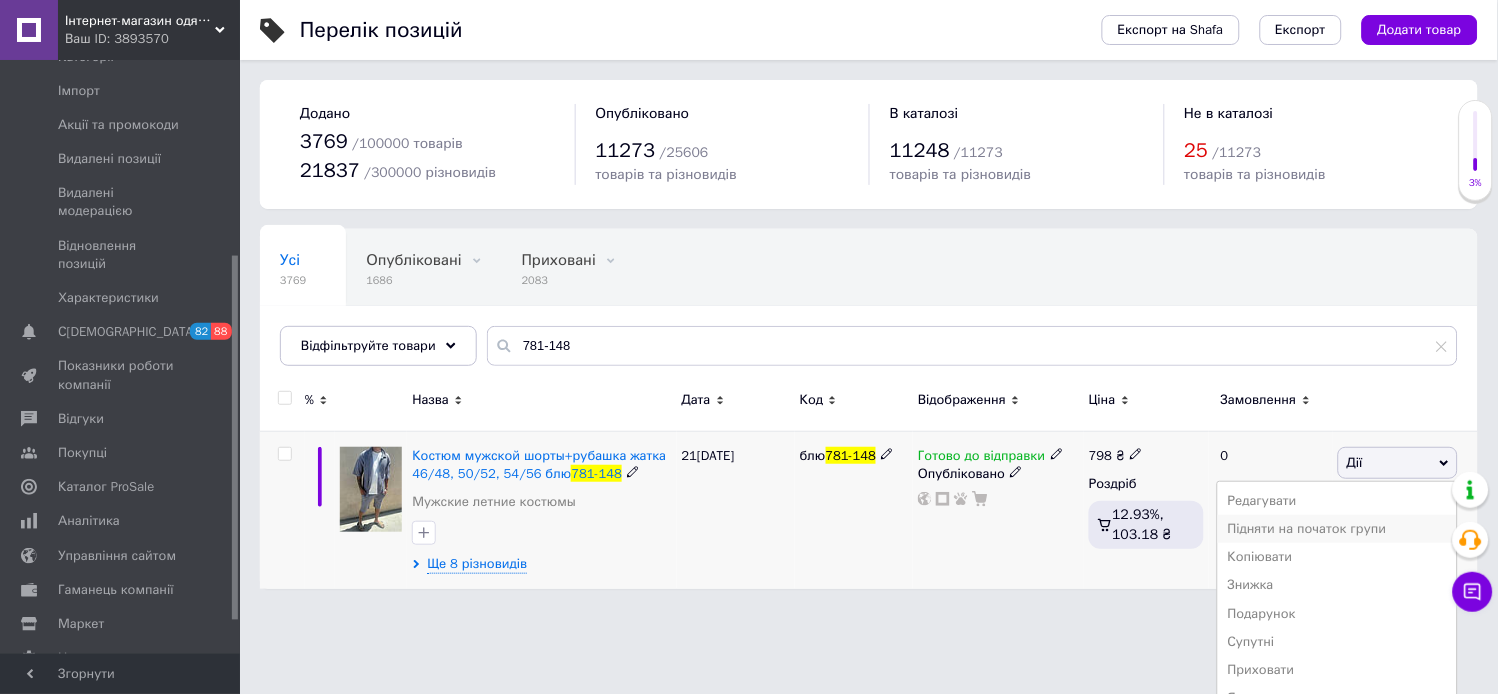 click on "Підняти на початок групи" at bounding box center (1337, 529) 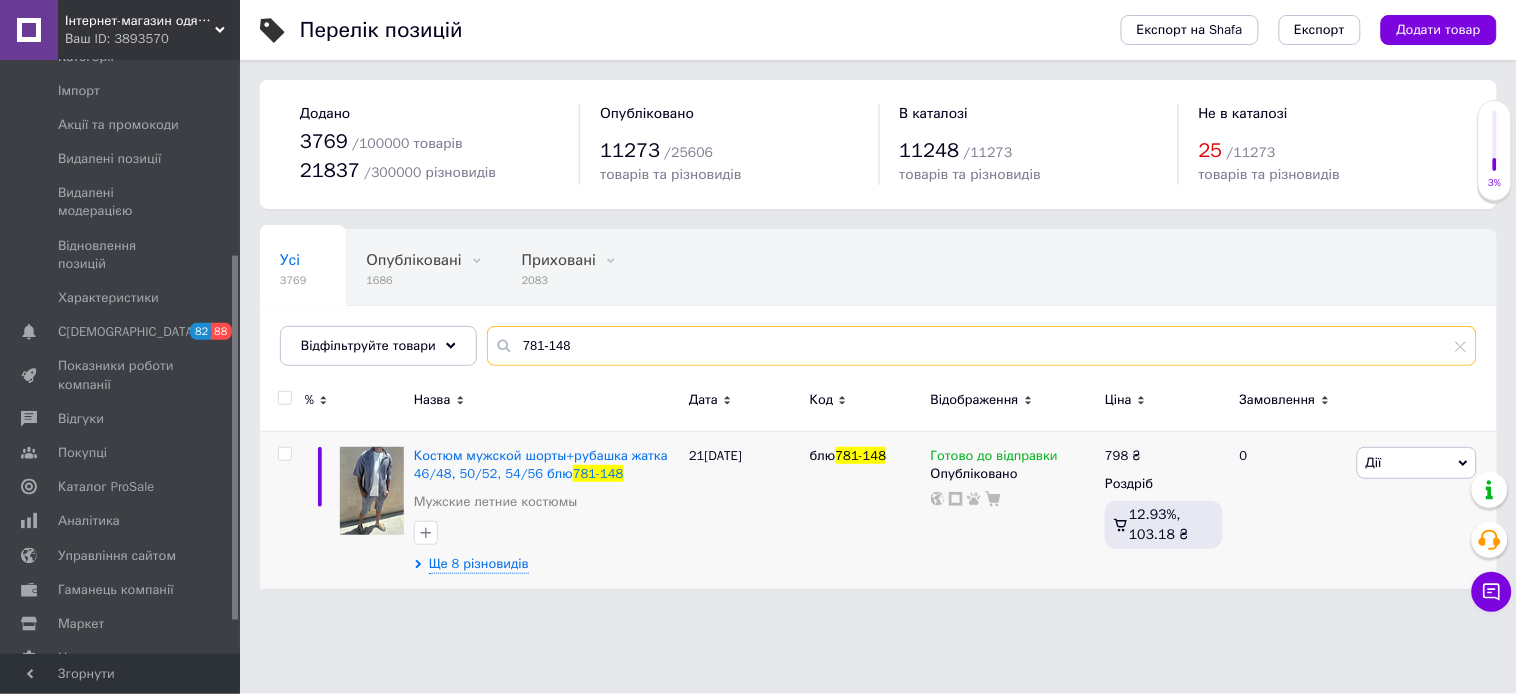 click on "781-148" at bounding box center [982, 346] 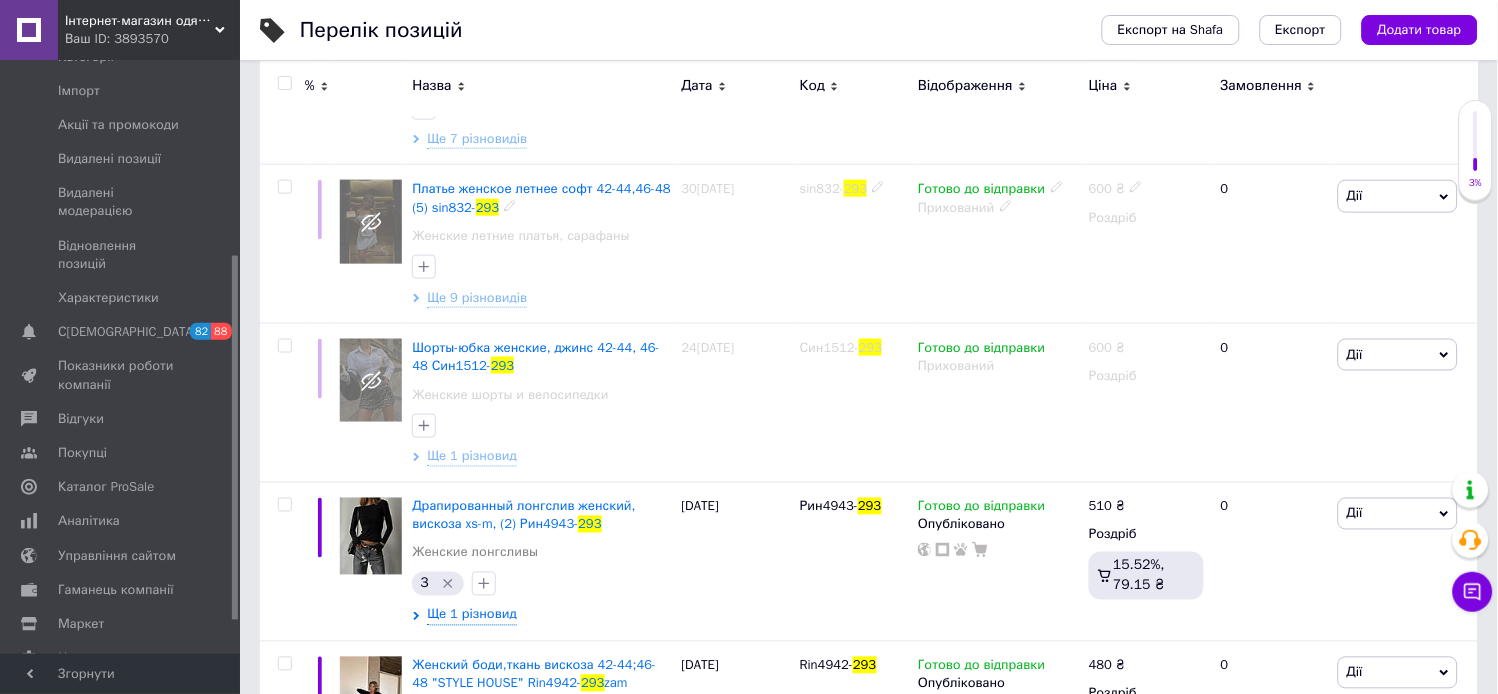 scroll, scrollTop: 551, scrollLeft: 0, axis: vertical 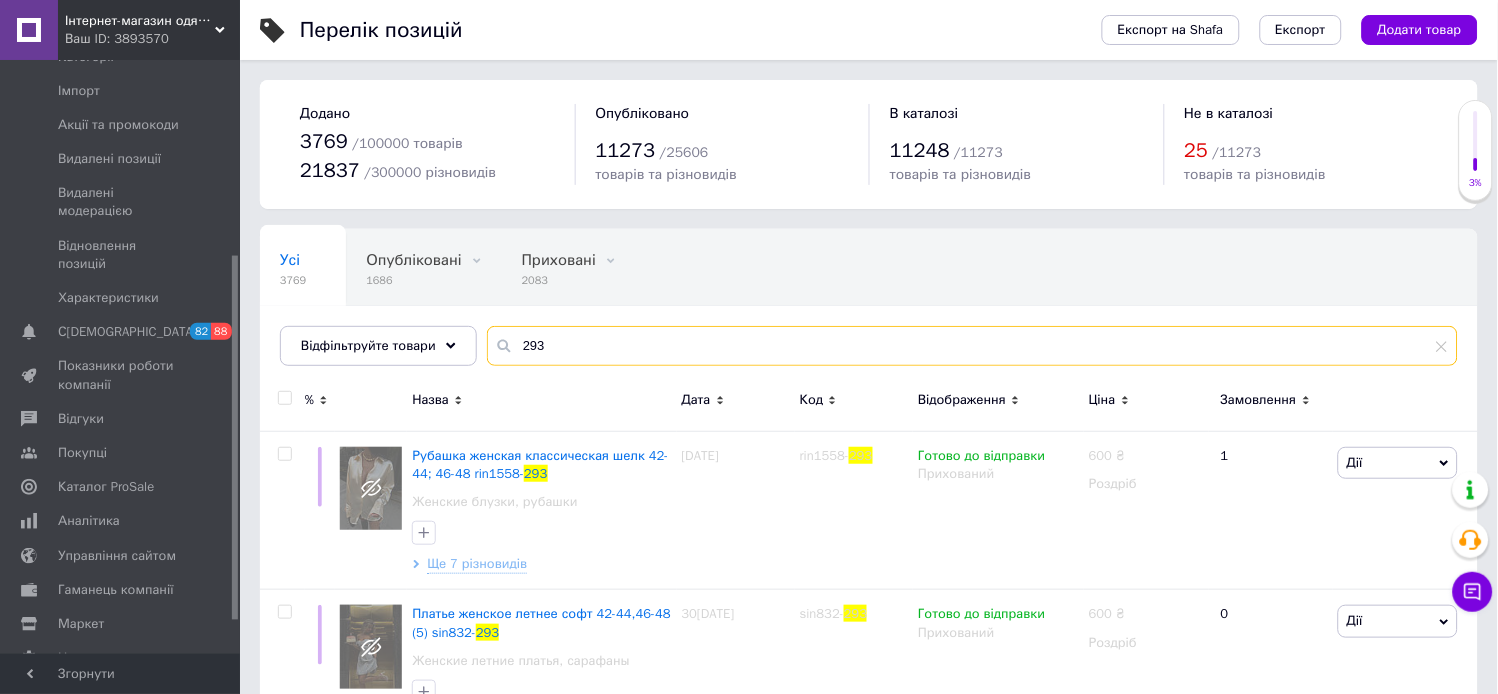 click on "293" at bounding box center [972, 346] 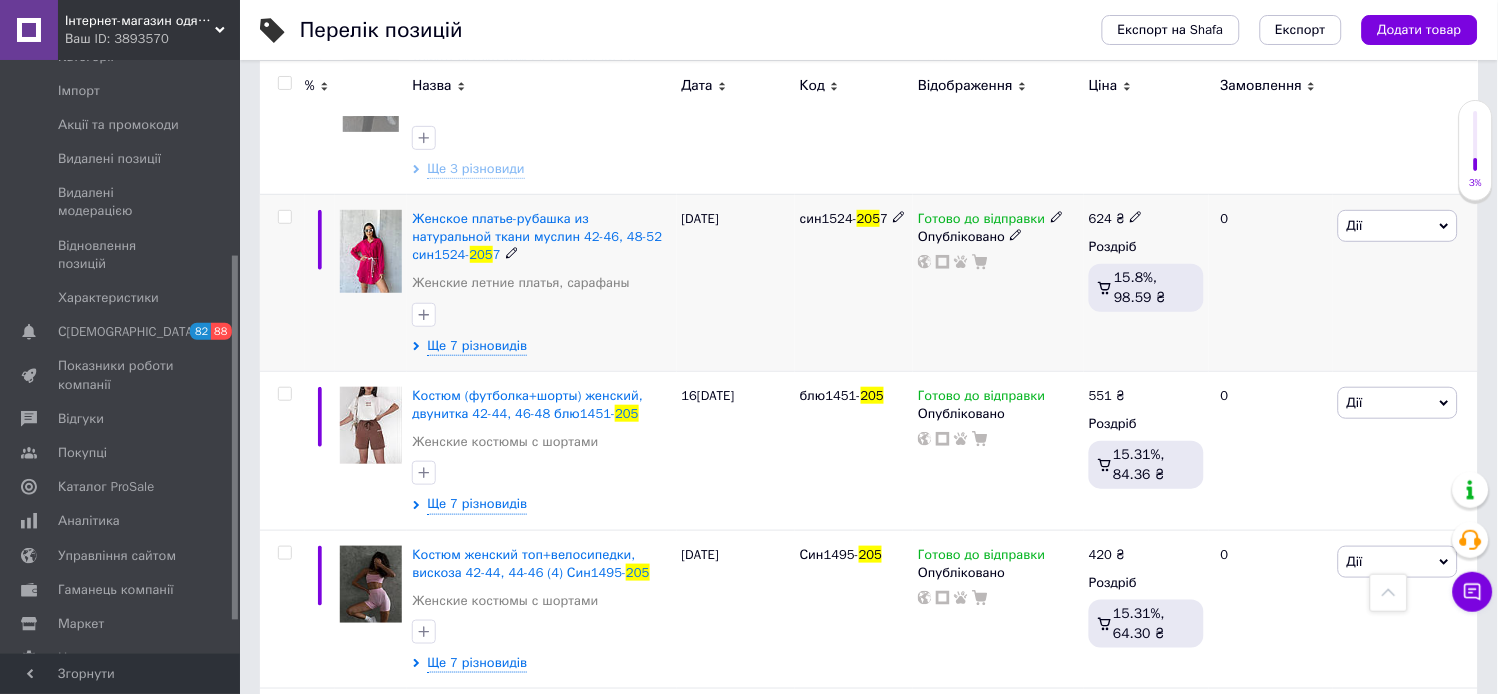 scroll, scrollTop: 1812, scrollLeft: 0, axis: vertical 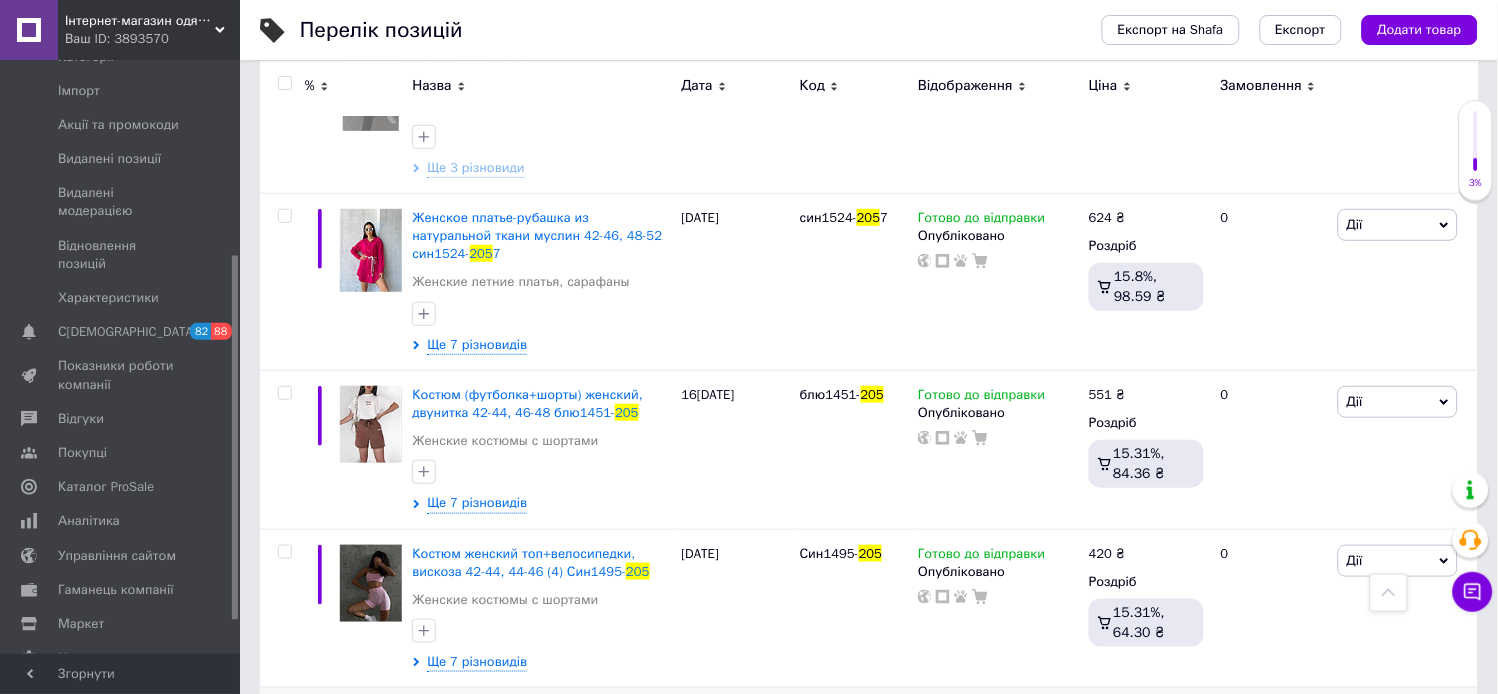 type on "205" 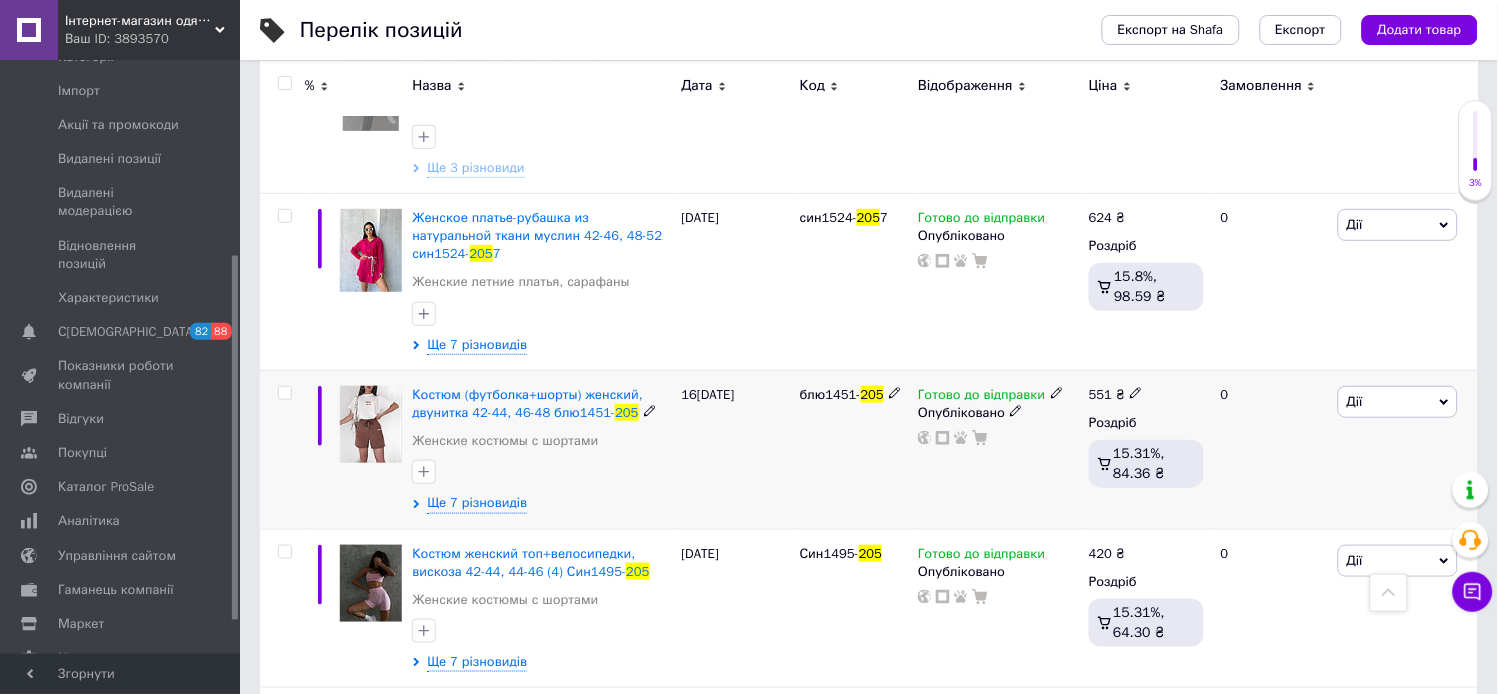 click on "Дії" at bounding box center [1398, 402] 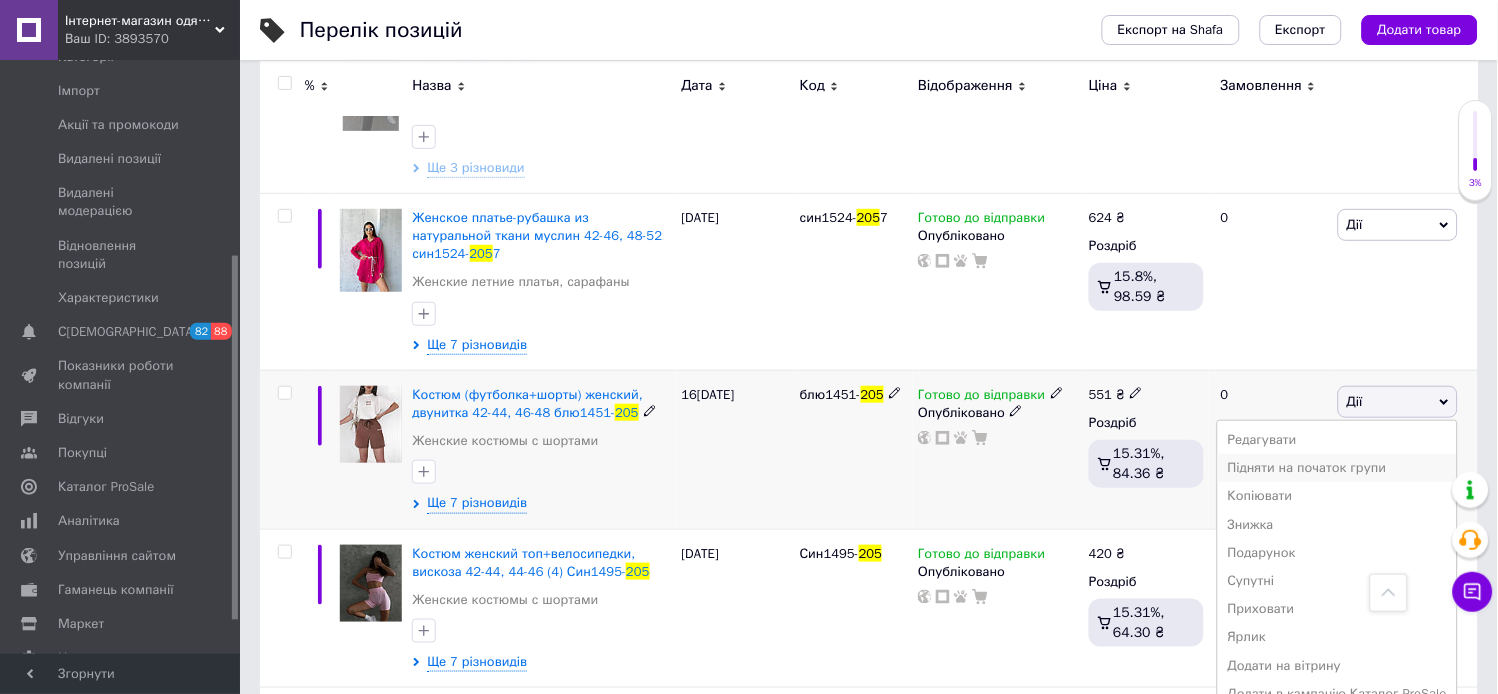 click on "Підняти на початок групи" at bounding box center [1337, 468] 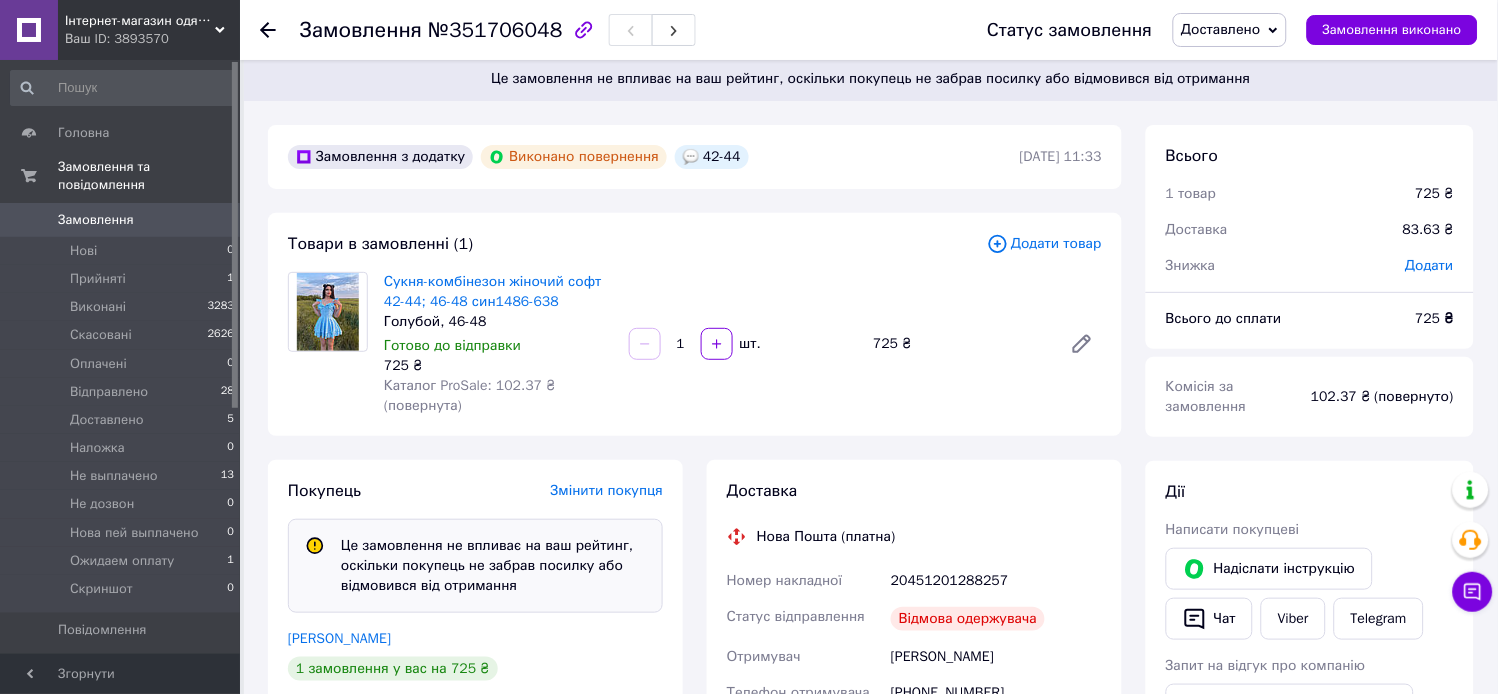 scroll, scrollTop: 0, scrollLeft: 0, axis: both 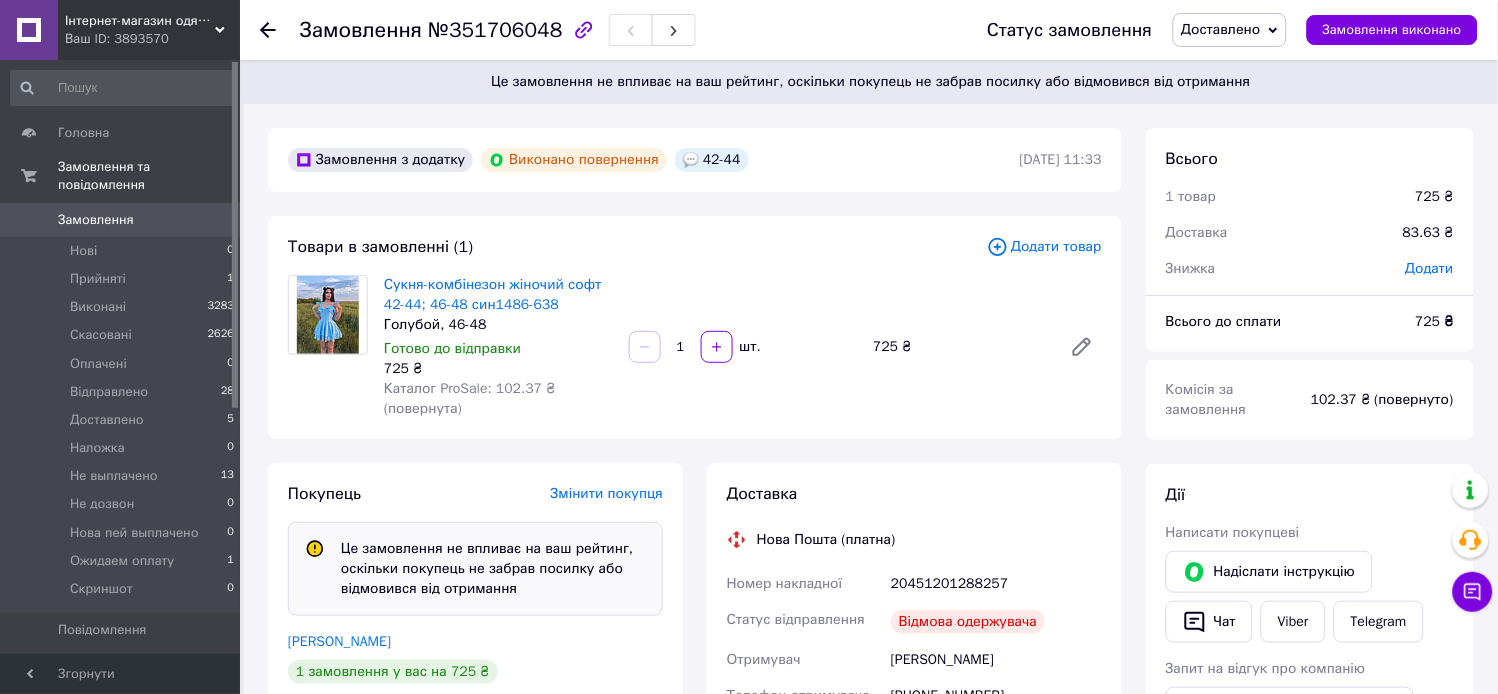 click on "Доставлено" at bounding box center (1230, 30) 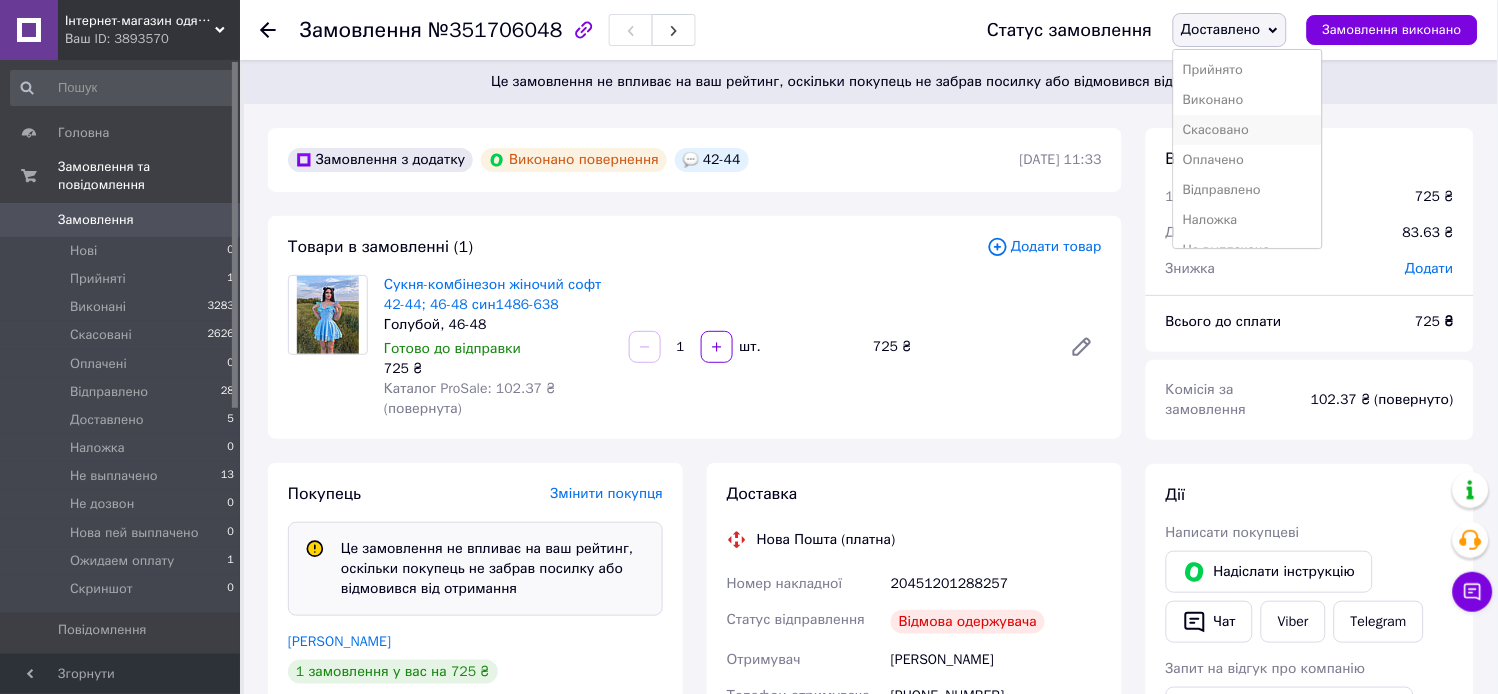 click on "Скасовано" at bounding box center [1248, 130] 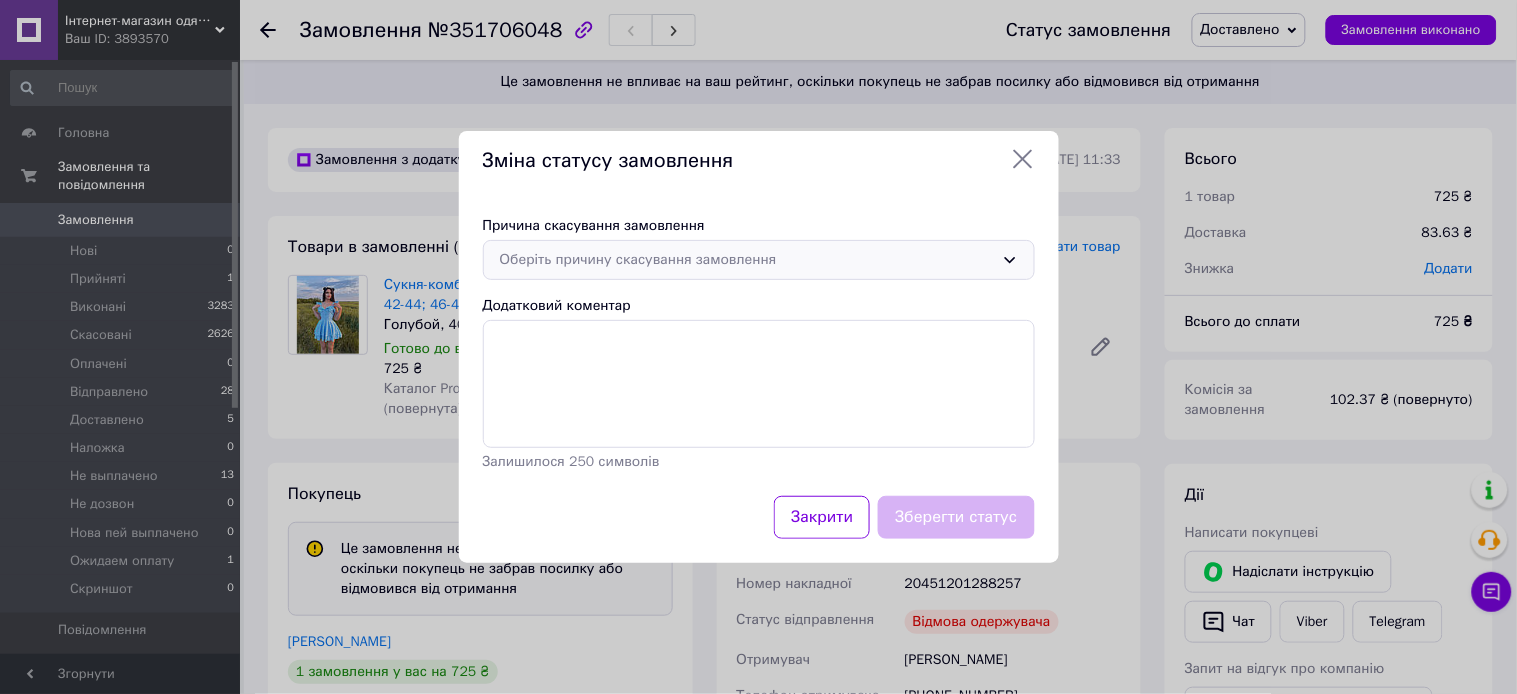 click on "Оберіть причину скасування замовлення" at bounding box center (759, 260) 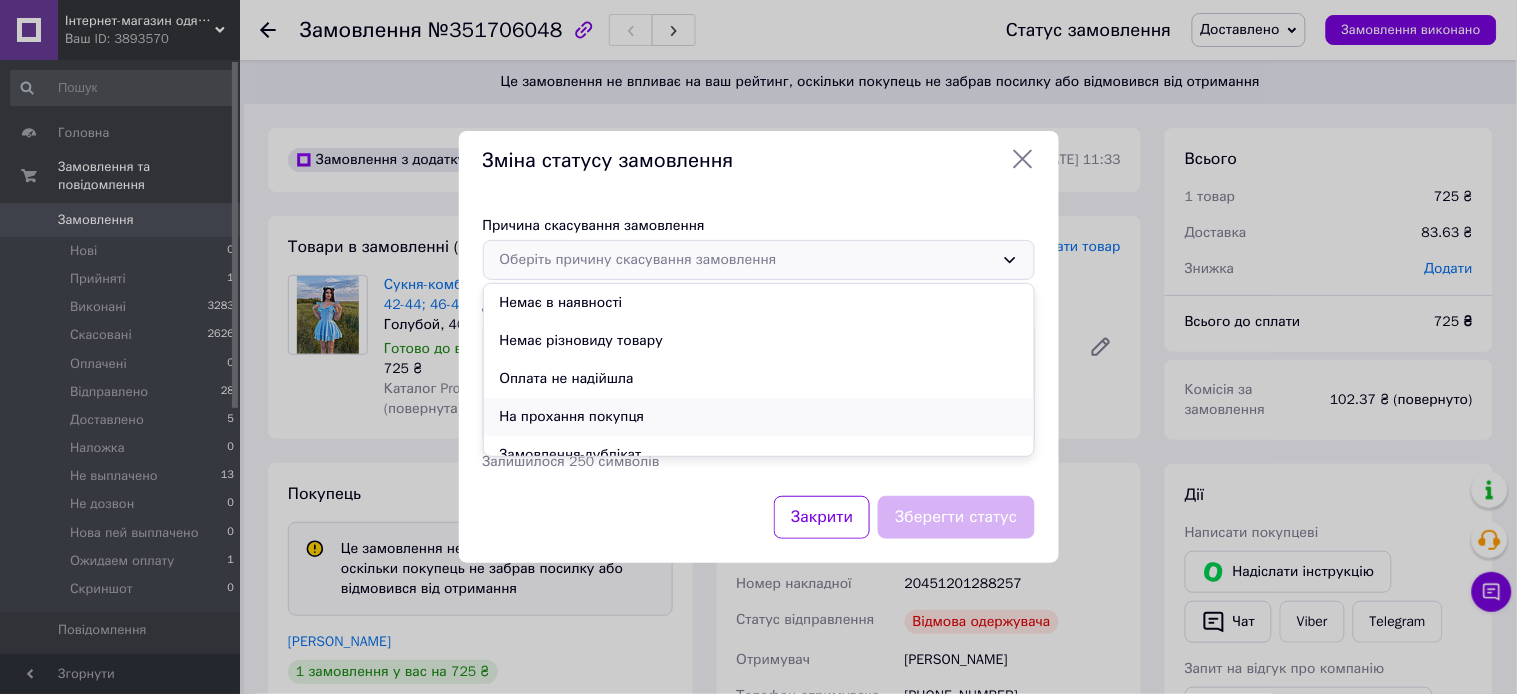 click on "На прохання покупця" at bounding box center [759, 417] 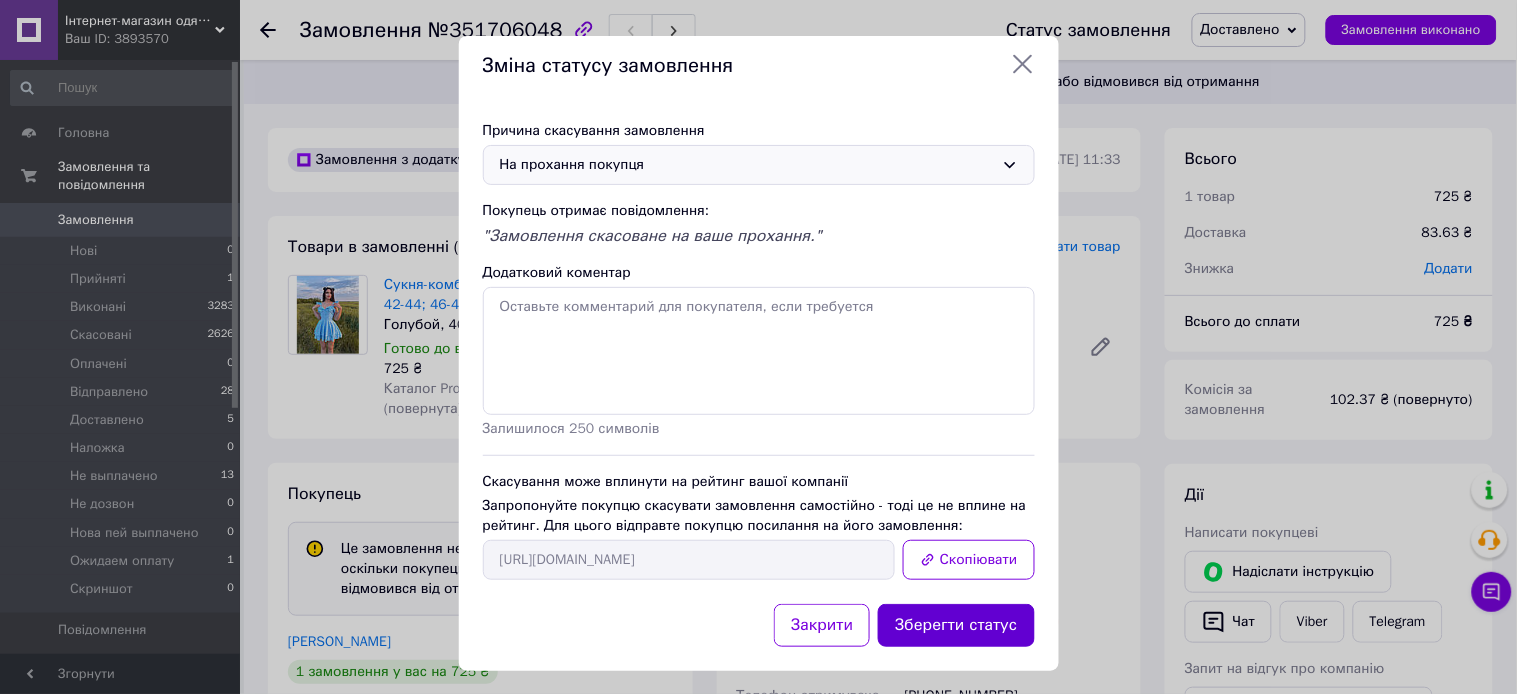 click on "Зберегти статус" at bounding box center (956, 625) 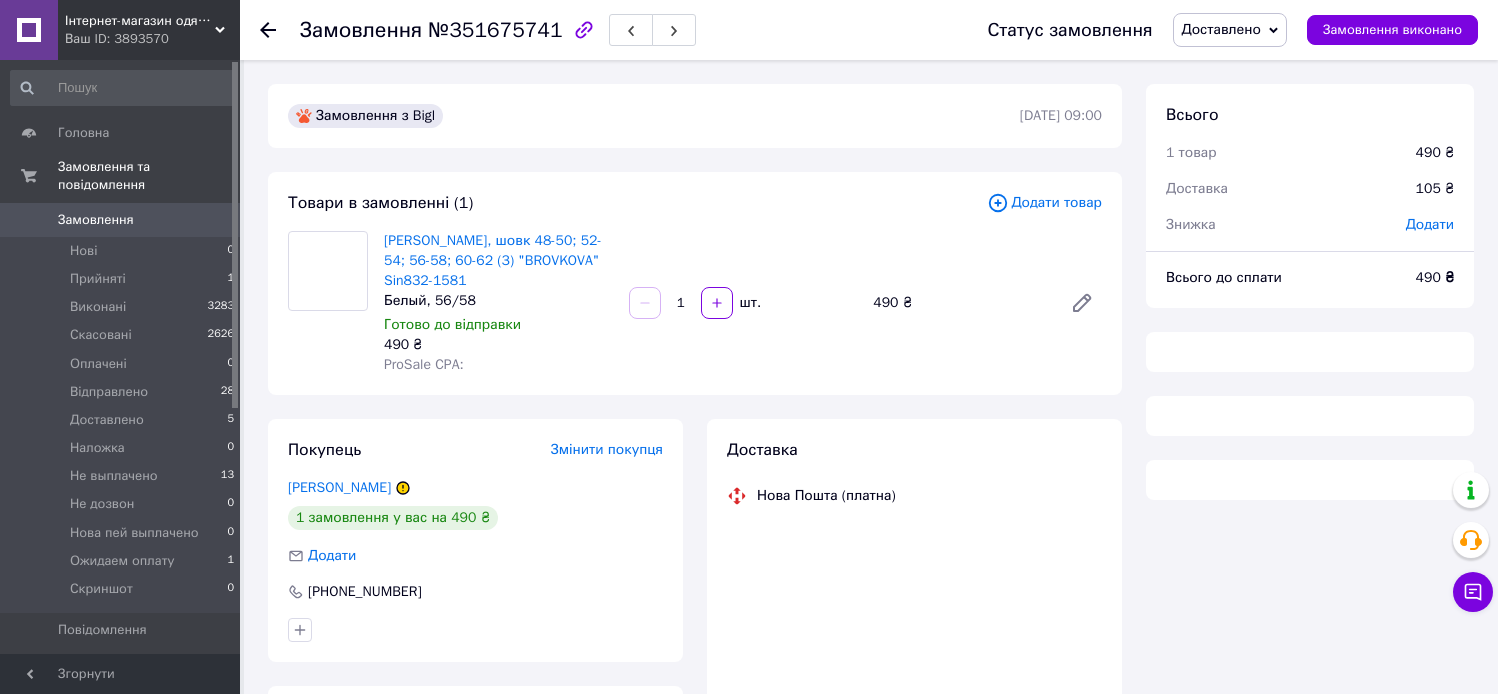 scroll, scrollTop: 0, scrollLeft: 0, axis: both 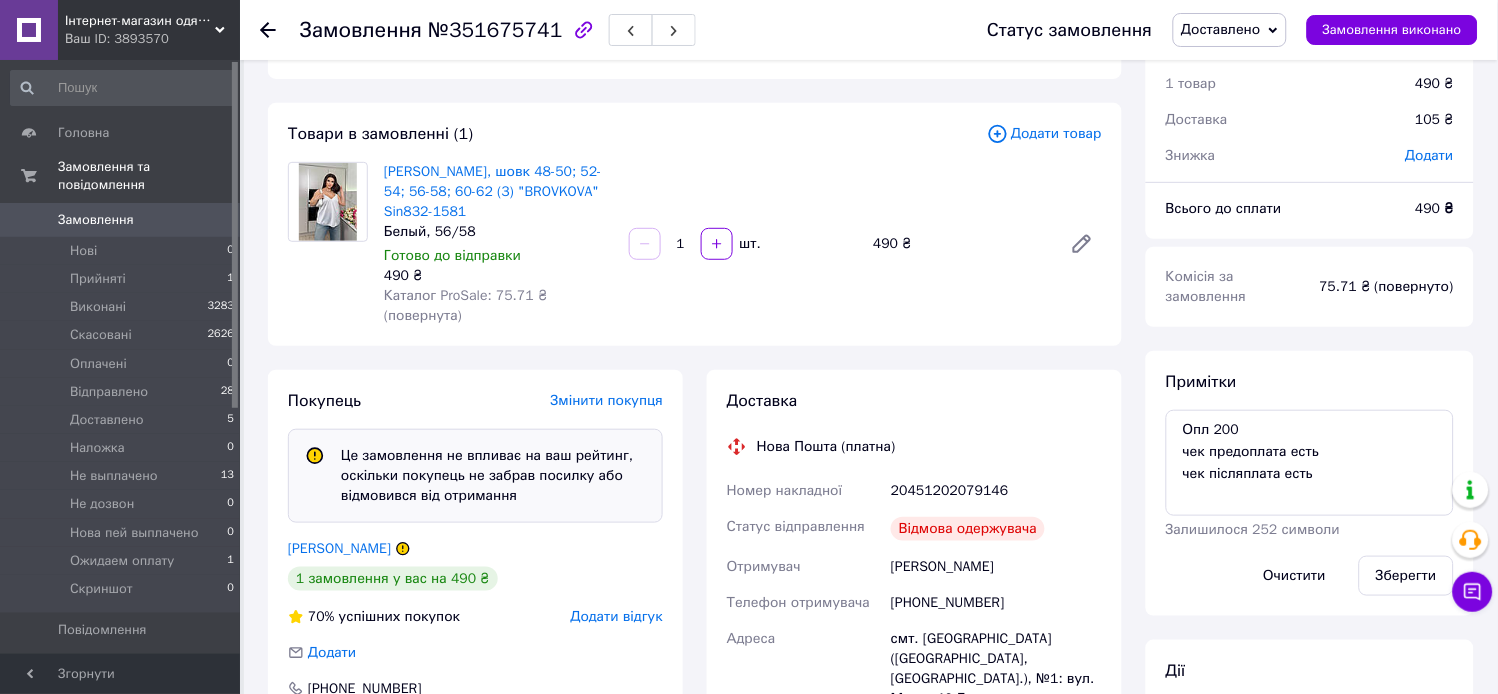 click on "Покупець Змінити покупця Це замовлення не впливає на ваш рейтинг, оскільки покупець не забрав посилку або відмовився від отримання Макогон Карина 1 замовлення у вас на 490 ₴ 70%   успішних покупок Додати відгук Додати +380508803661" at bounding box center (475, 564) 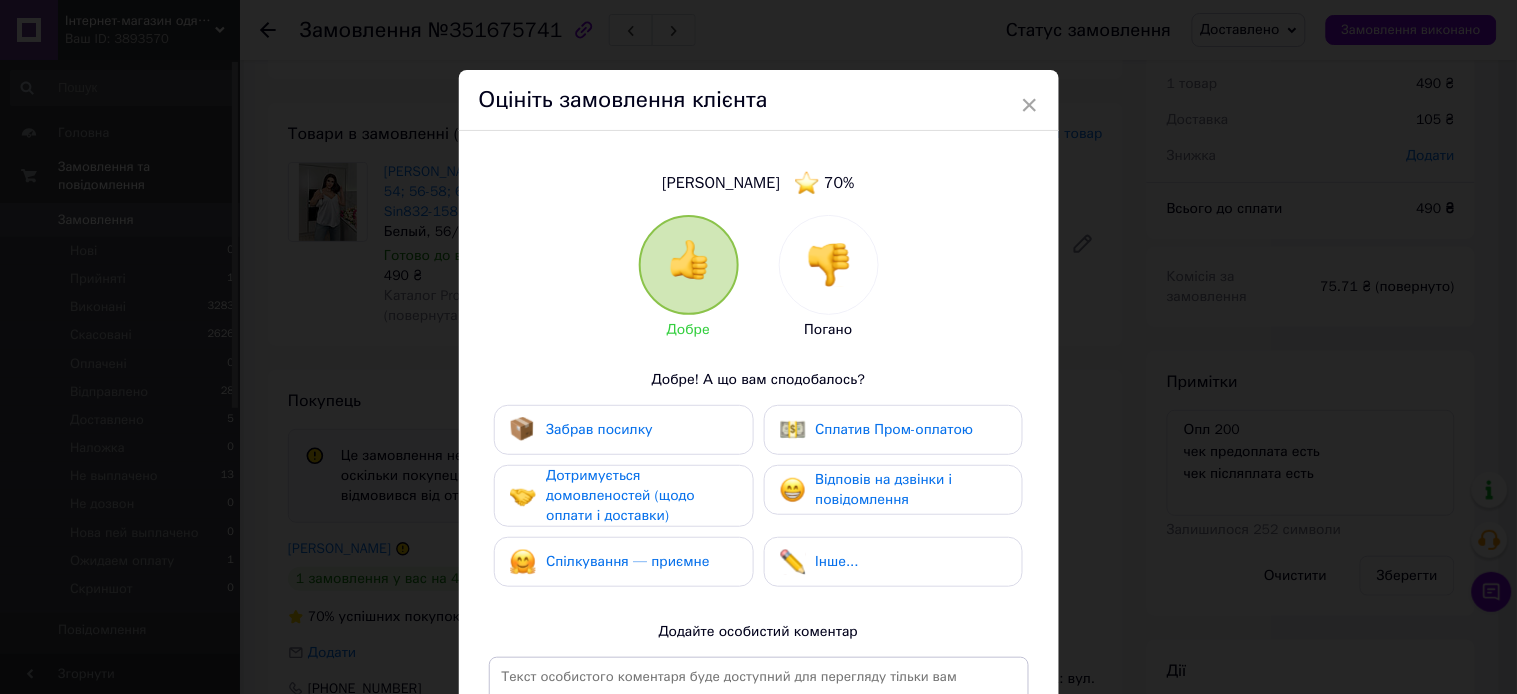 click at bounding box center [829, 265] 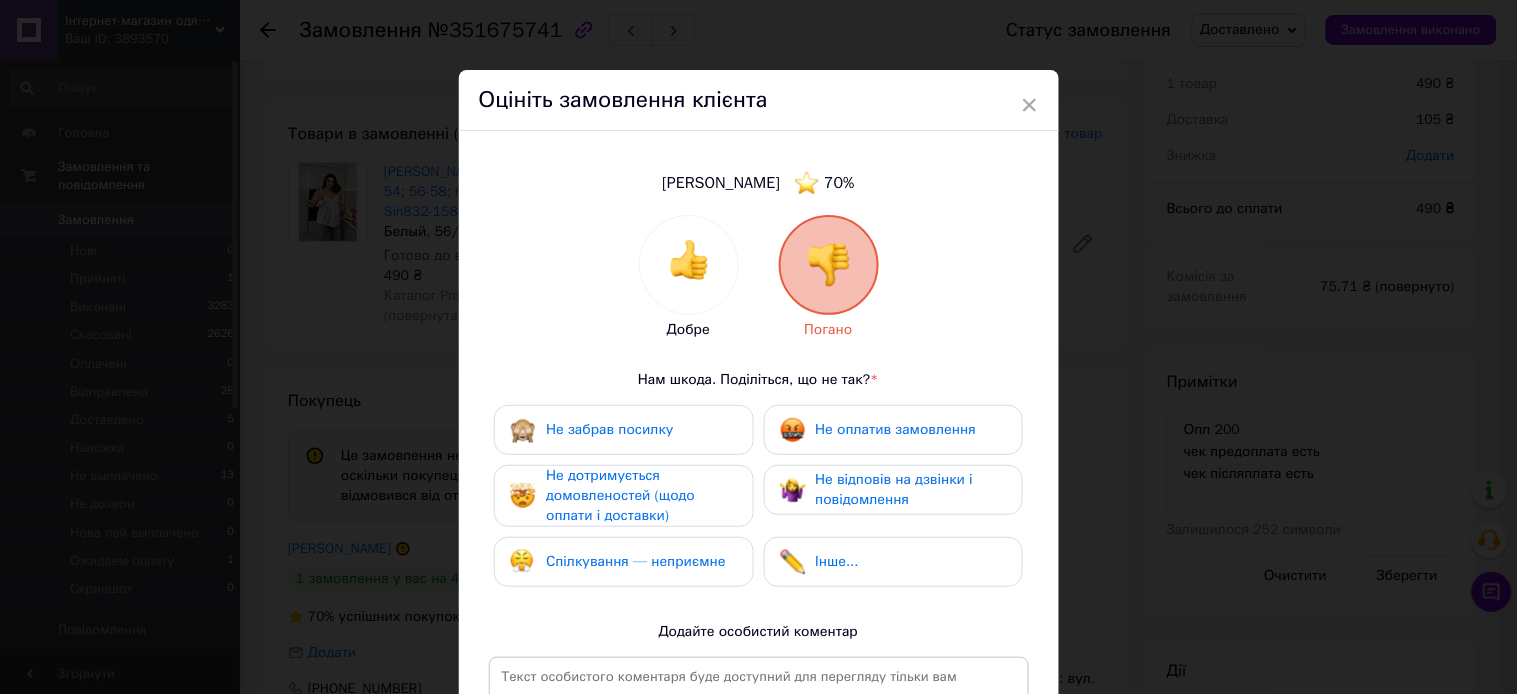click on "Не забрав посилку" at bounding box center [609, 429] 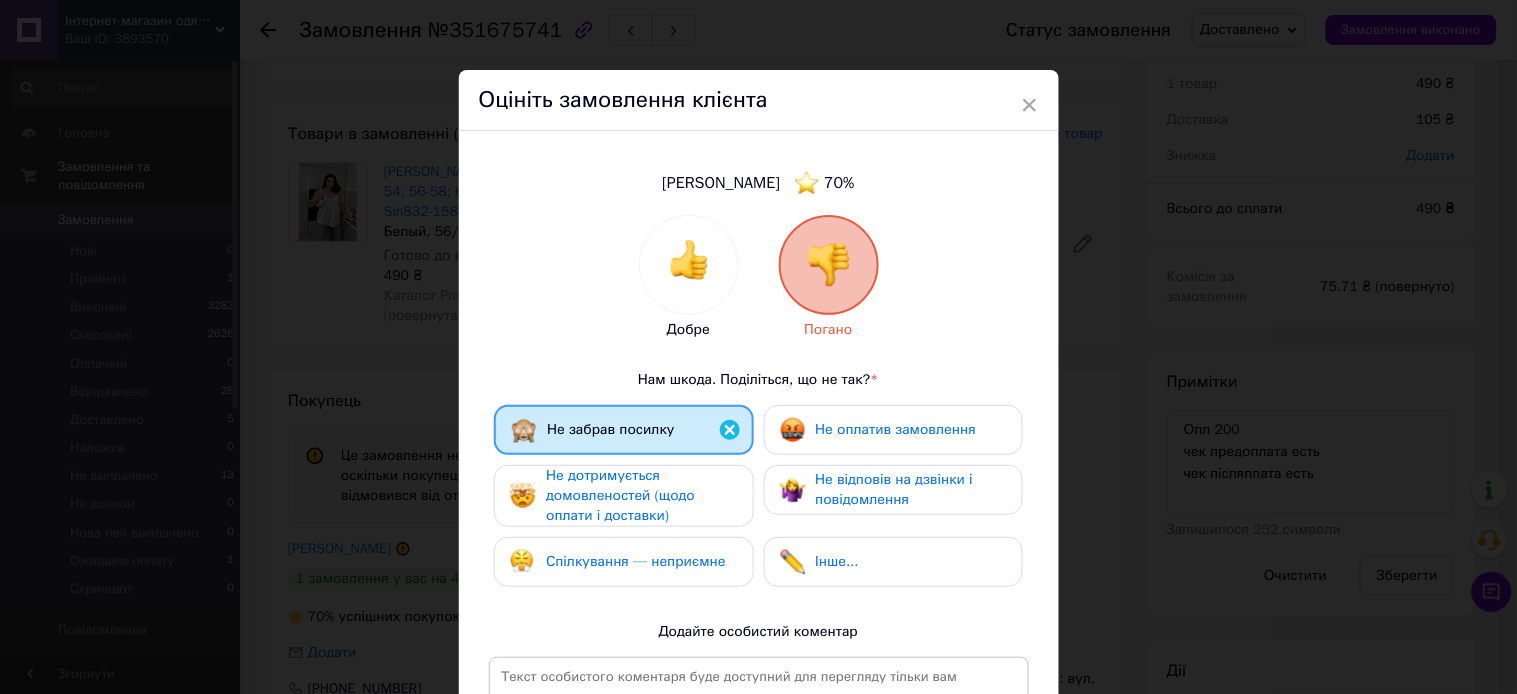 click on "Не дотримується домовленостей (щодо оплати і доставки)" at bounding box center (620, 495) 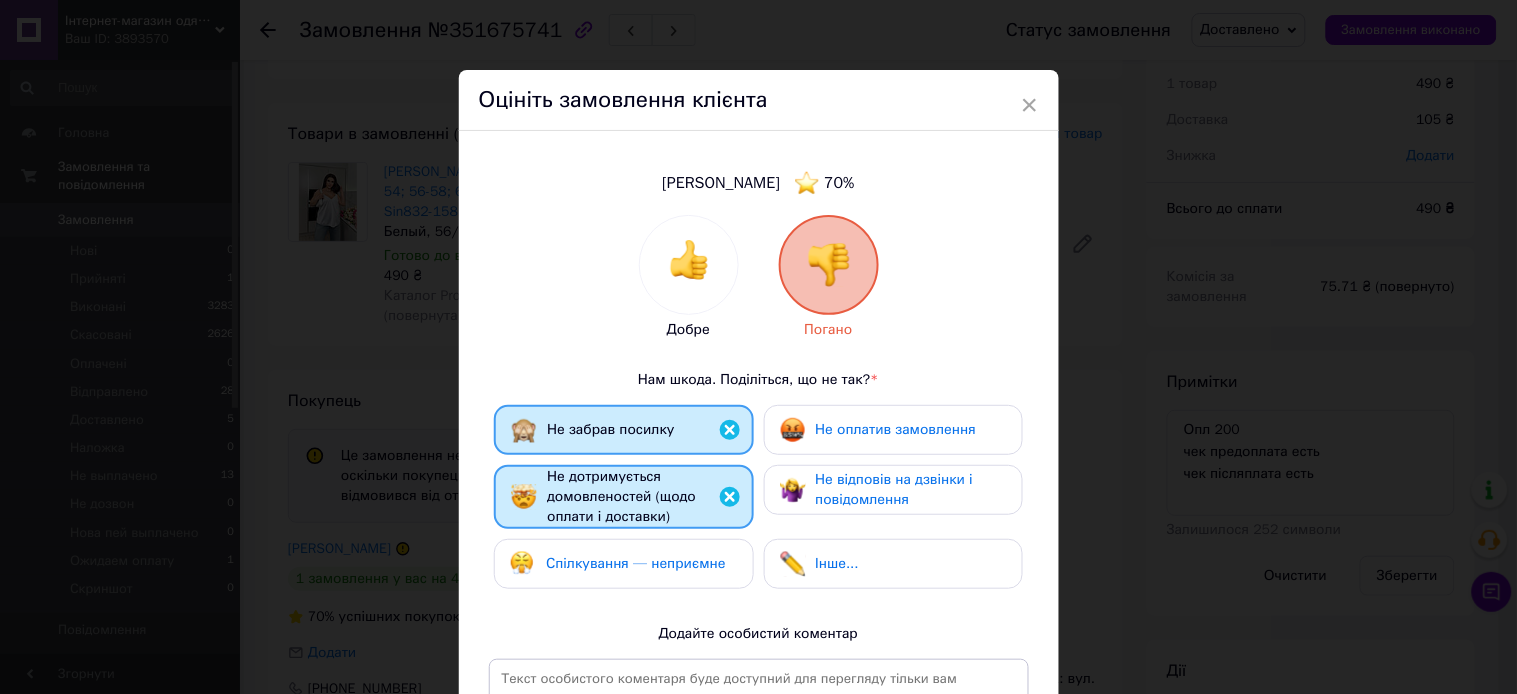 click on "Спілкування — неприємне" at bounding box center (635, 563) 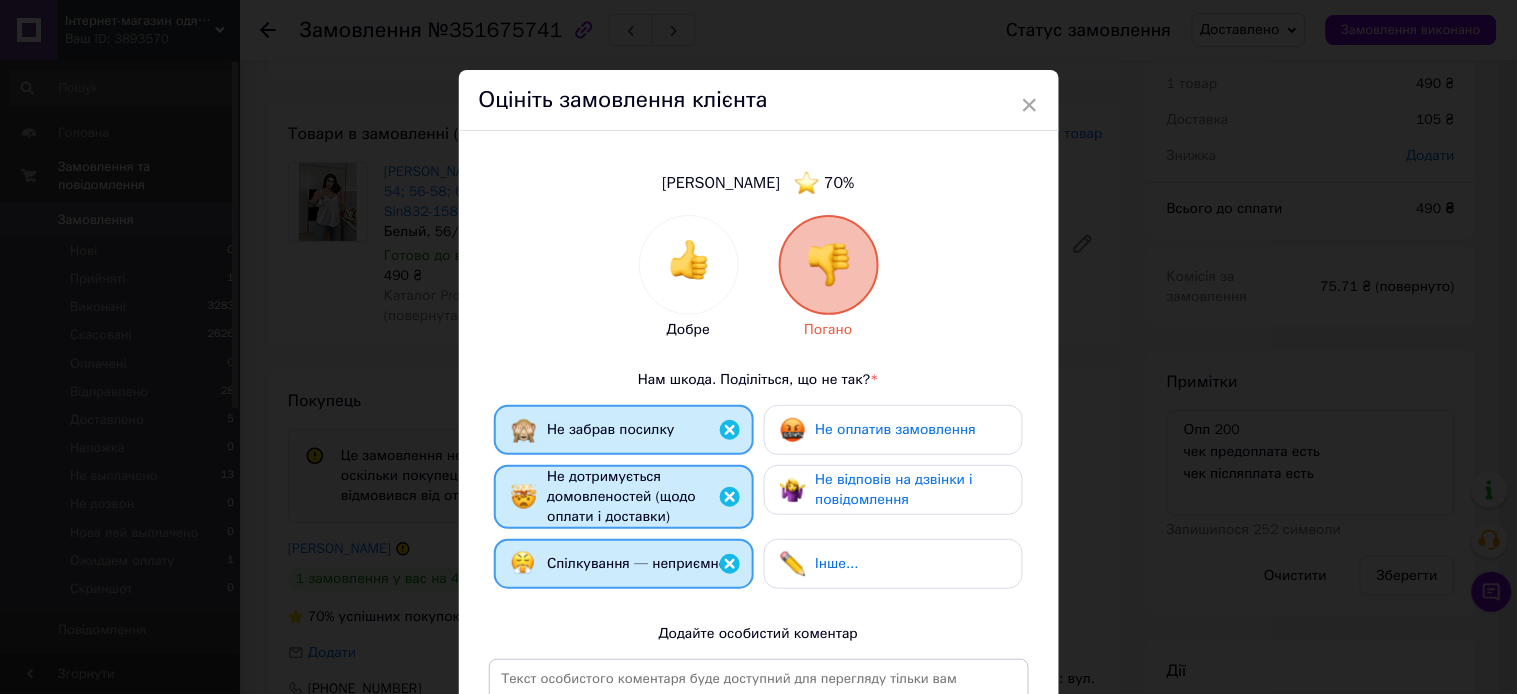 click on "Не оплатив замовлення" at bounding box center (896, 429) 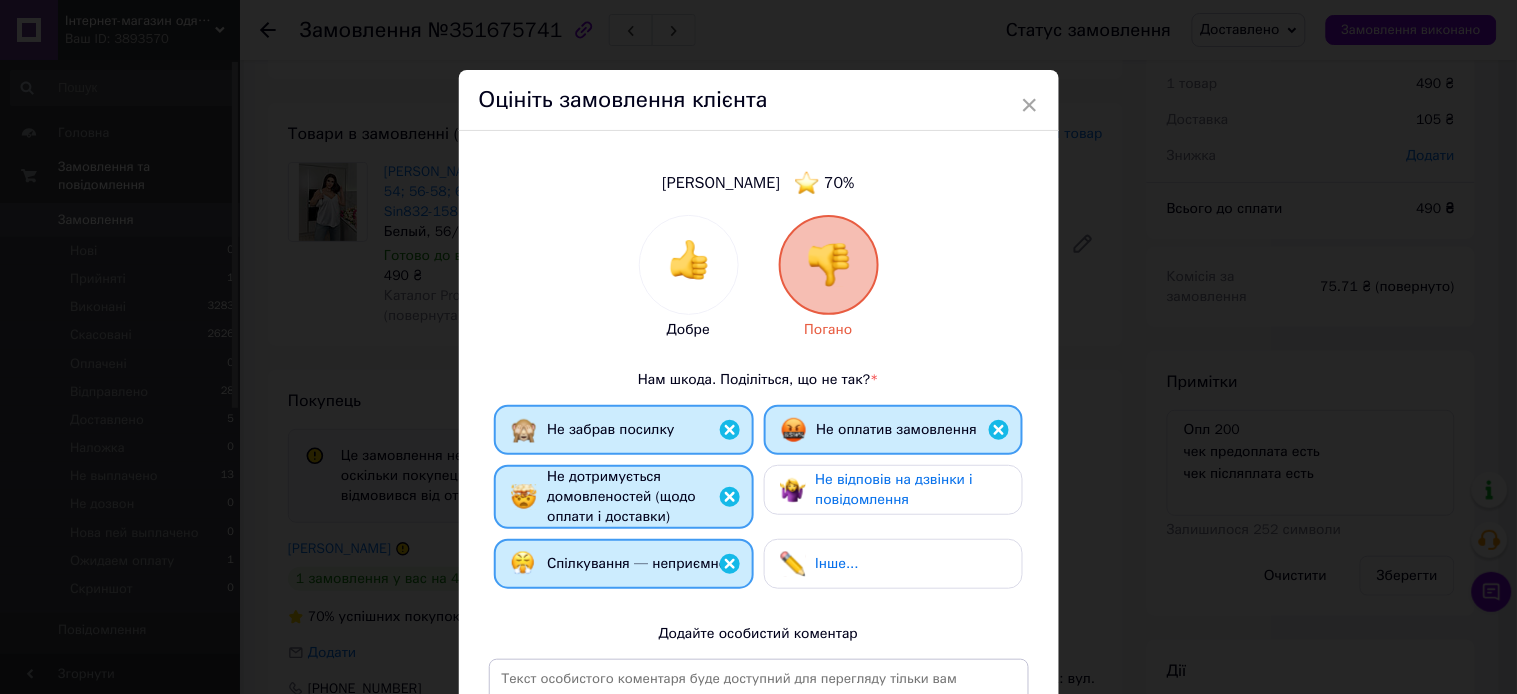 click on "Не відповів на дзвінки і повідомлення" at bounding box center (895, 489) 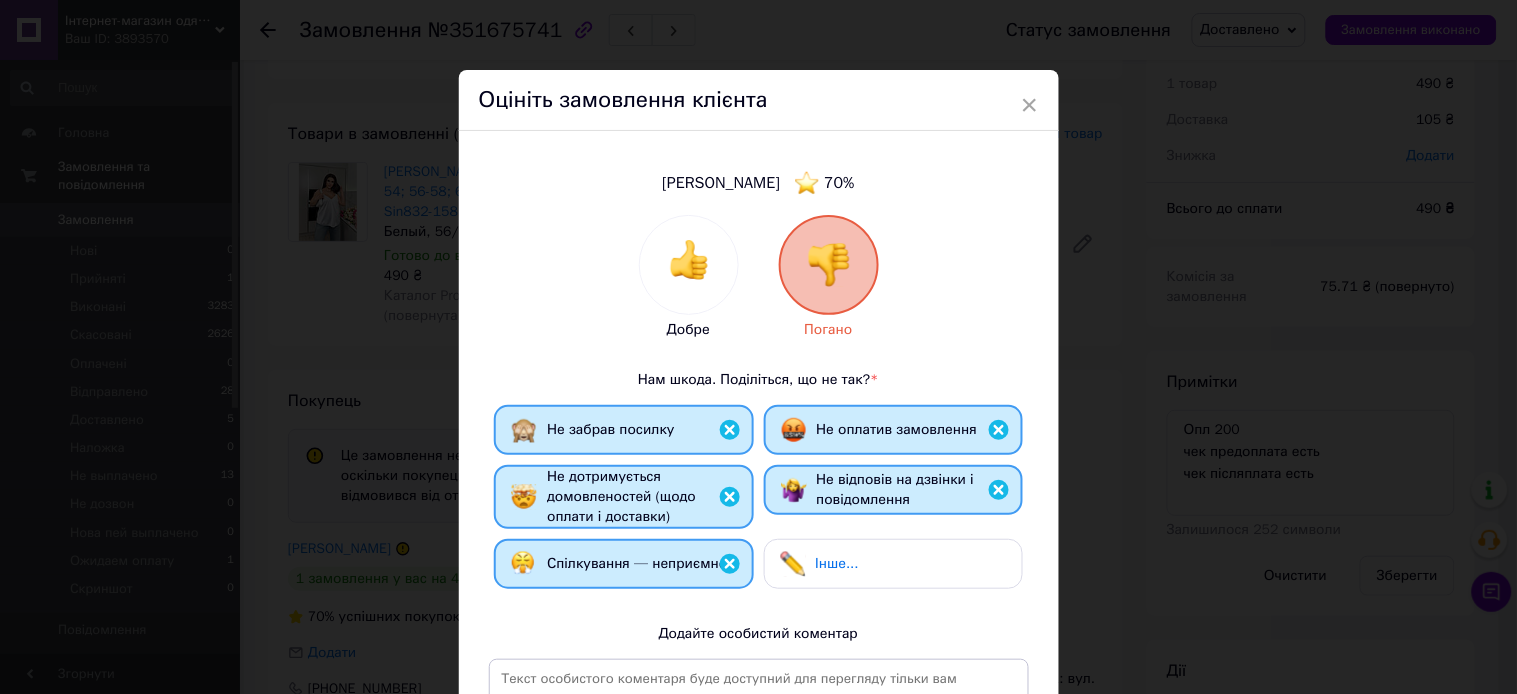 click on "Інше..." at bounding box center (893, 564) 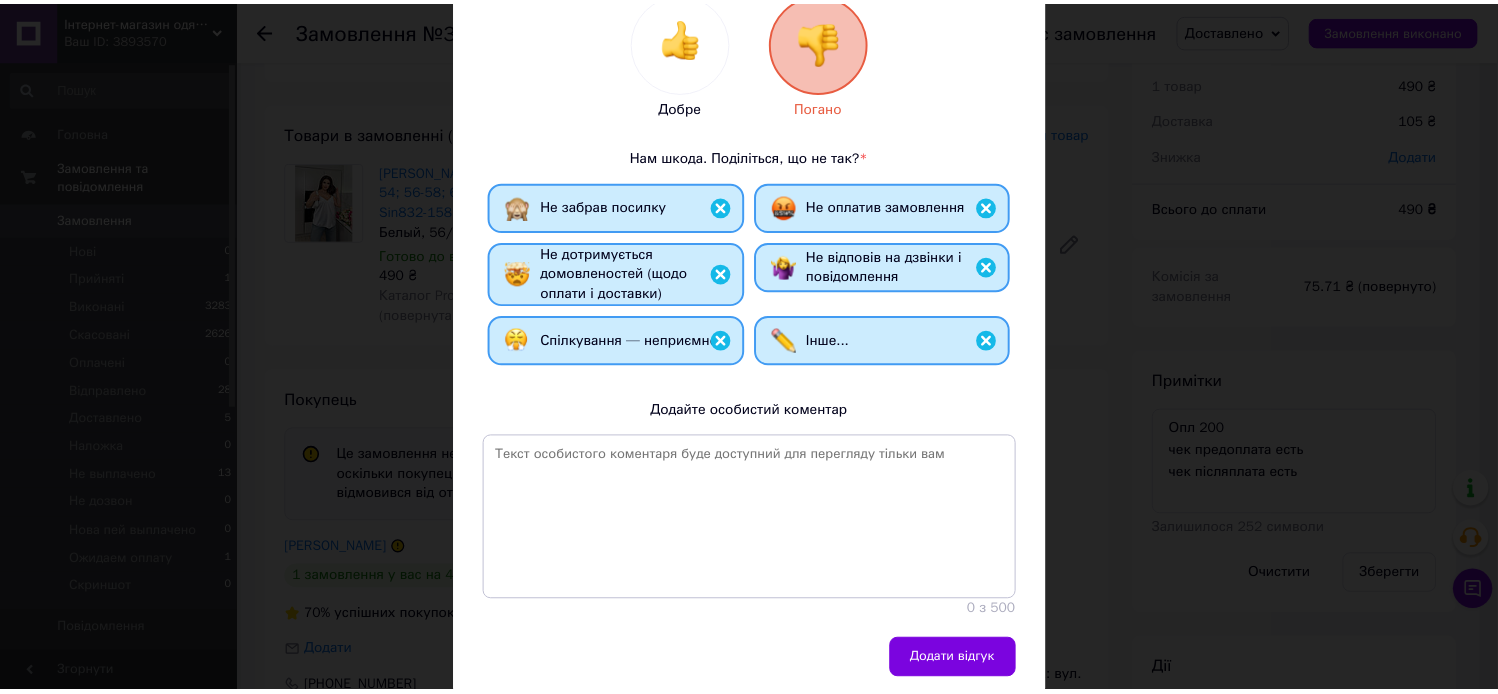 scroll, scrollTop: 258, scrollLeft: 0, axis: vertical 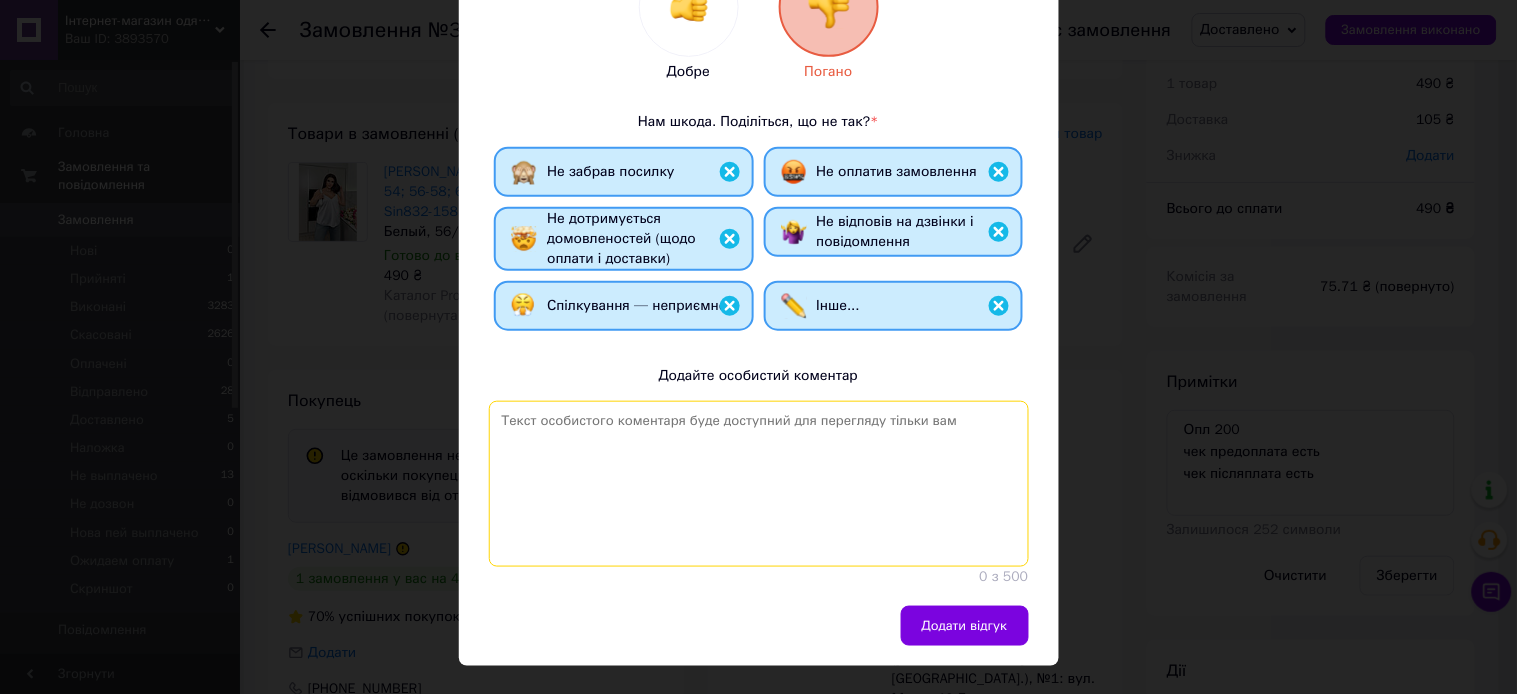 click at bounding box center (759, 484) 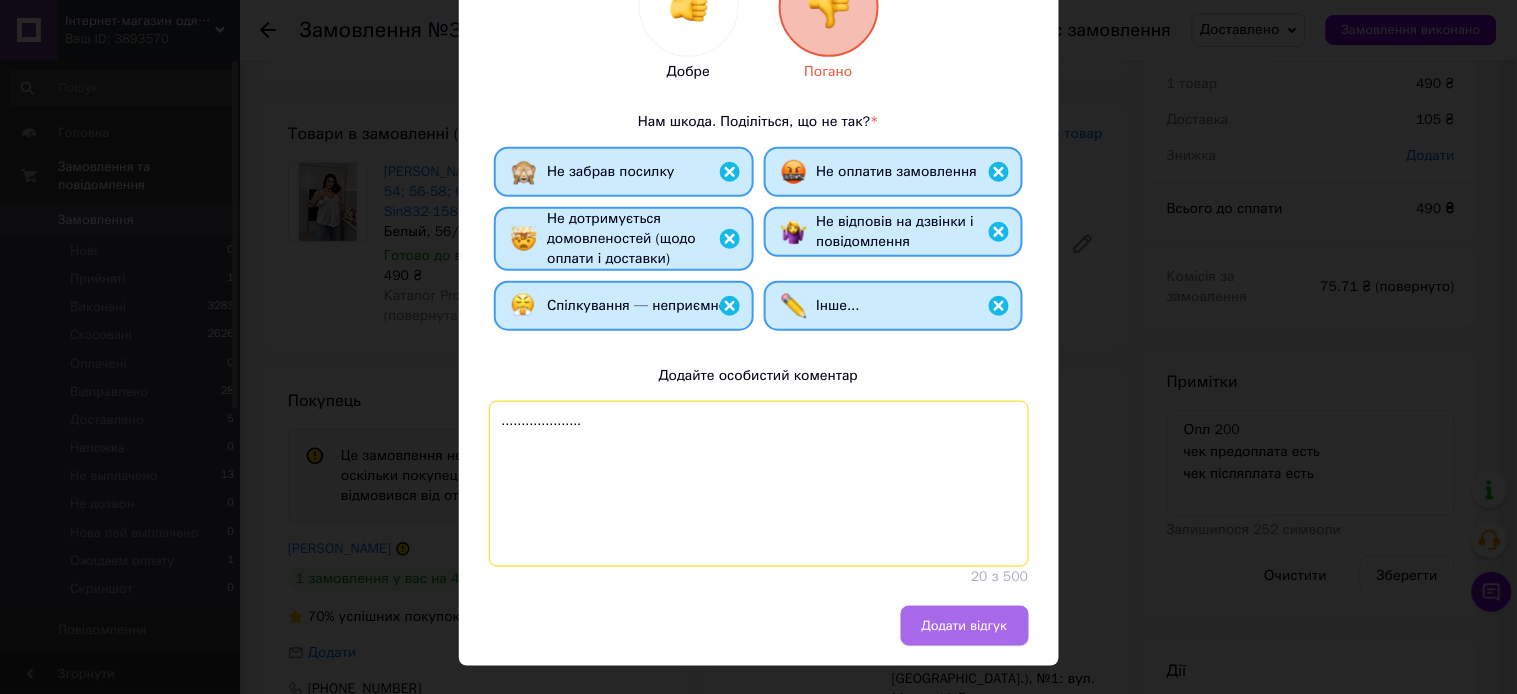 type on "...................." 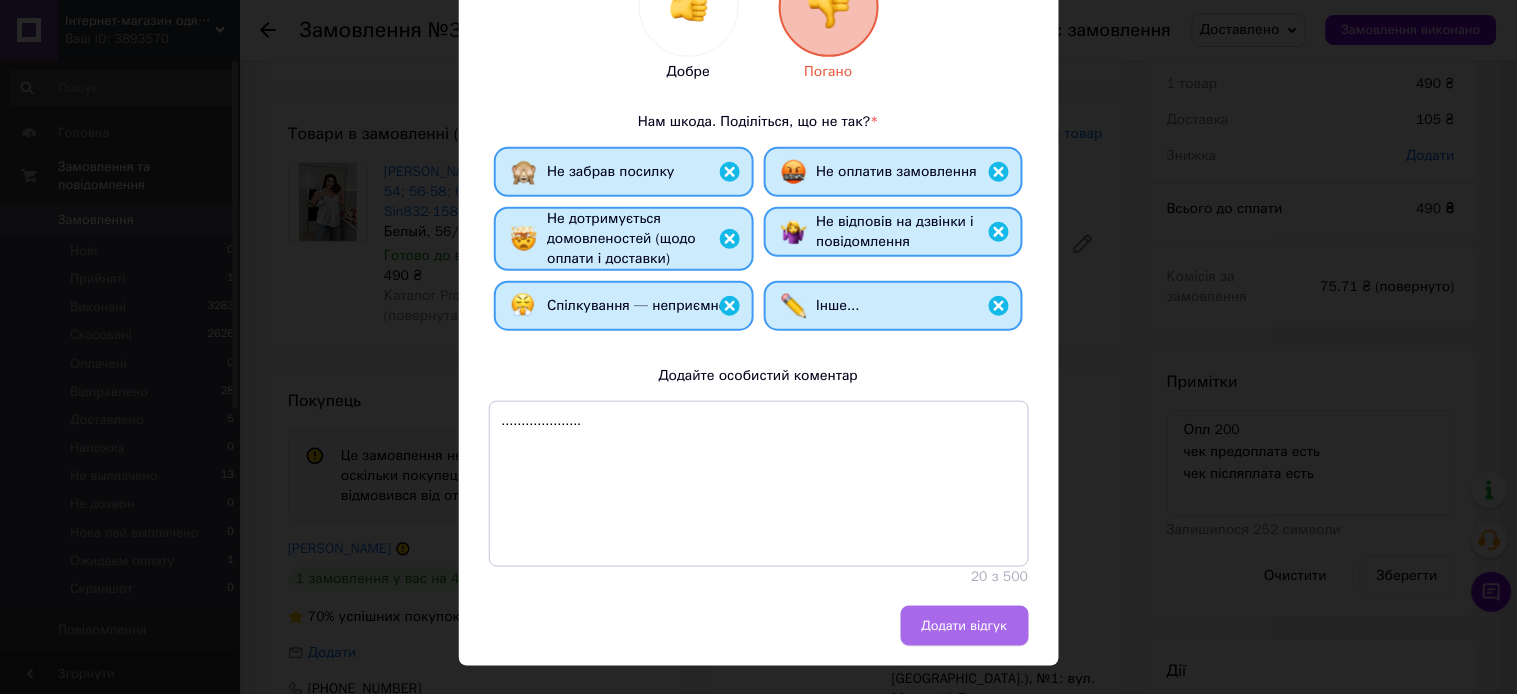 click on "Додати відгук" at bounding box center [965, 626] 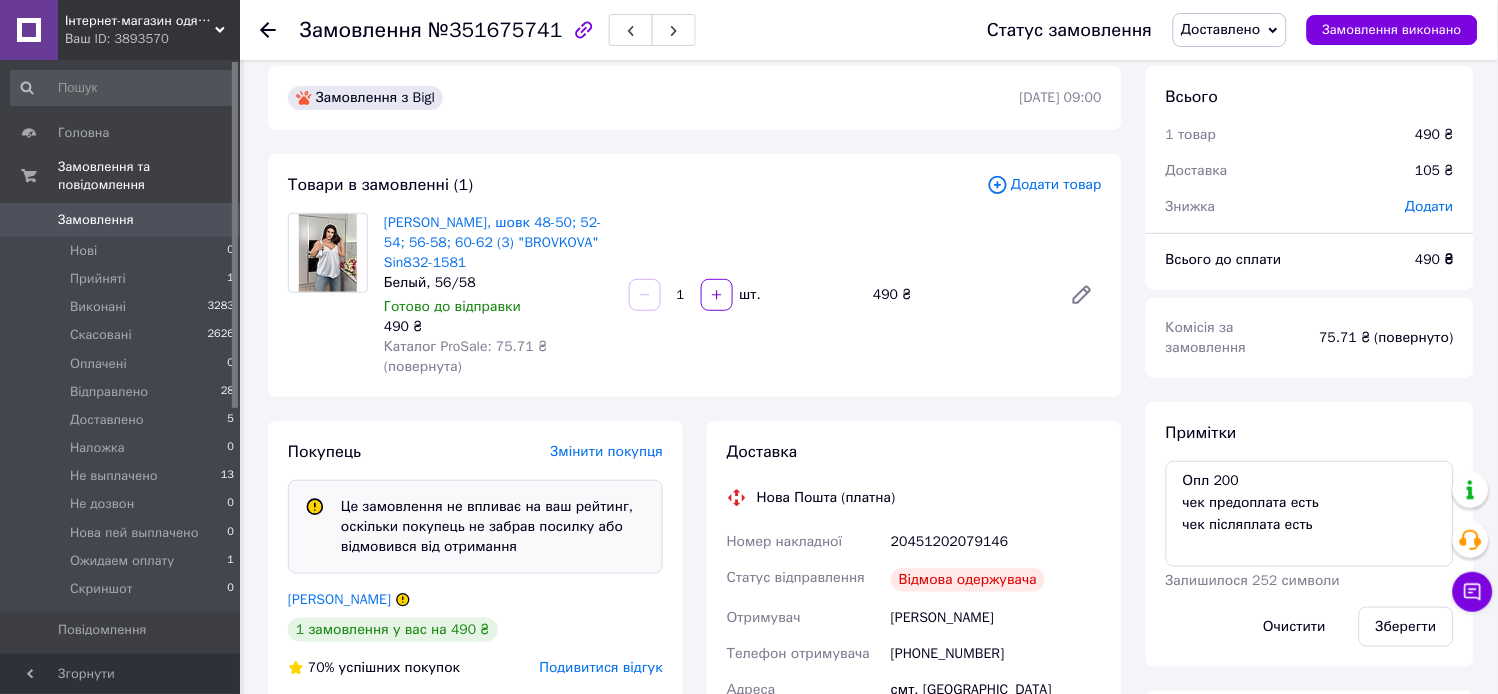 scroll, scrollTop: 0, scrollLeft: 0, axis: both 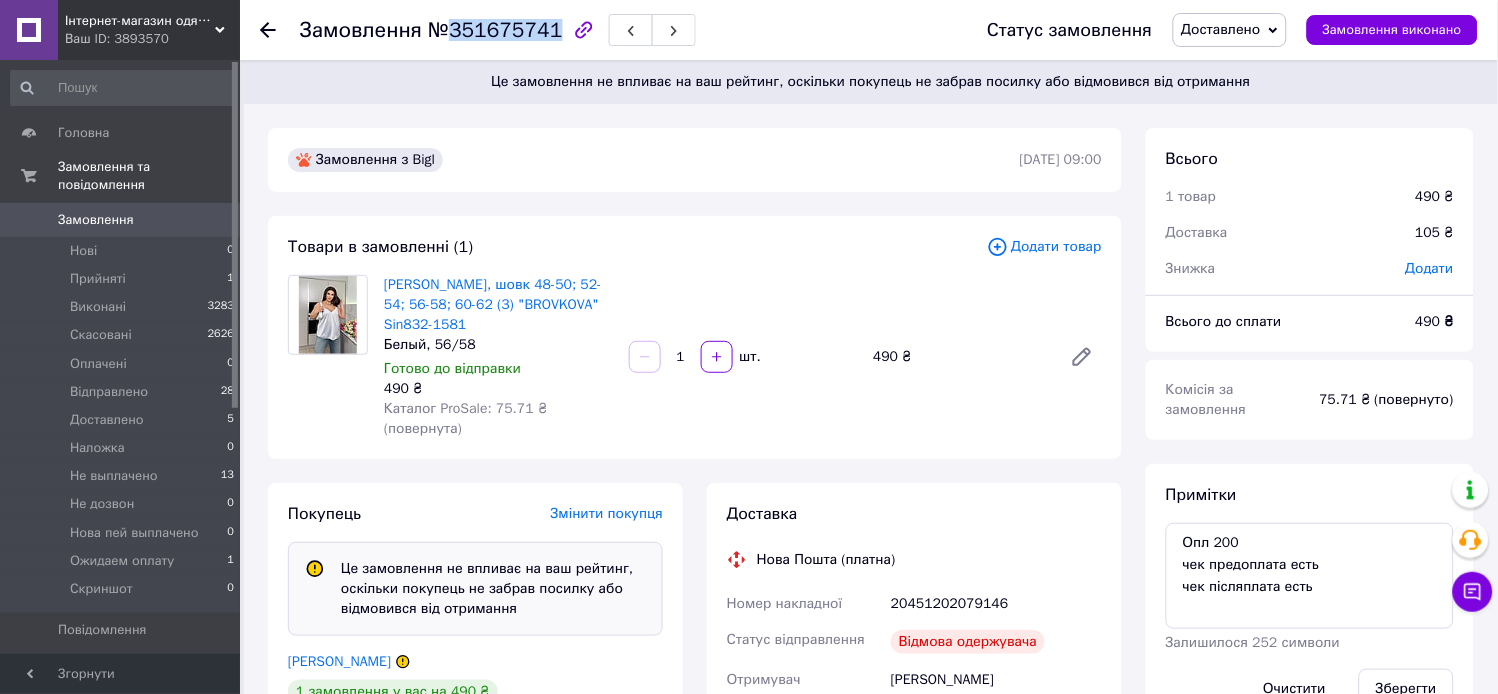 drag, startPoint x: 450, startPoint y: 26, endPoint x: 545, endPoint y: 41, distance: 96.17692 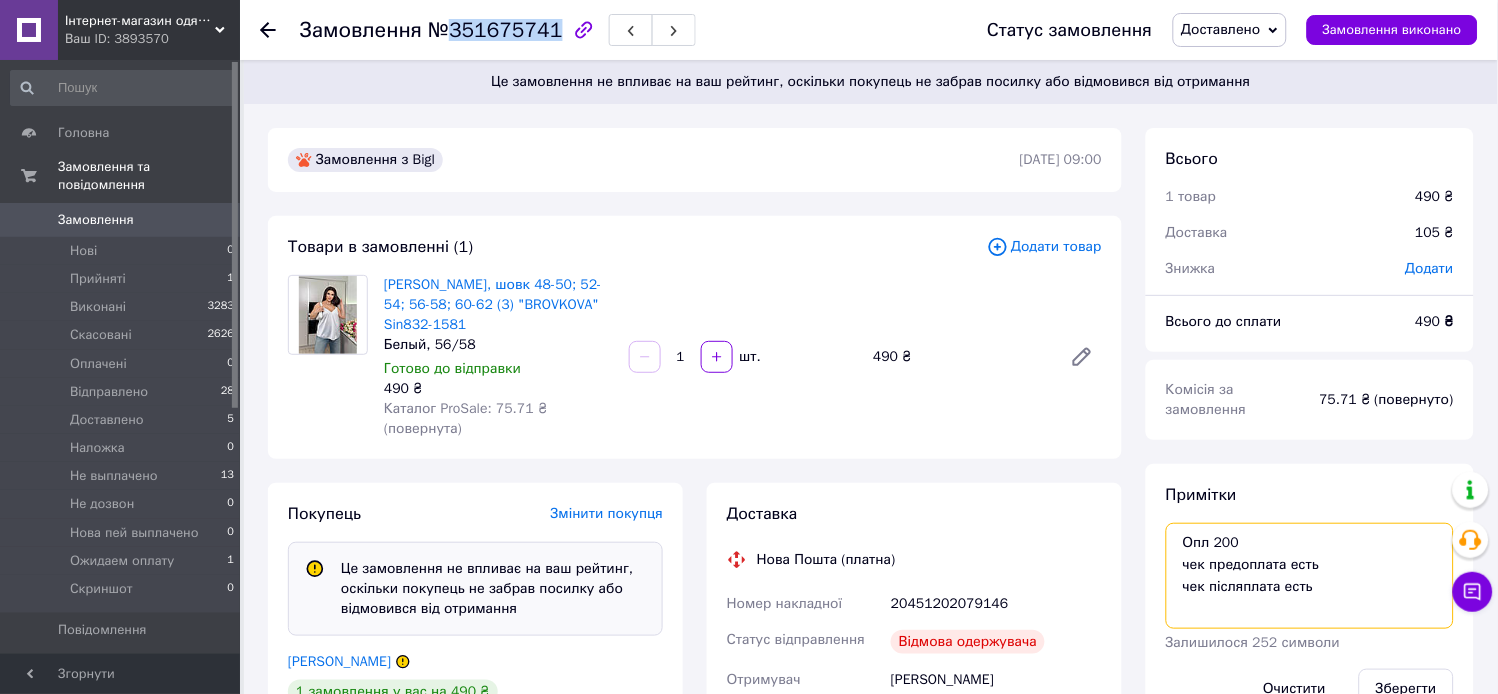 click on "Опл 200
чек предоплата есть
чек післяплата есть" at bounding box center (1310, 576) 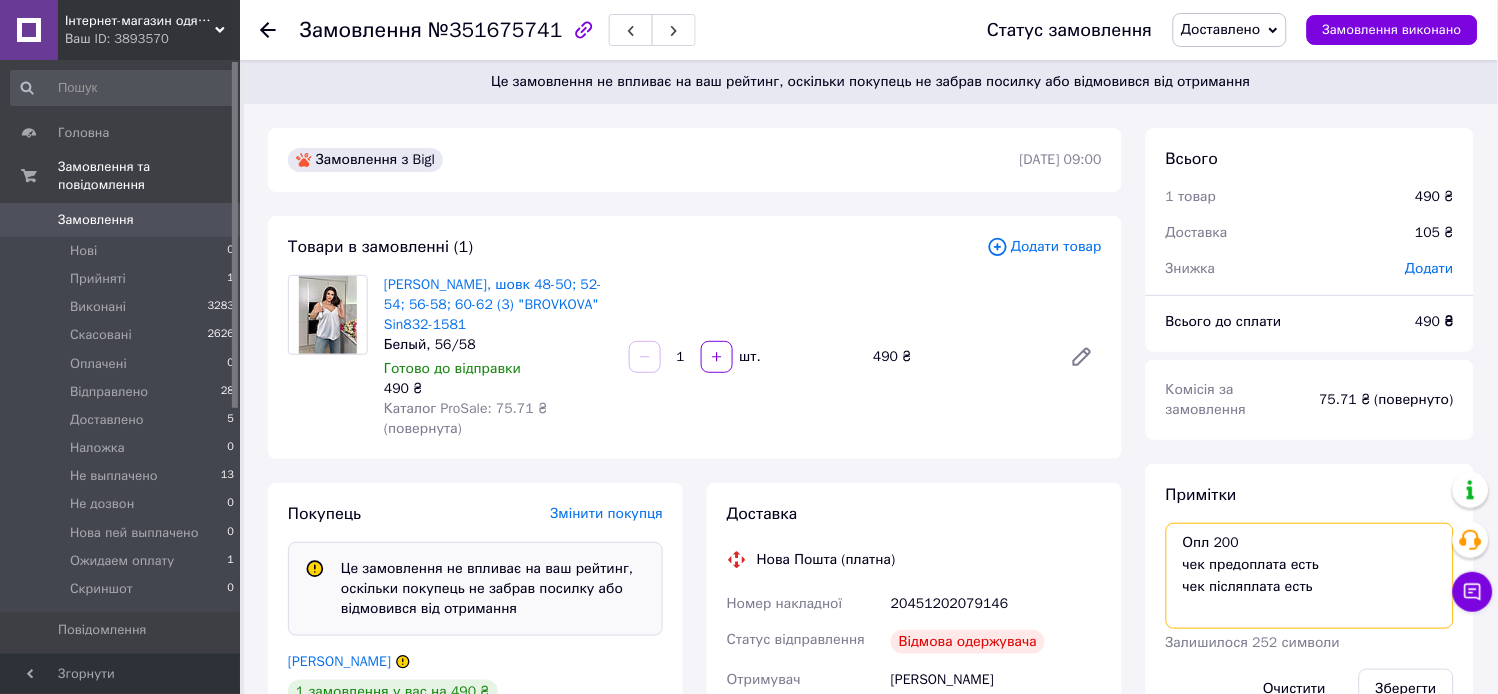 click on "Опл 200
чек предоплата есть
чек післяплата есть" at bounding box center (1310, 576) 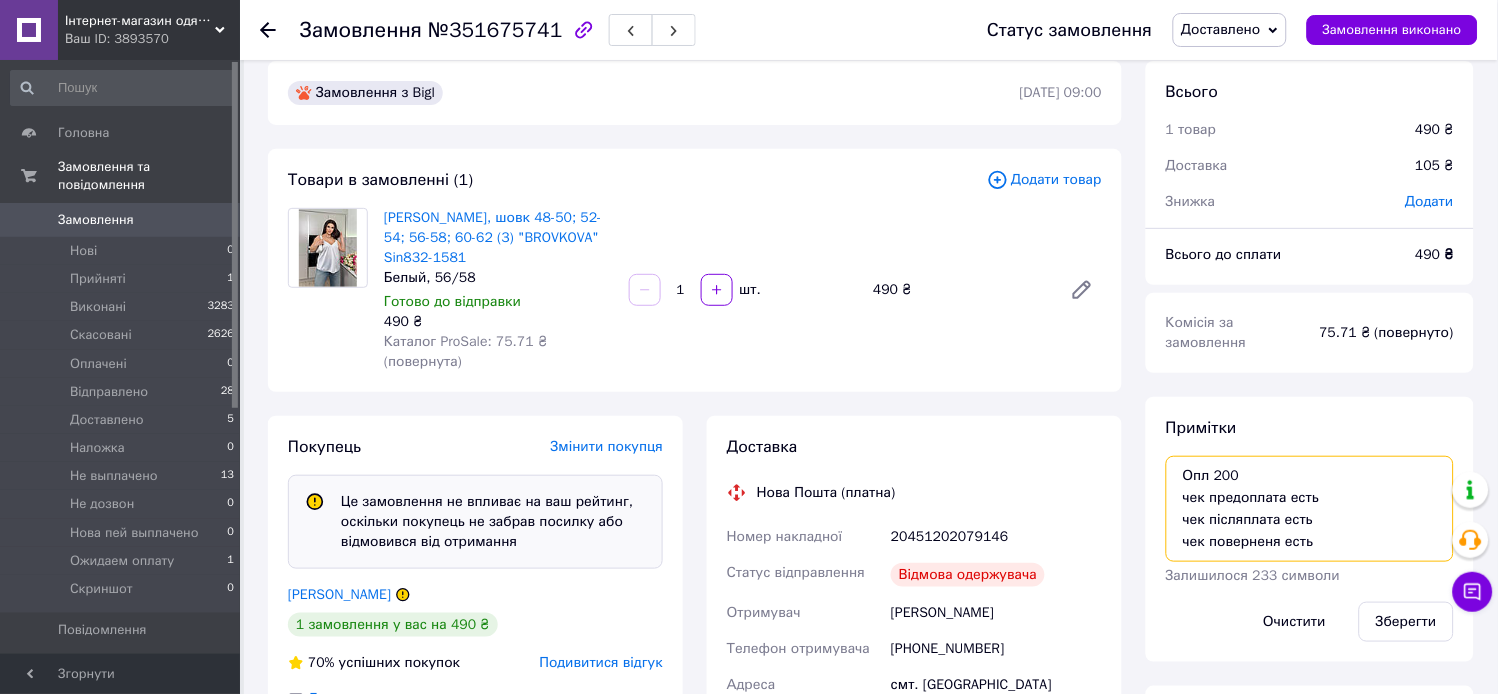 scroll, scrollTop: 170, scrollLeft: 0, axis: vertical 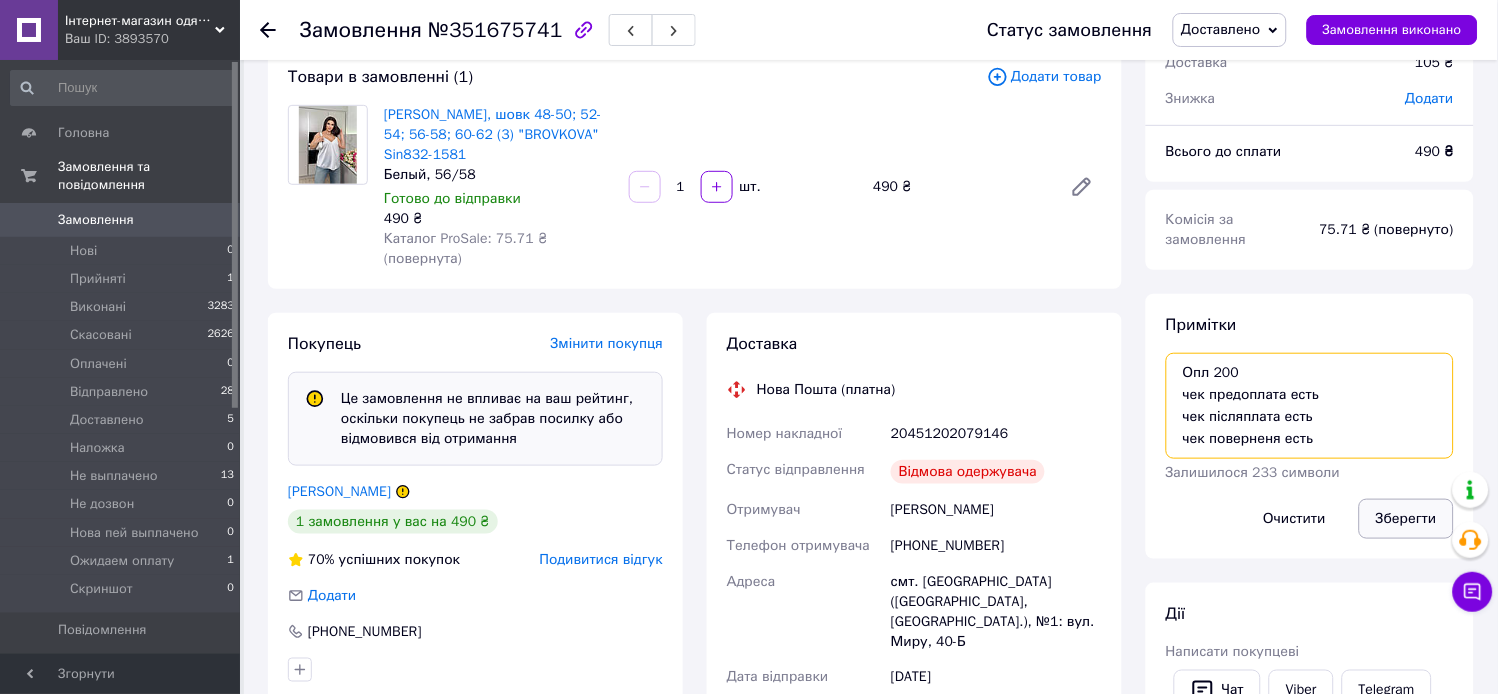 type on "Опл 200
чек предоплата есть
чек післяплата есть
чек поверненя есть" 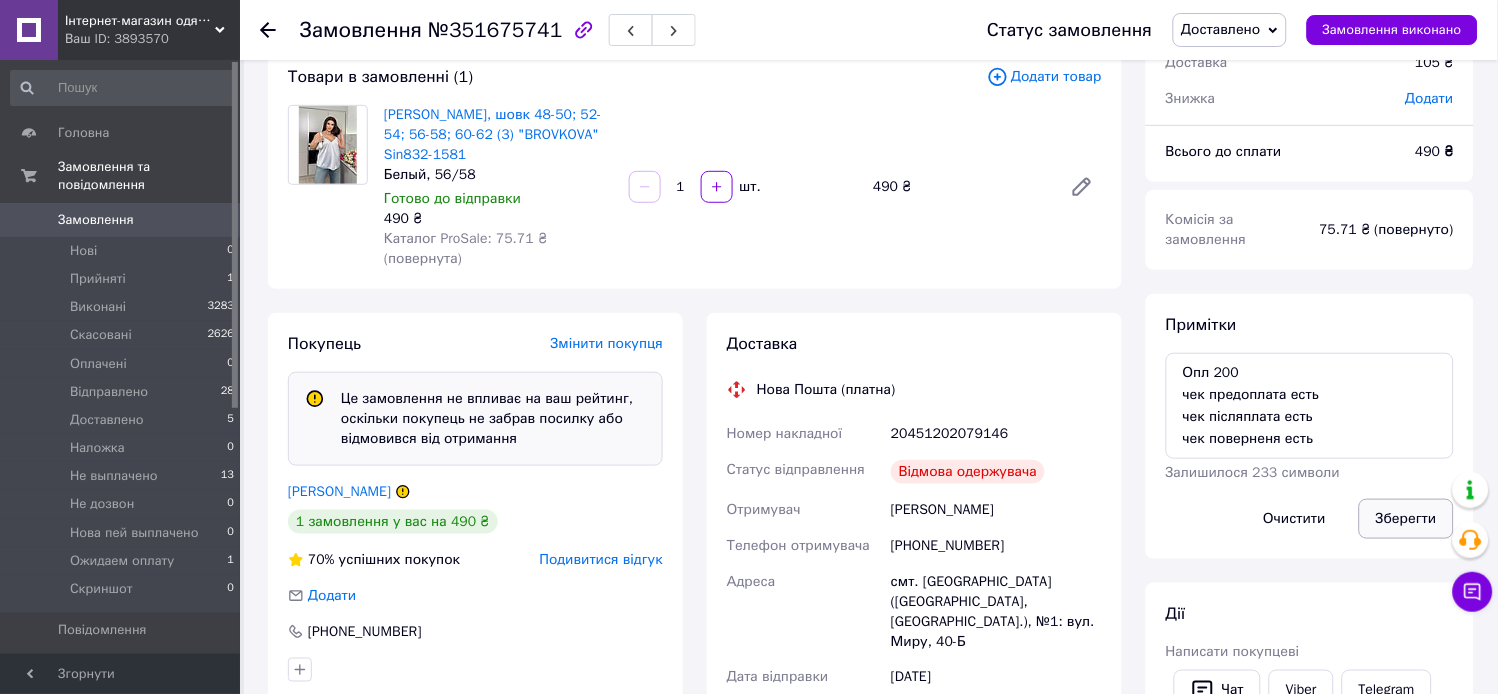 click on "Зберегти" at bounding box center [1406, 519] 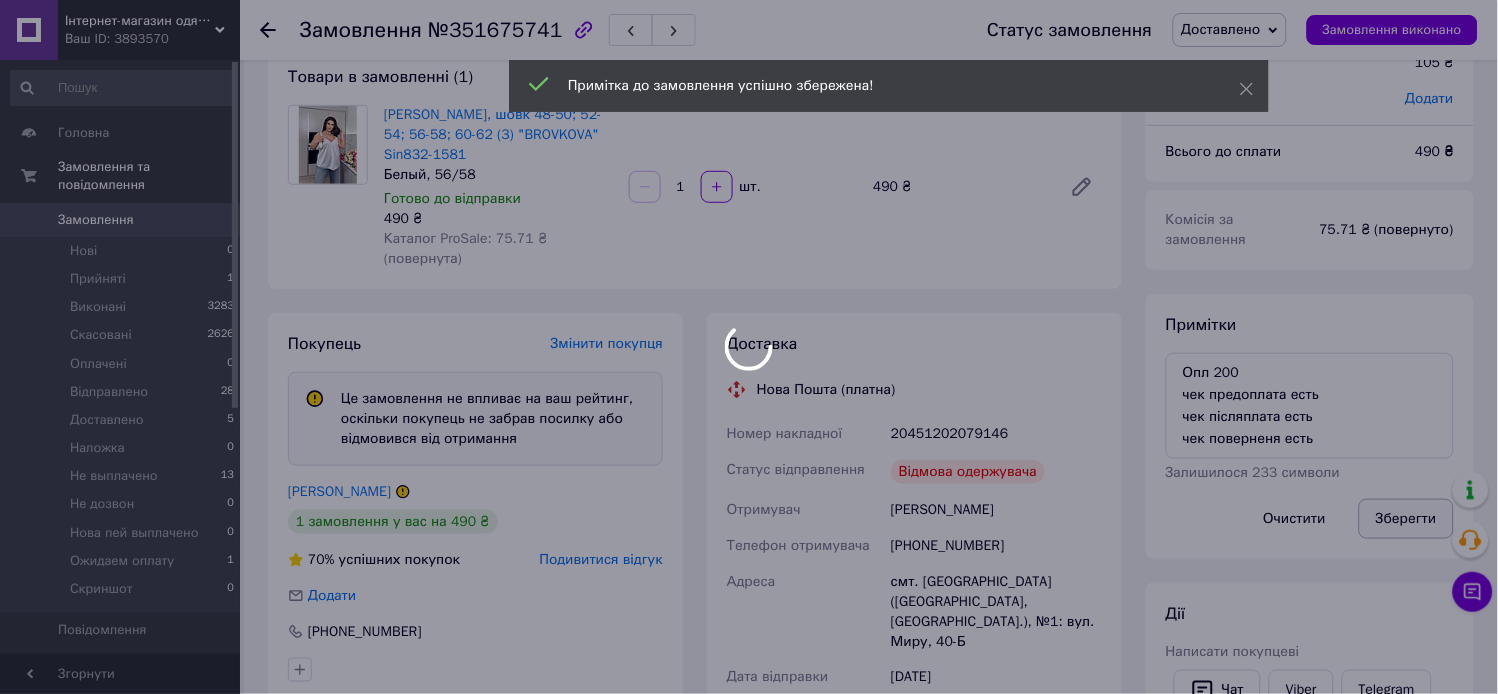scroll, scrollTop: 126, scrollLeft: 0, axis: vertical 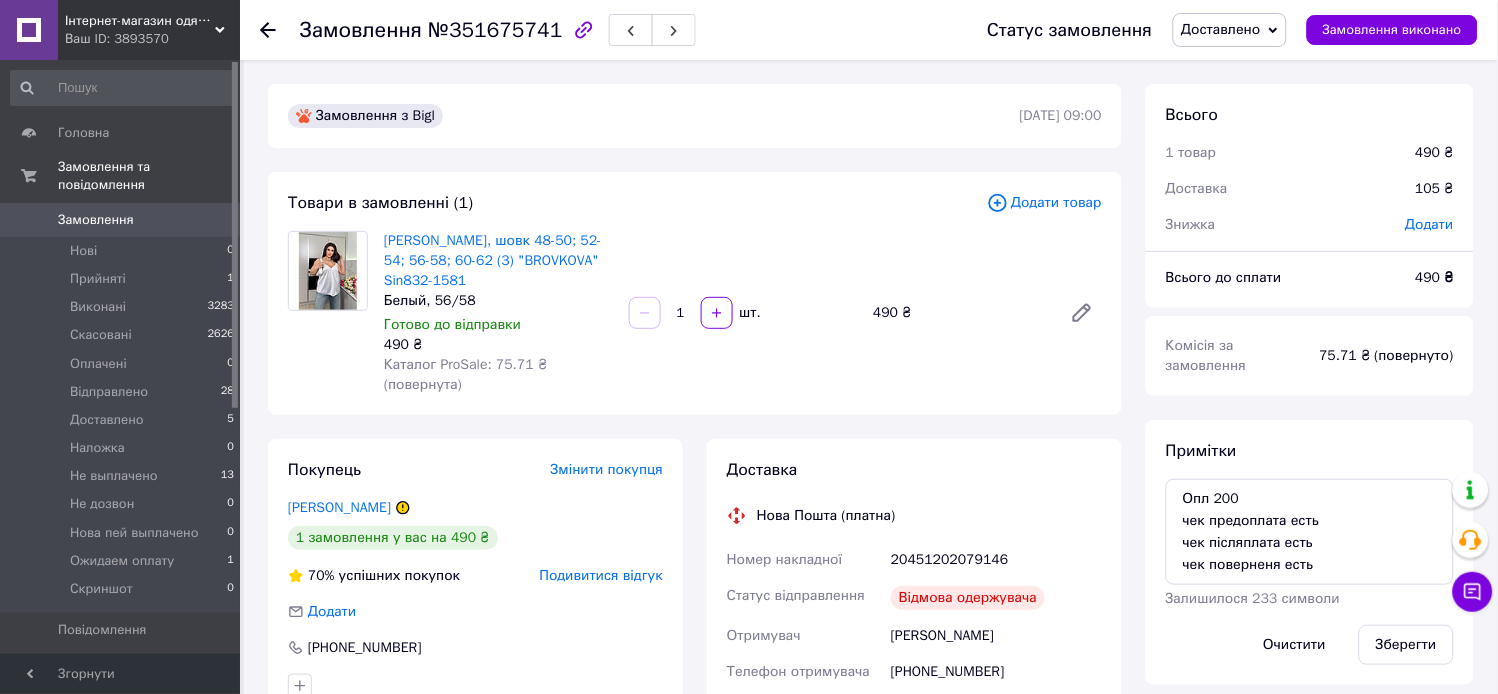 click on "Доставлено" at bounding box center [1230, 30] 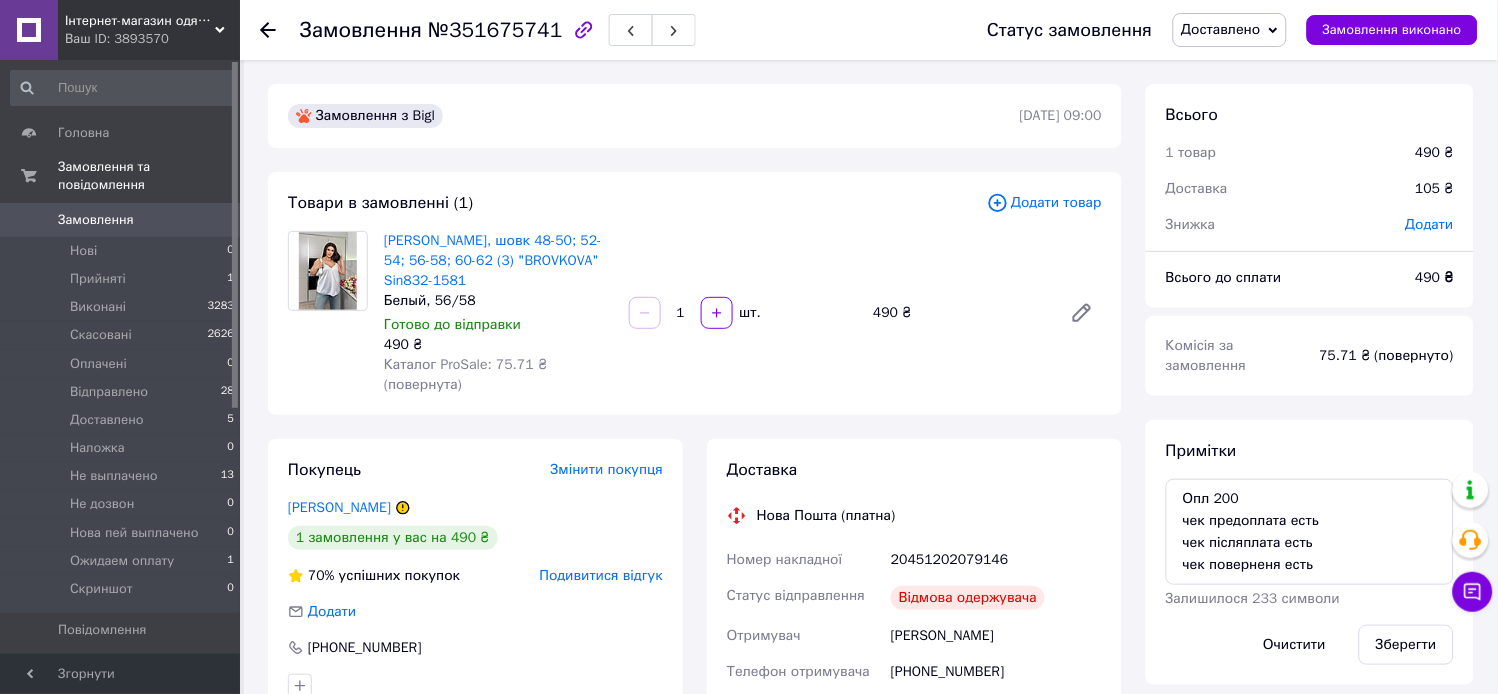 click on "Замовлення з Bigl 08.07.2025 | 09:00" at bounding box center (695, 116) 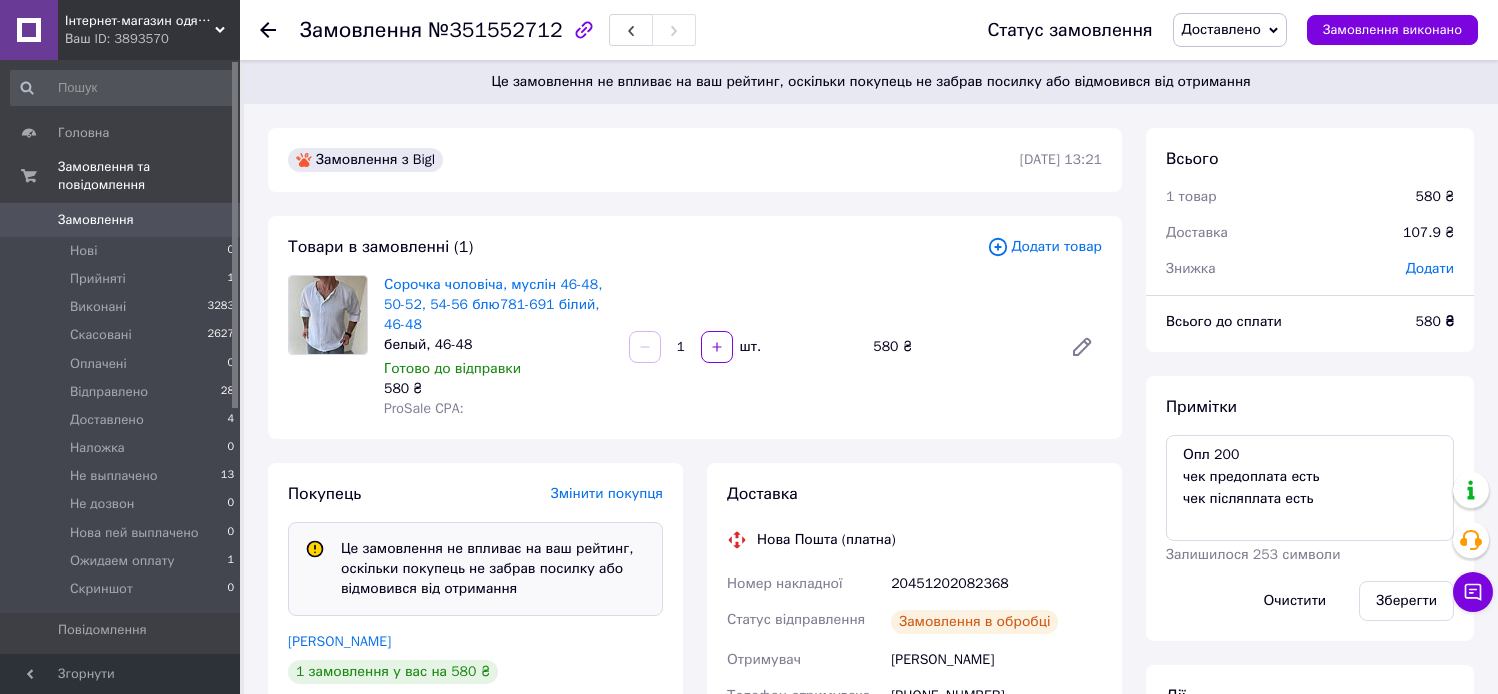 scroll, scrollTop: 0, scrollLeft: 0, axis: both 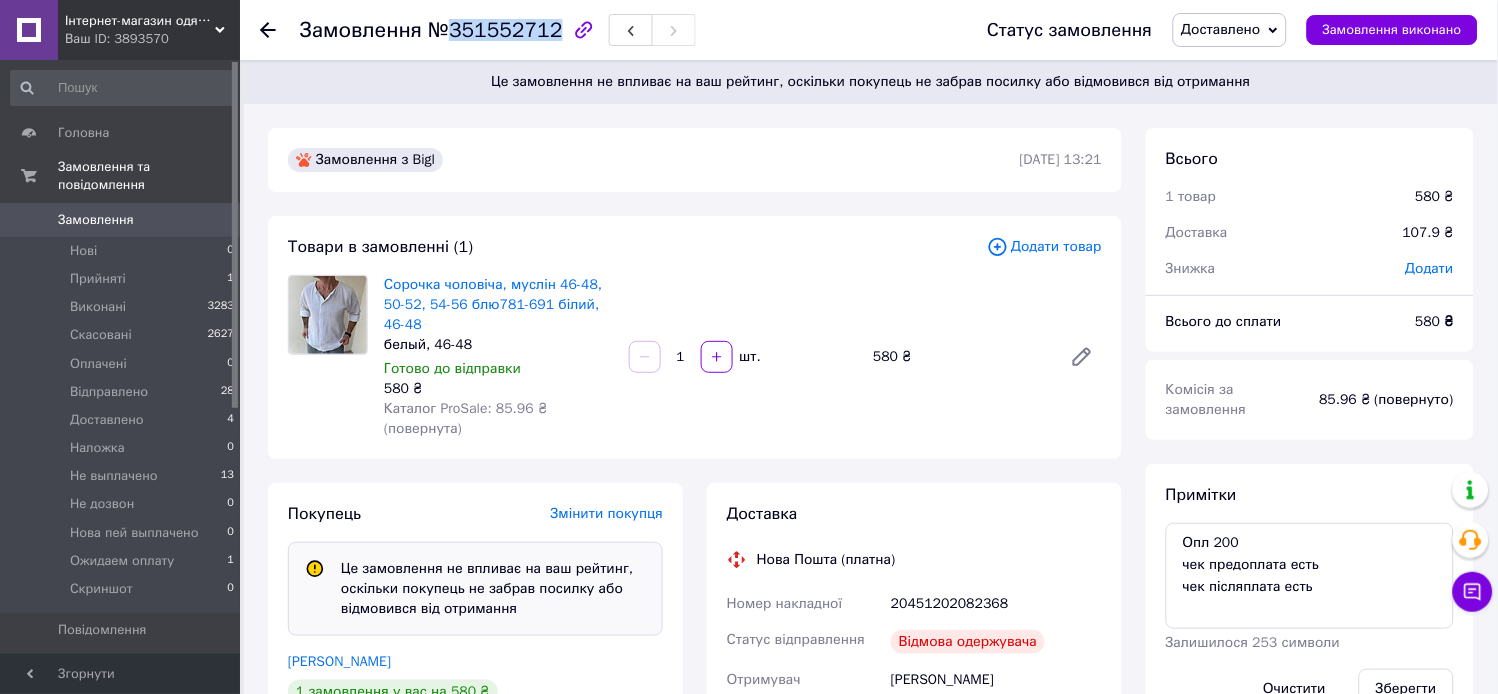 drag, startPoint x: 448, startPoint y: 28, endPoint x: 544, endPoint y: 40, distance: 96.74709 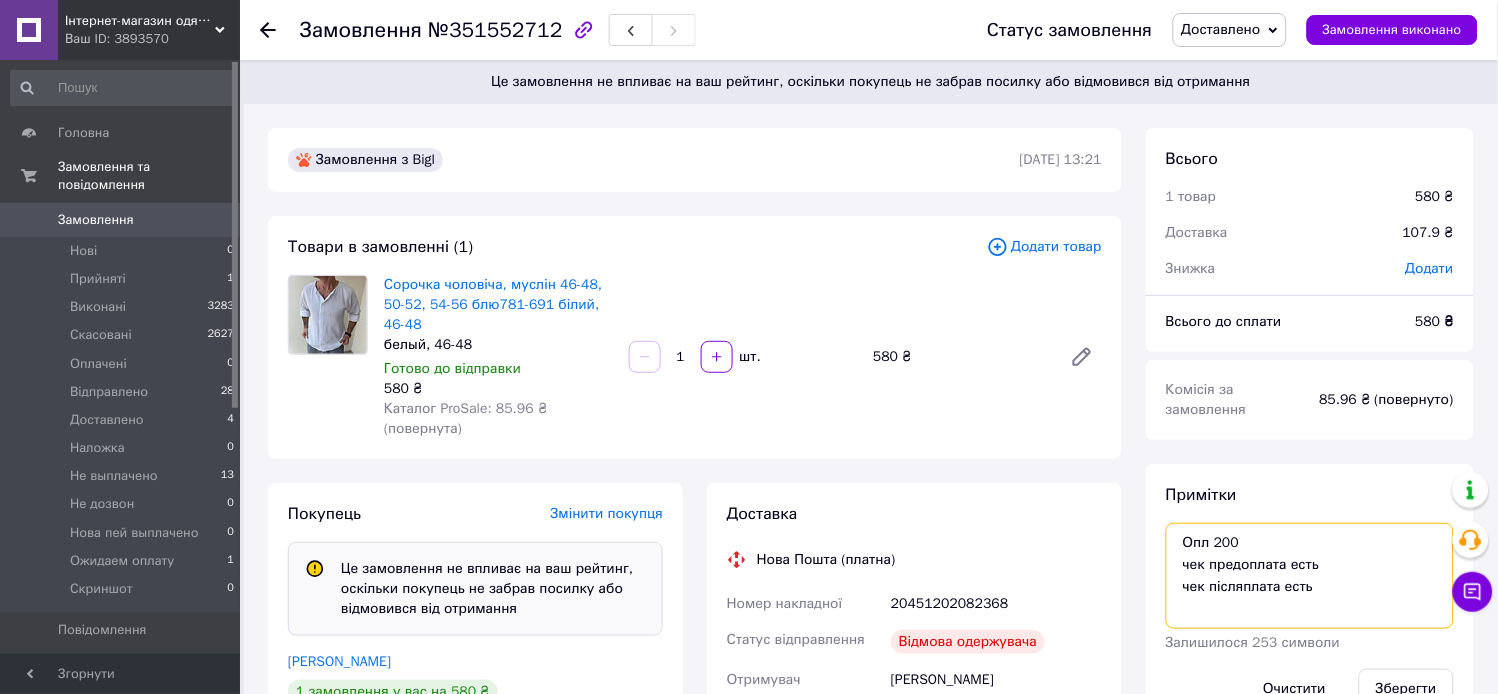 click on "Опл 200
чек предоплата есть
чек післяплата есть" at bounding box center [1310, 576] 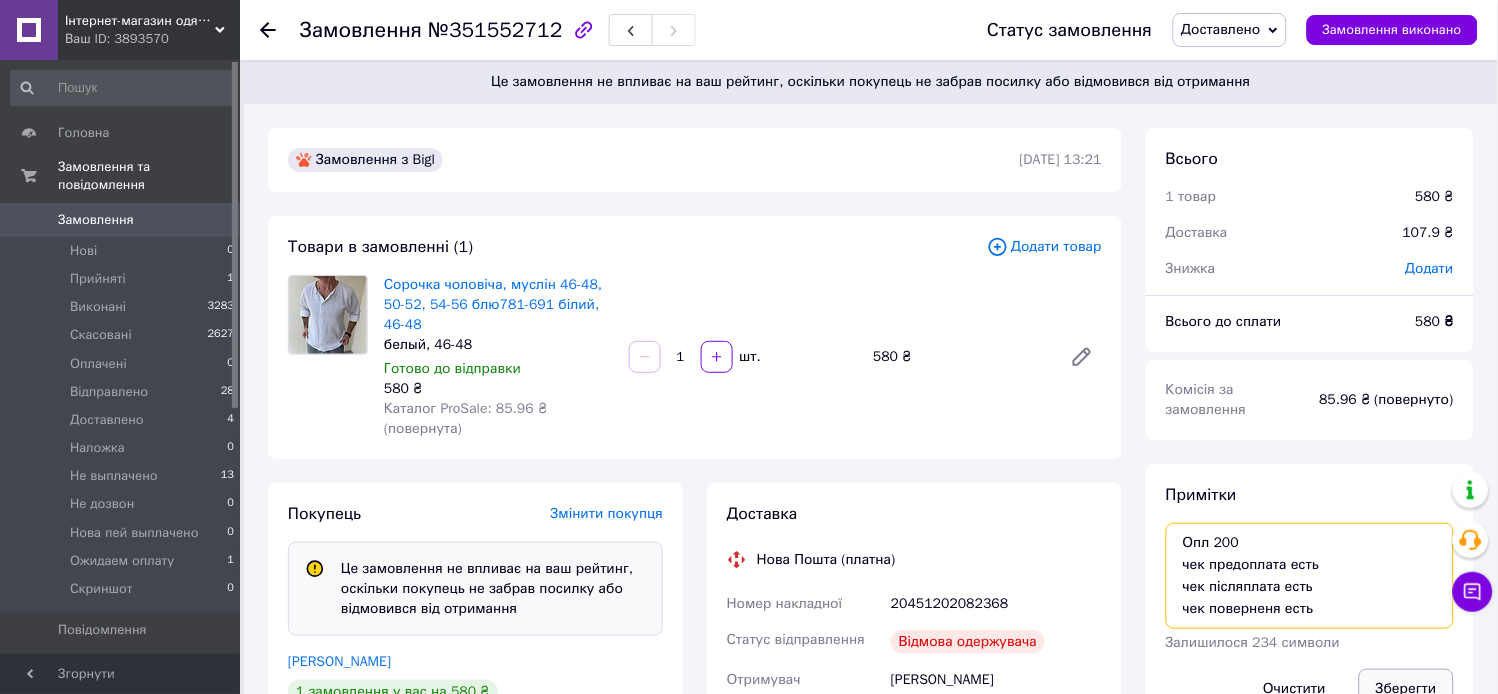 type on "Опл 200
чек предоплата есть
чек післяплата есть
чек поверненя есть" 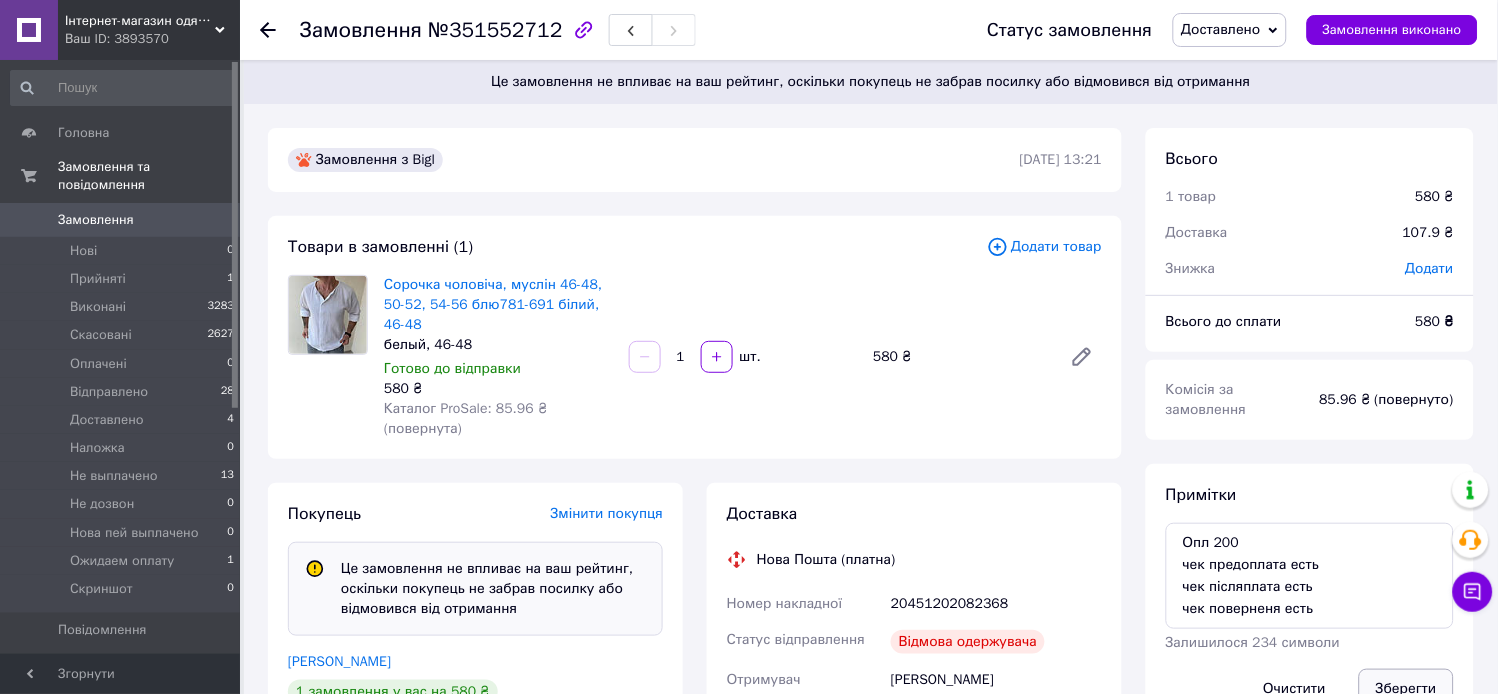 click on "Зберегти" at bounding box center [1406, 689] 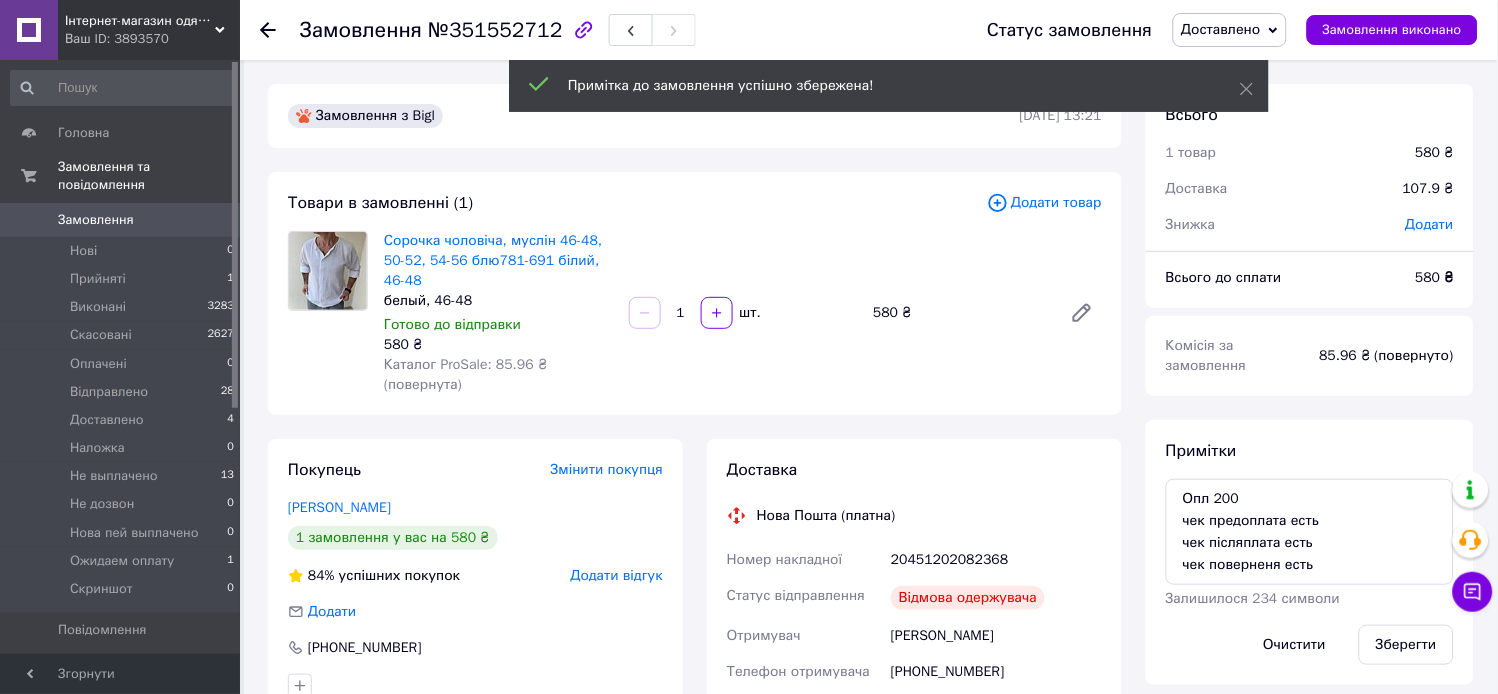 scroll, scrollTop: 260, scrollLeft: 0, axis: vertical 